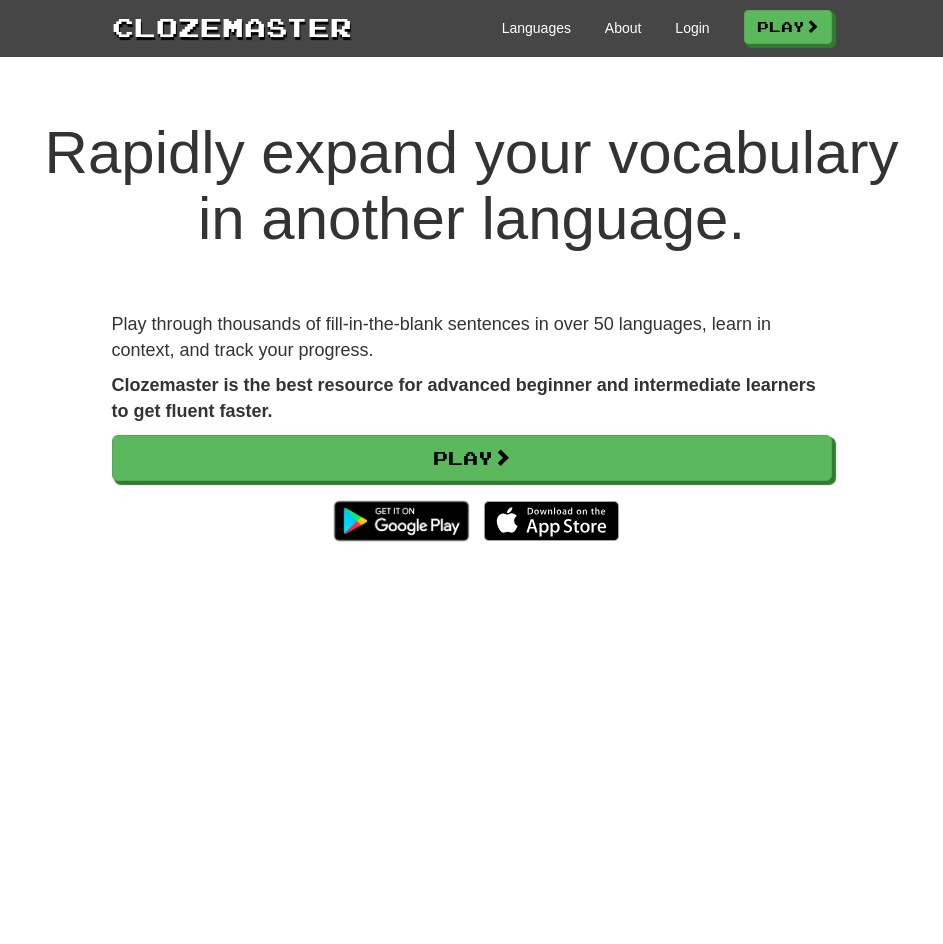 scroll, scrollTop: 0, scrollLeft: 0, axis: both 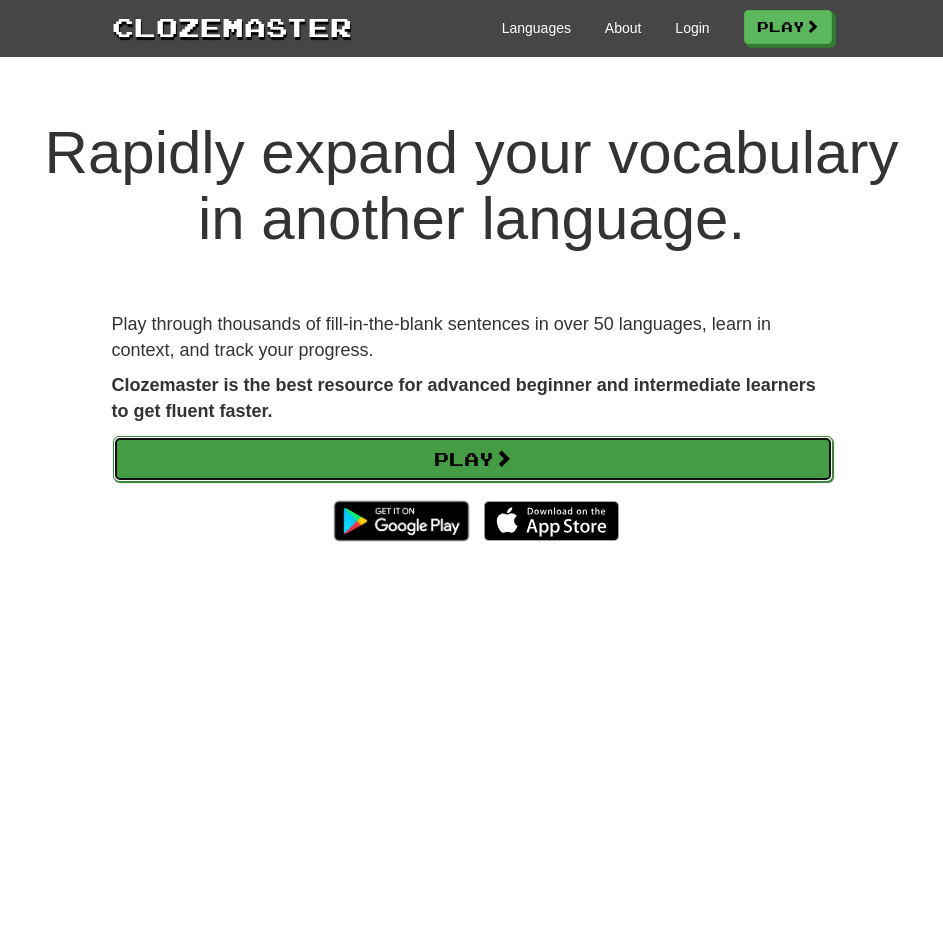 click on "Play" at bounding box center (473, 459) 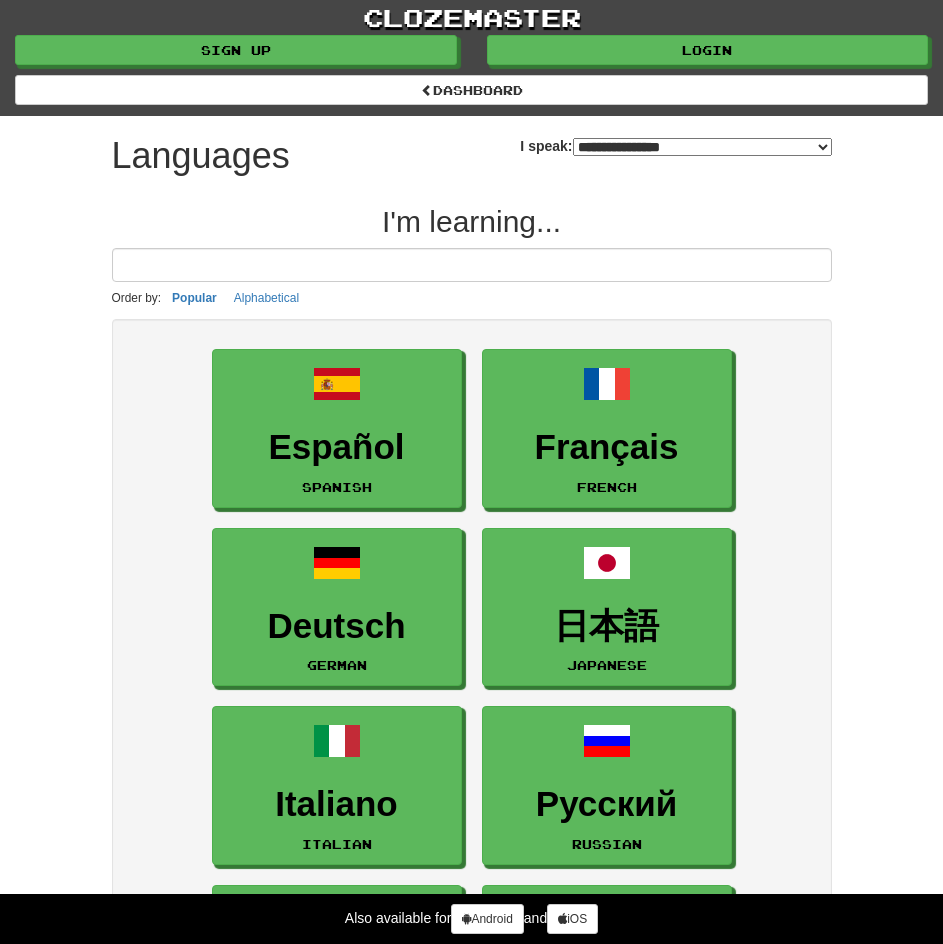 select on "*******" 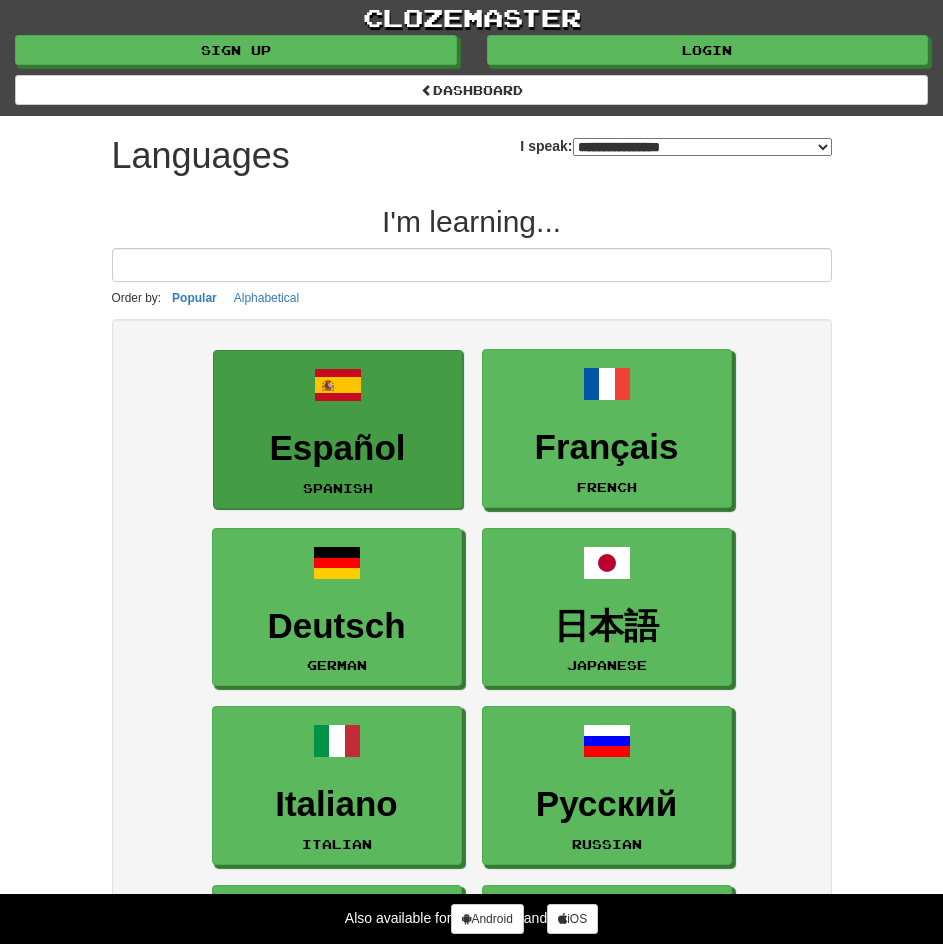 scroll, scrollTop: 0, scrollLeft: 0, axis: both 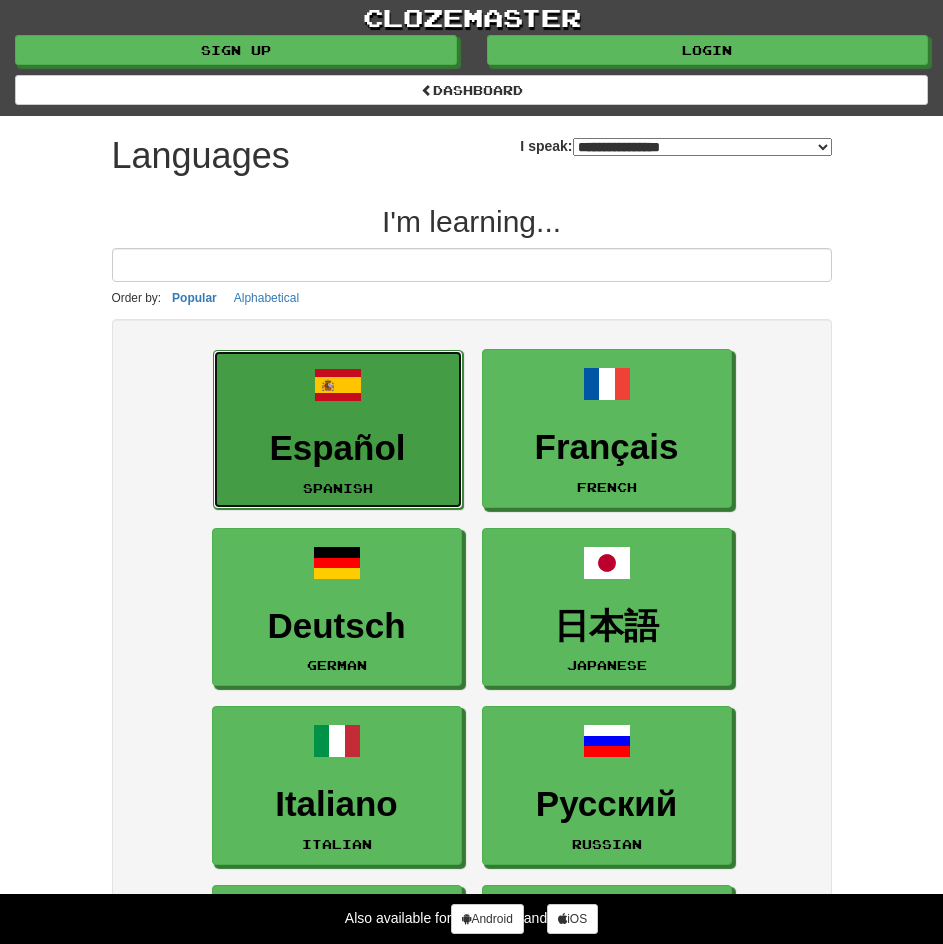 click on "Español" at bounding box center (338, 448) 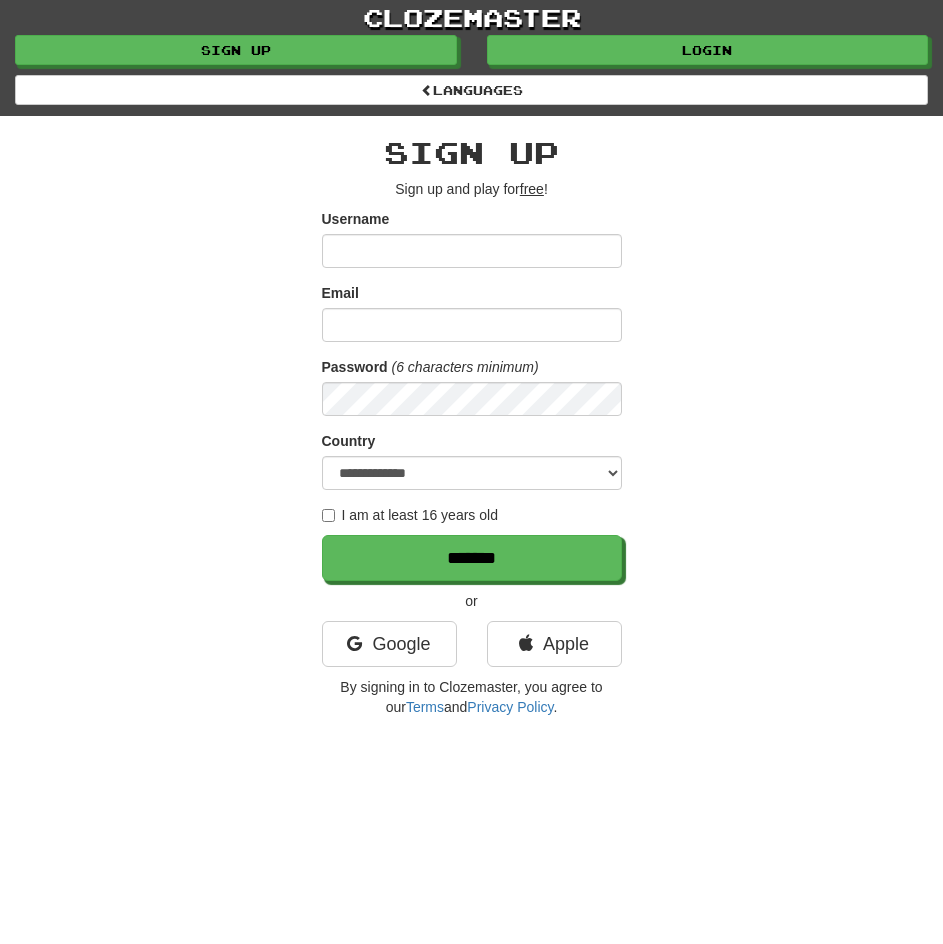 scroll, scrollTop: 0, scrollLeft: 0, axis: both 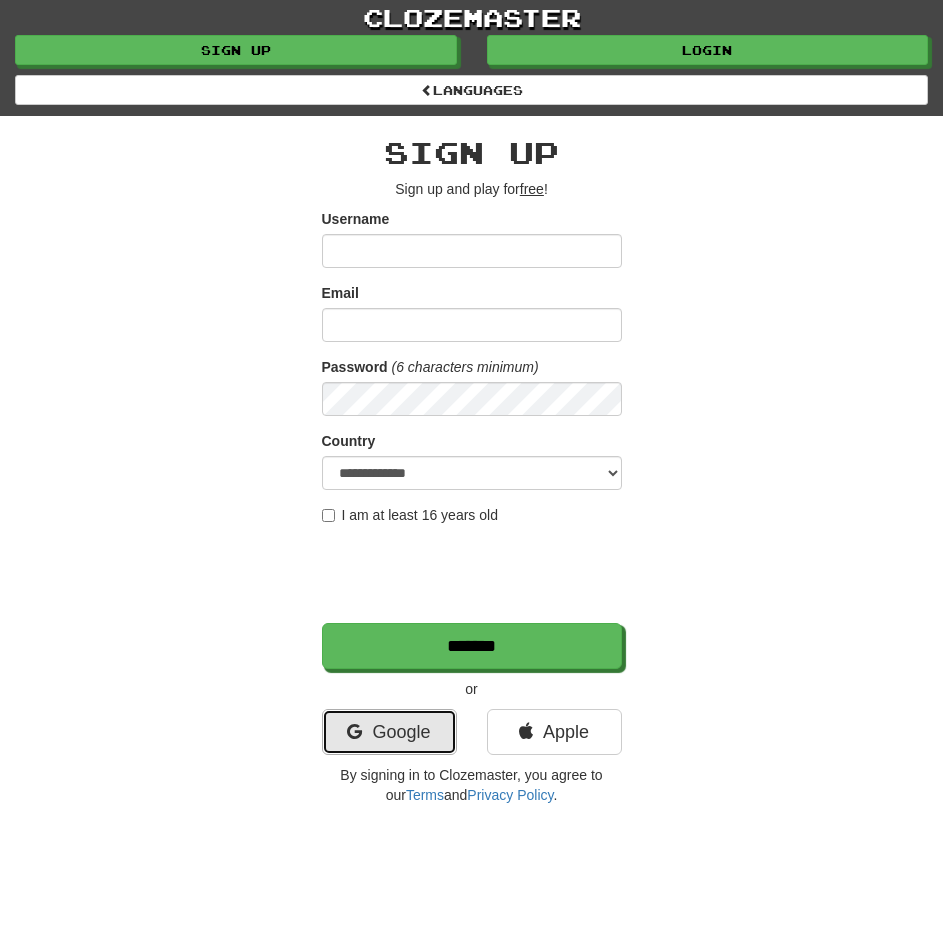 click on "Google" at bounding box center (389, 732) 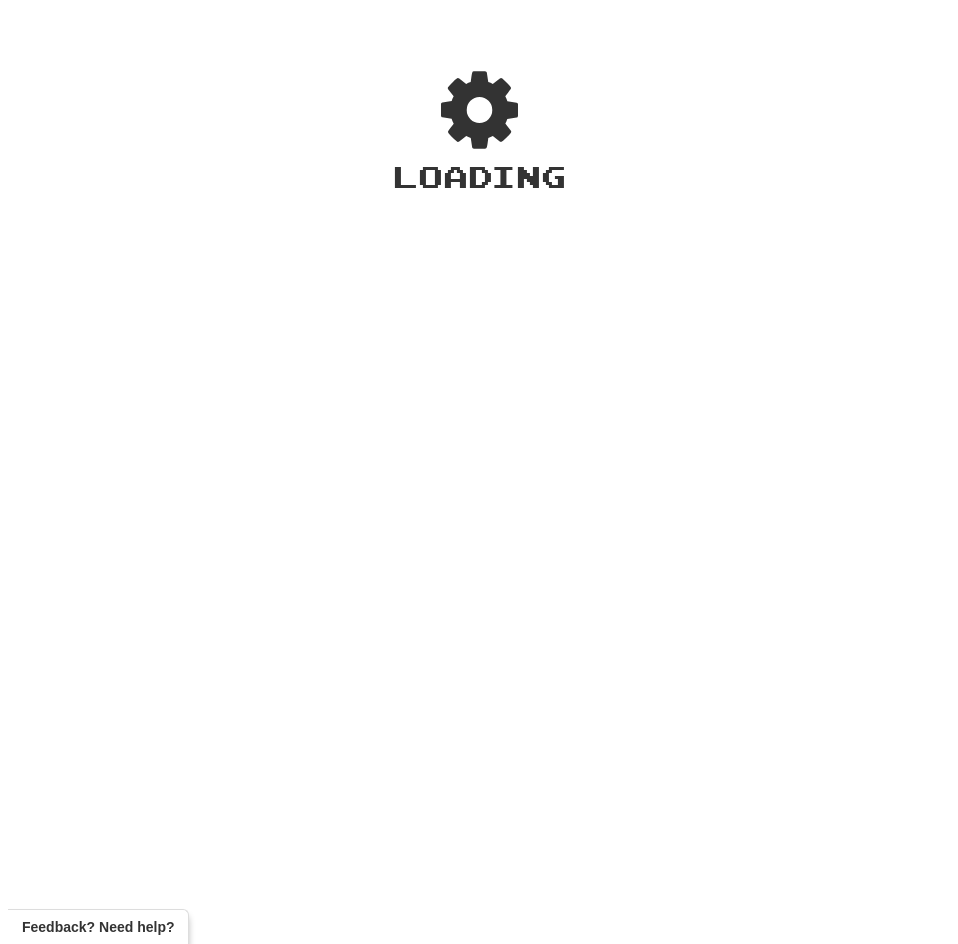 scroll, scrollTop: 0, scrollLeft: 0, axis: both 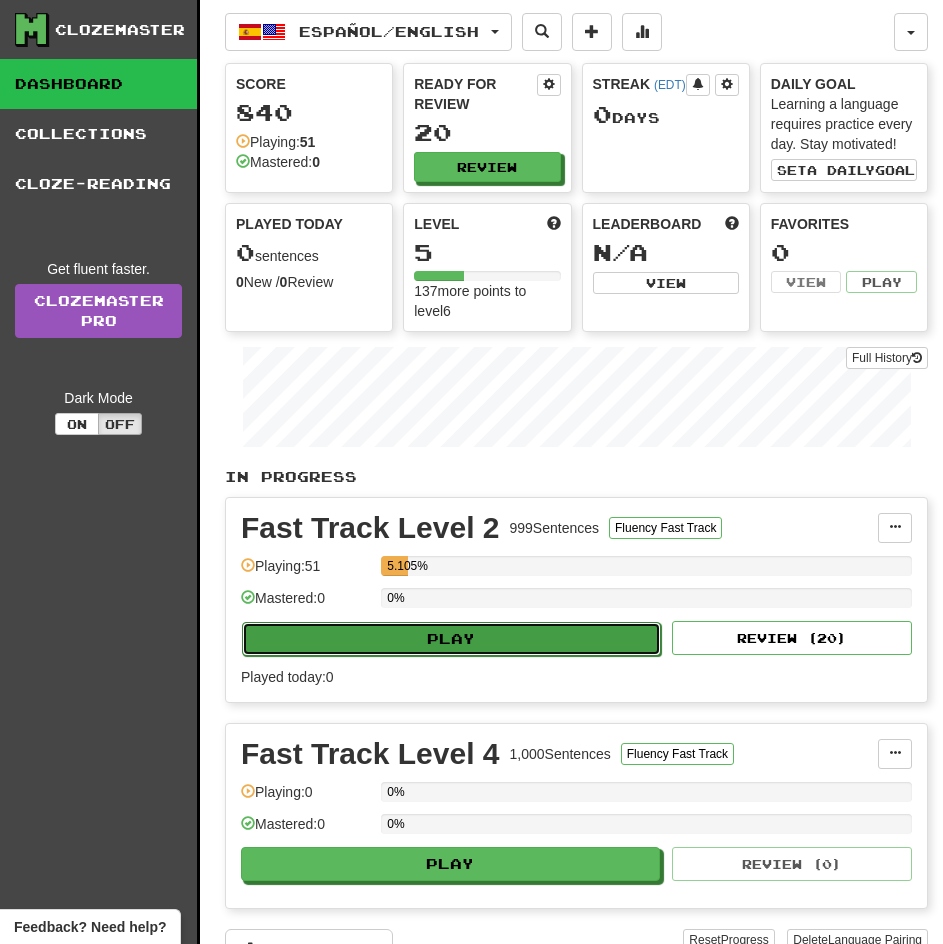 click on "Play" at bounding box center [451, 639] 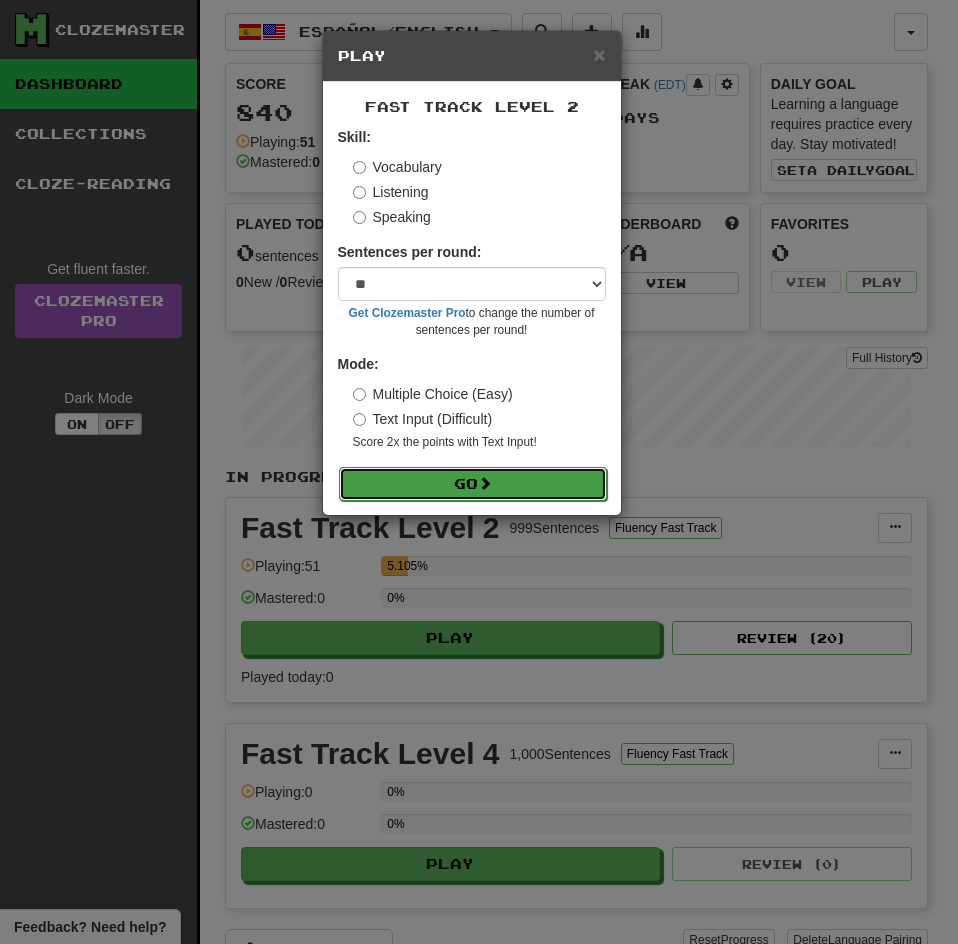 click on "Go" at bounding box center (473, 484) 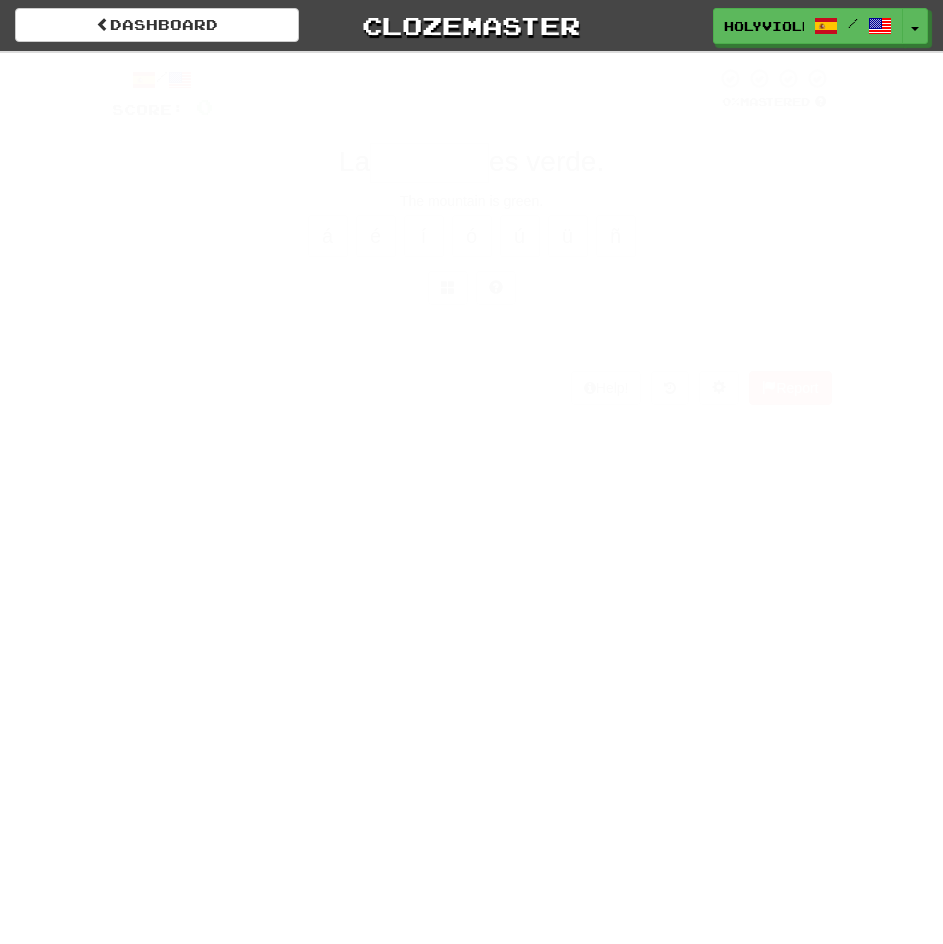 scroll, scrollTop: 0, scrollLeft: 0, axis: both 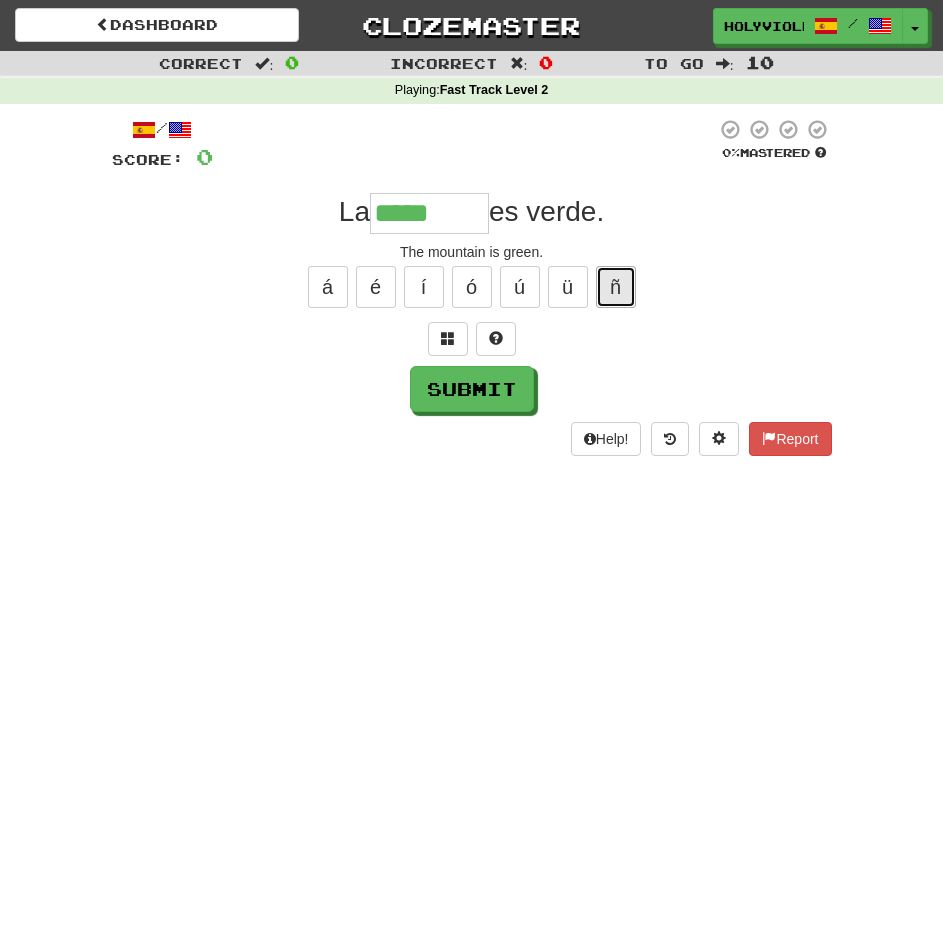 click on "ñ" at bounding box center (616, 287) 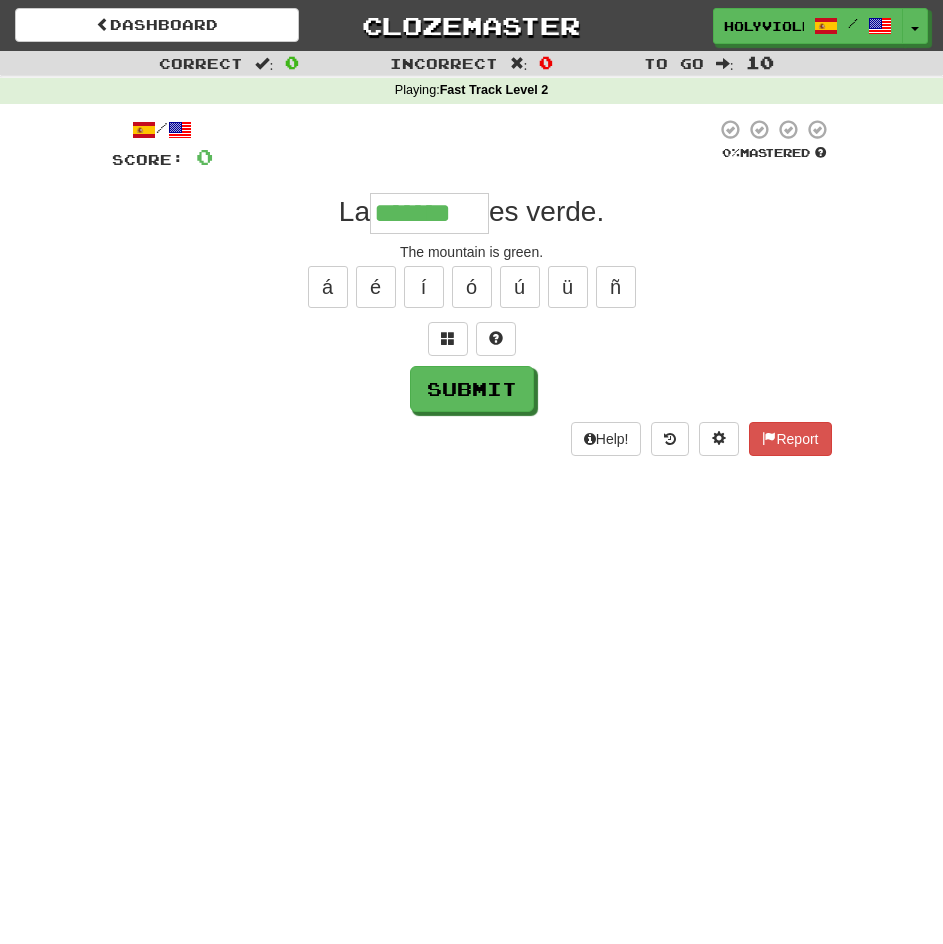type on "*******" 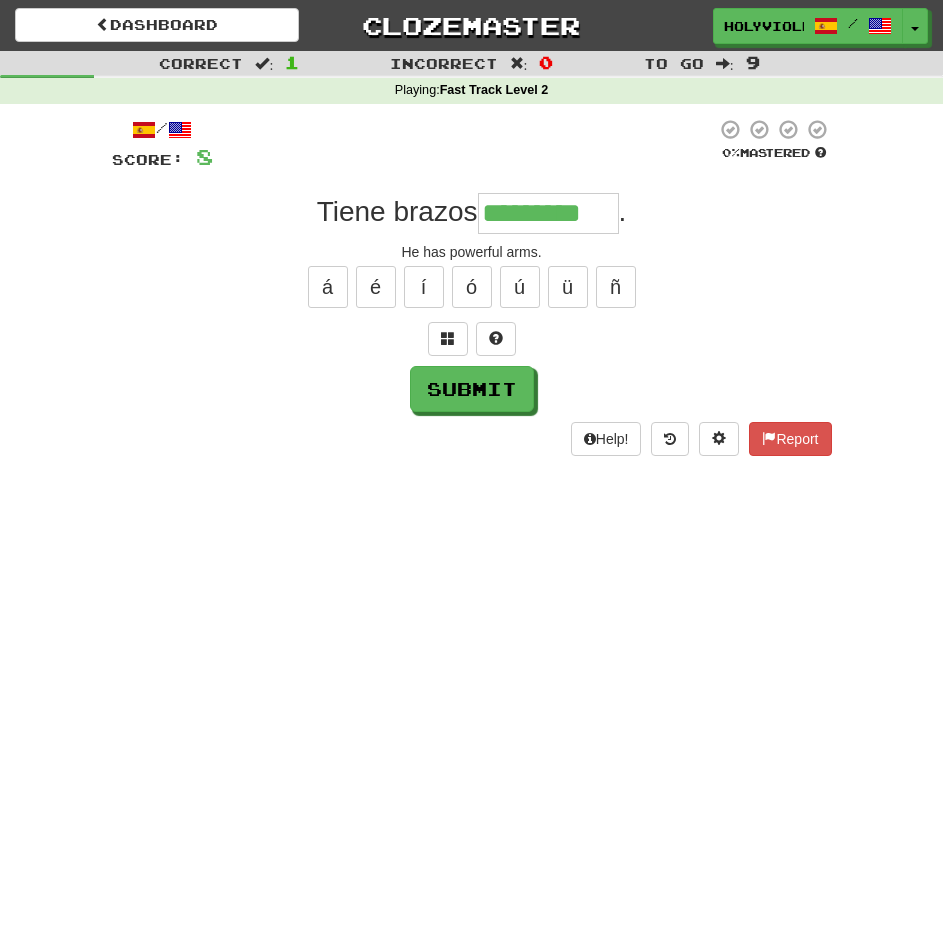 type on "*********" 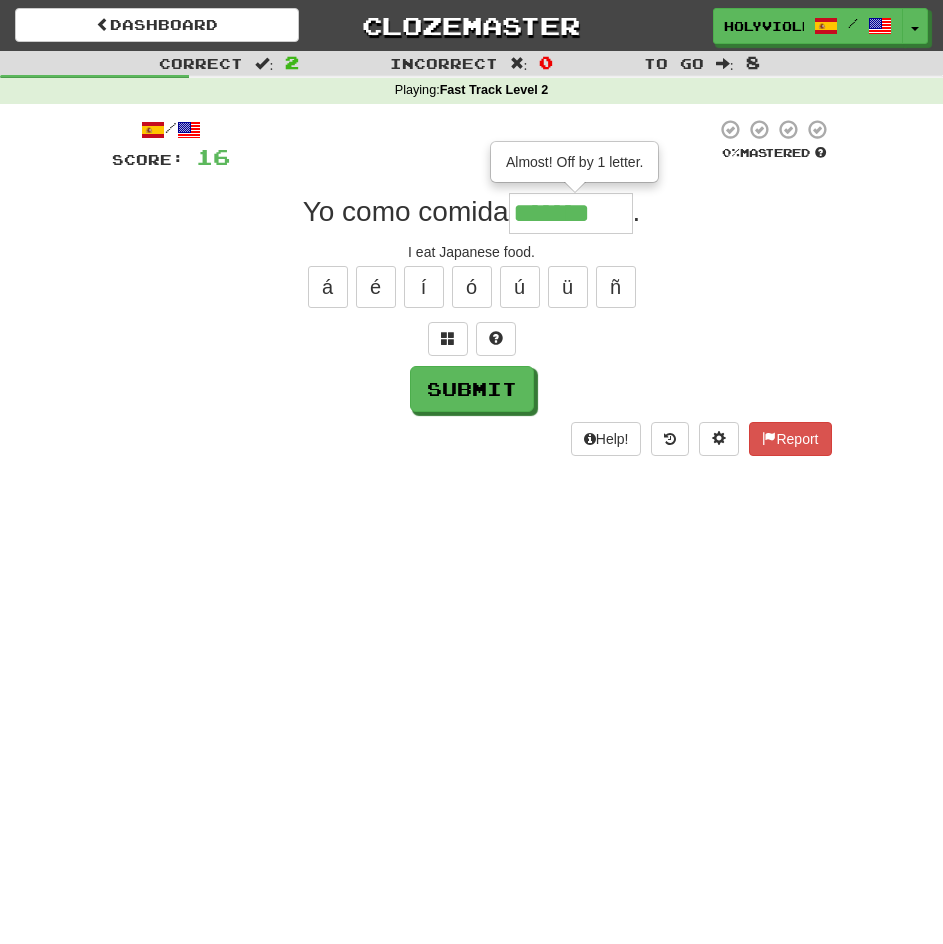 type on "********" 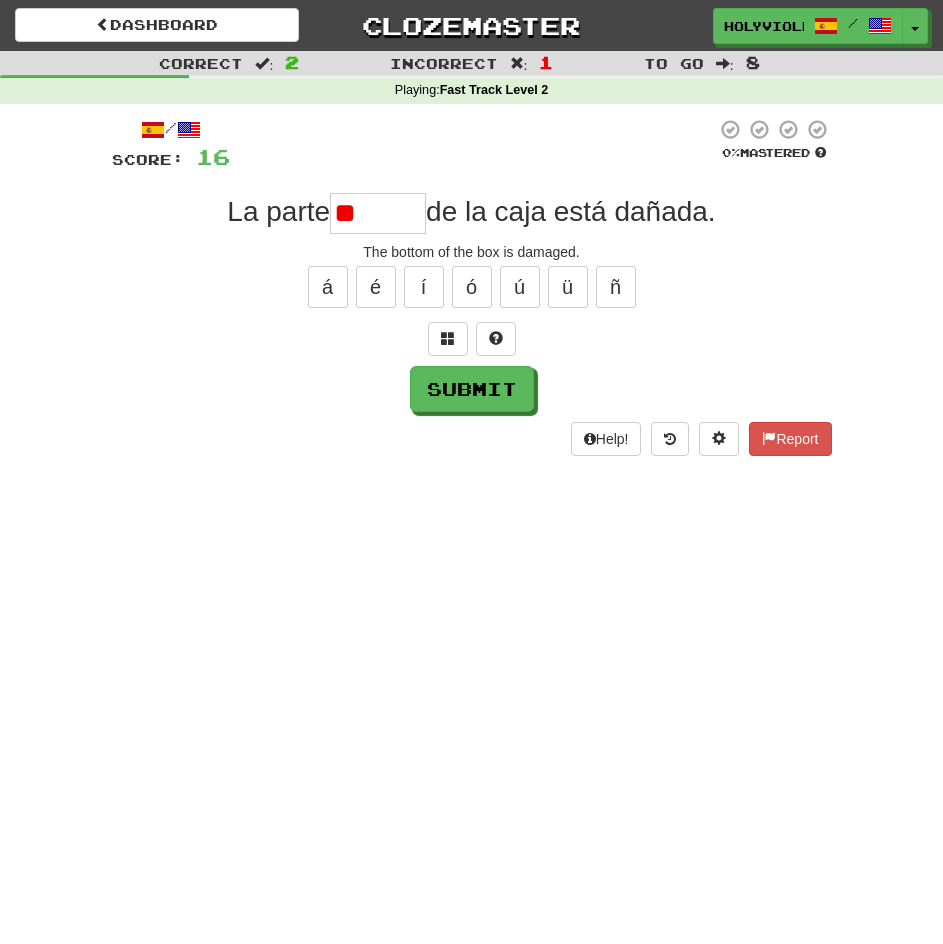 type on "*" 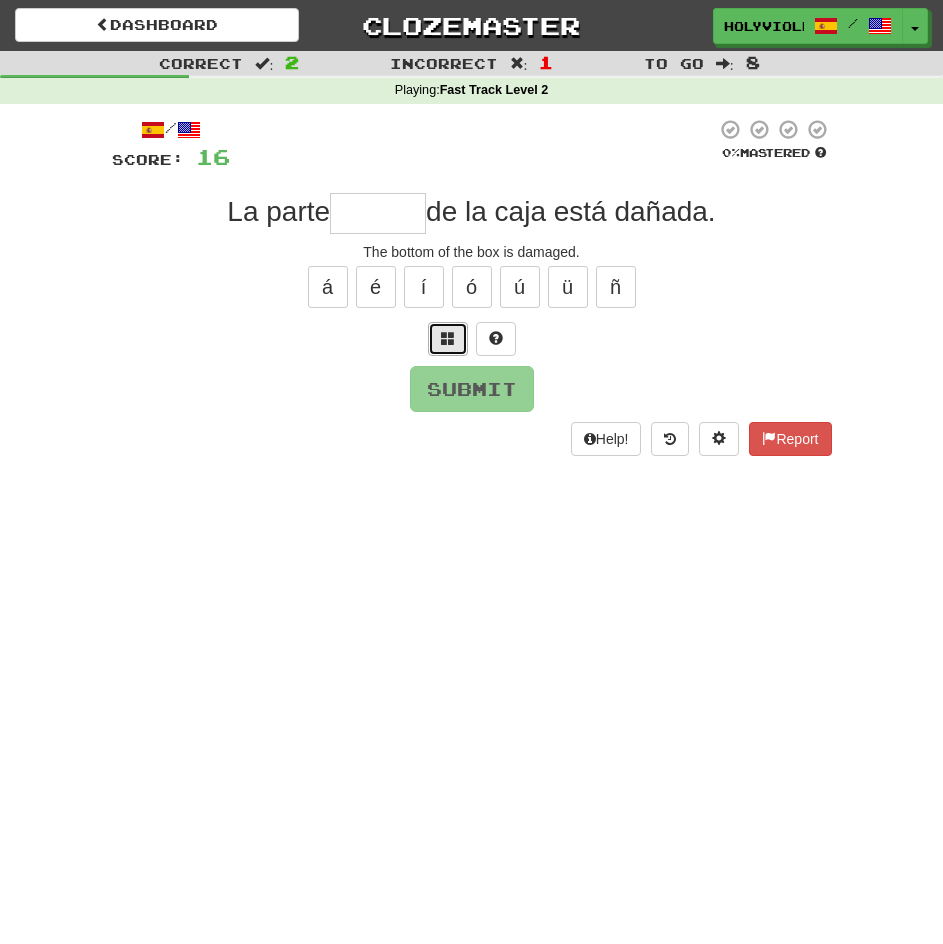 click at bounding box center [448, 339] 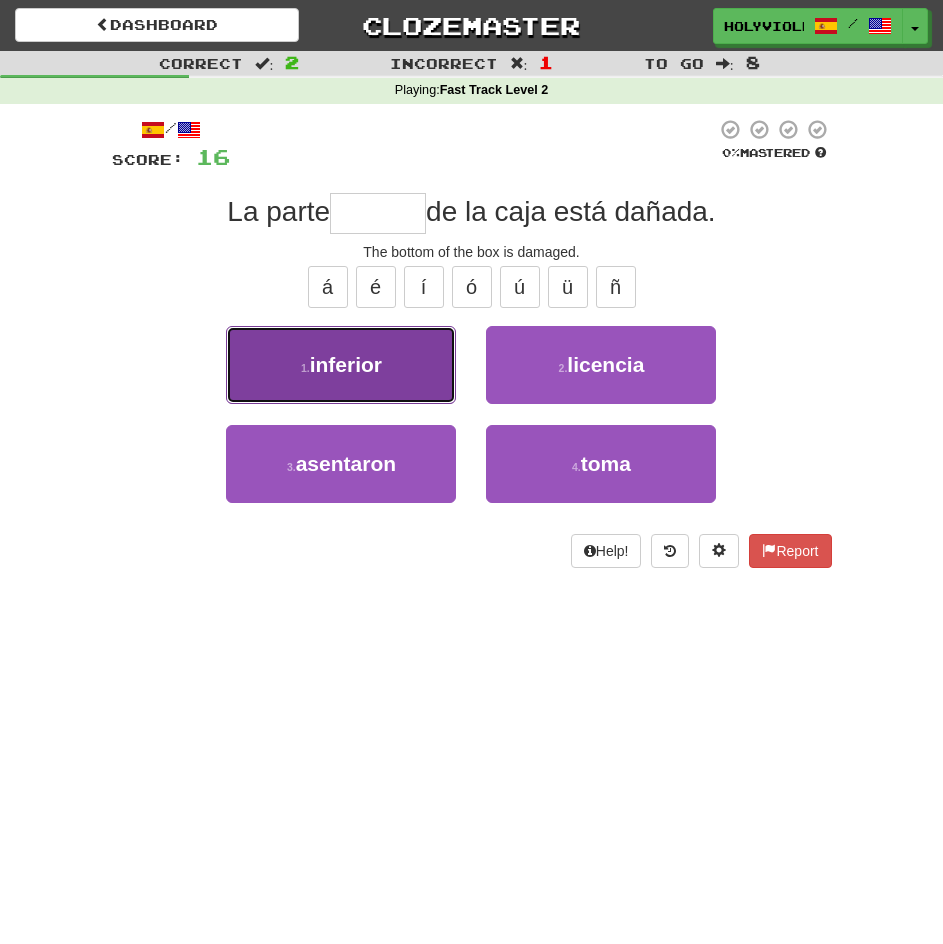 click on "1 .  inferior" at bounding box center [341, 365] 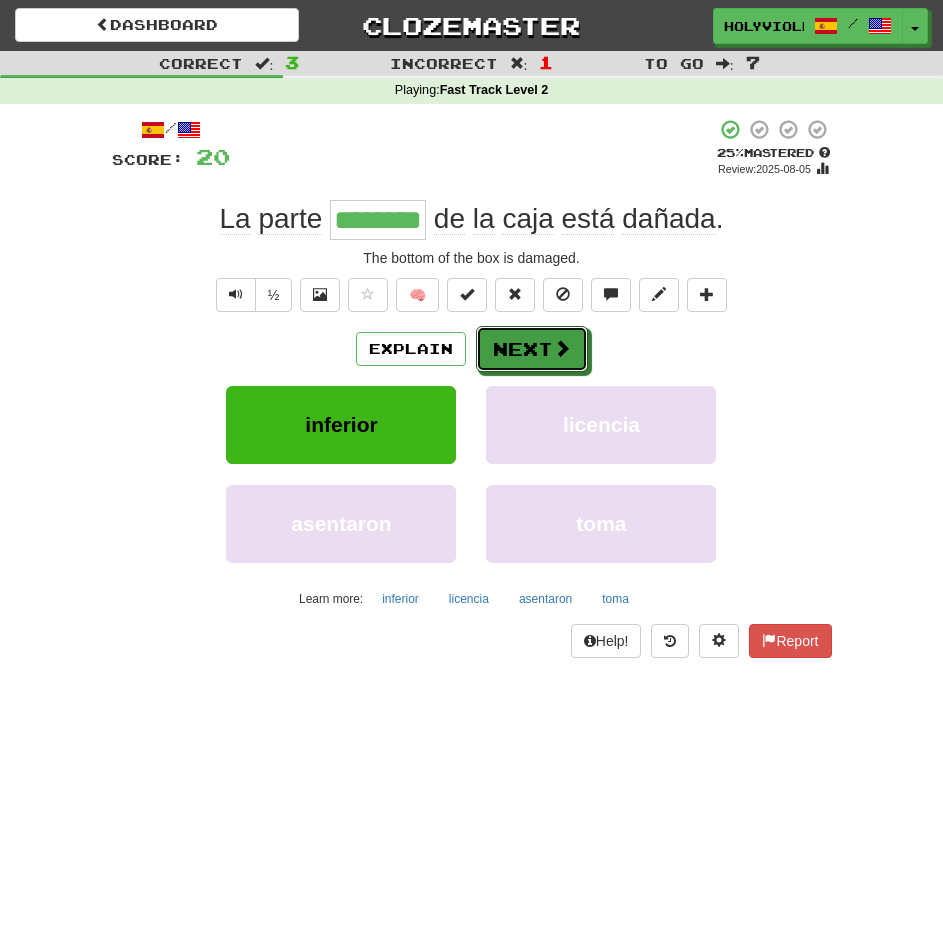 click on "Next" at bounding box center (532, 349) 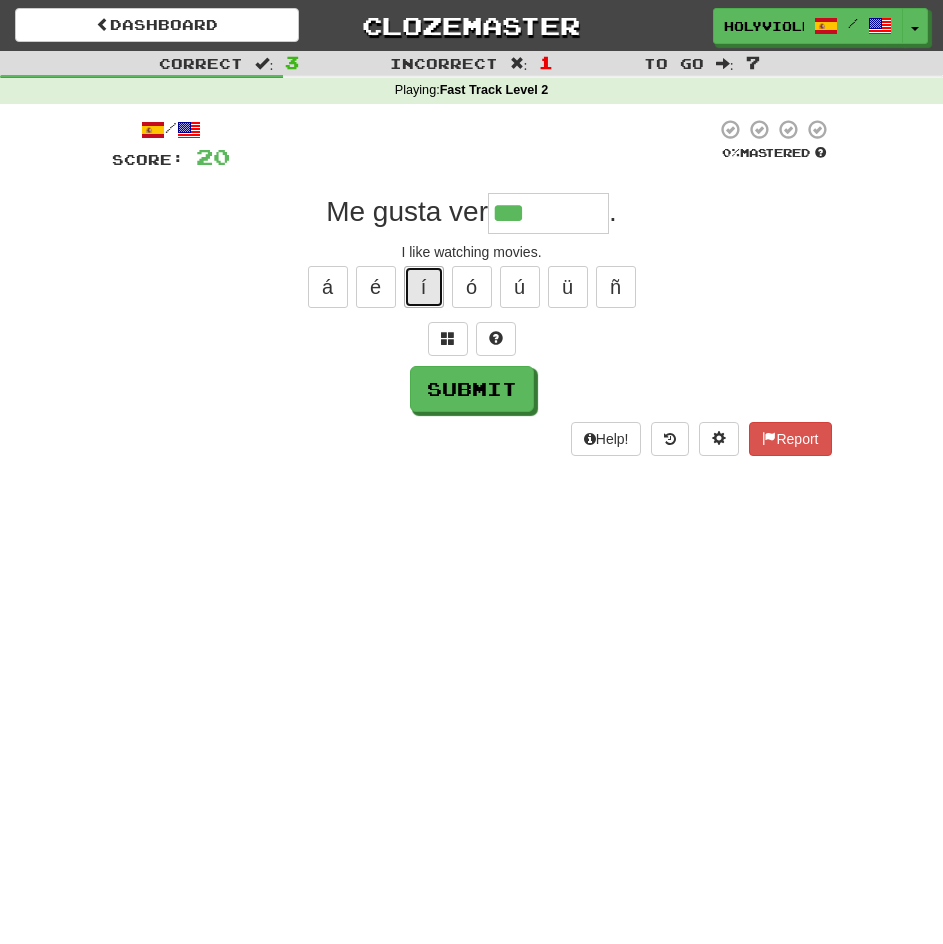 click on "í" at bounding box center [424, 287] 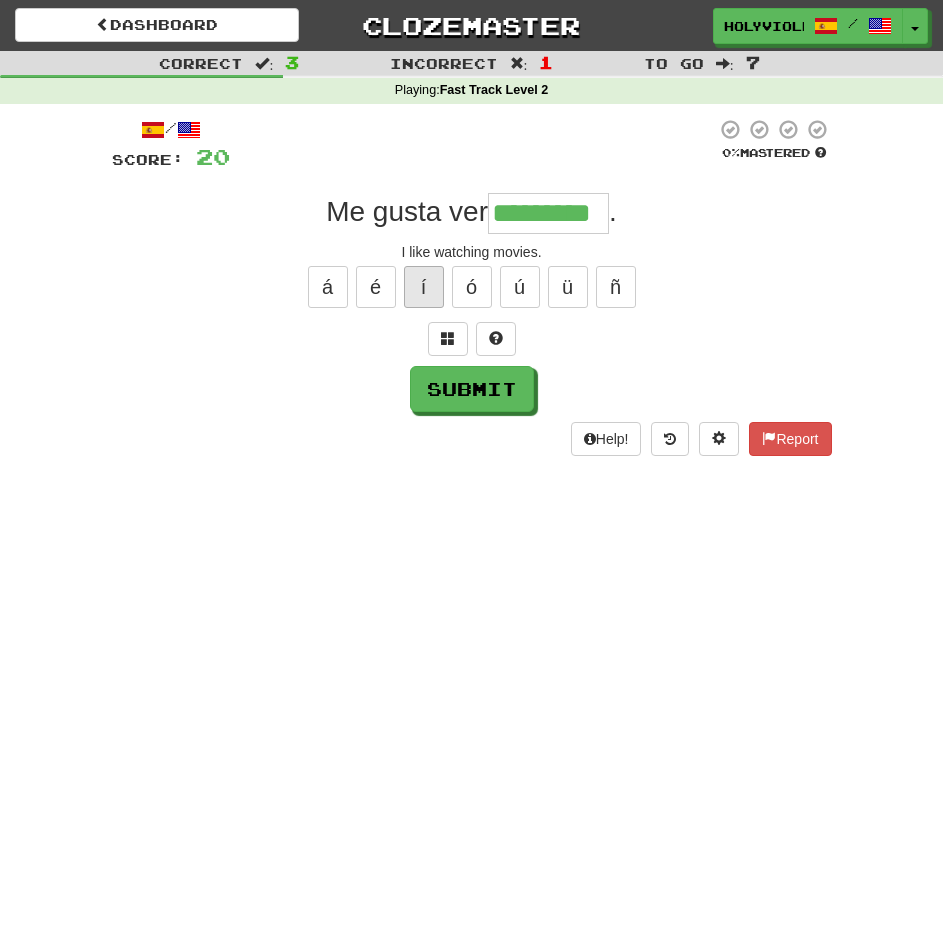 type on "*********" 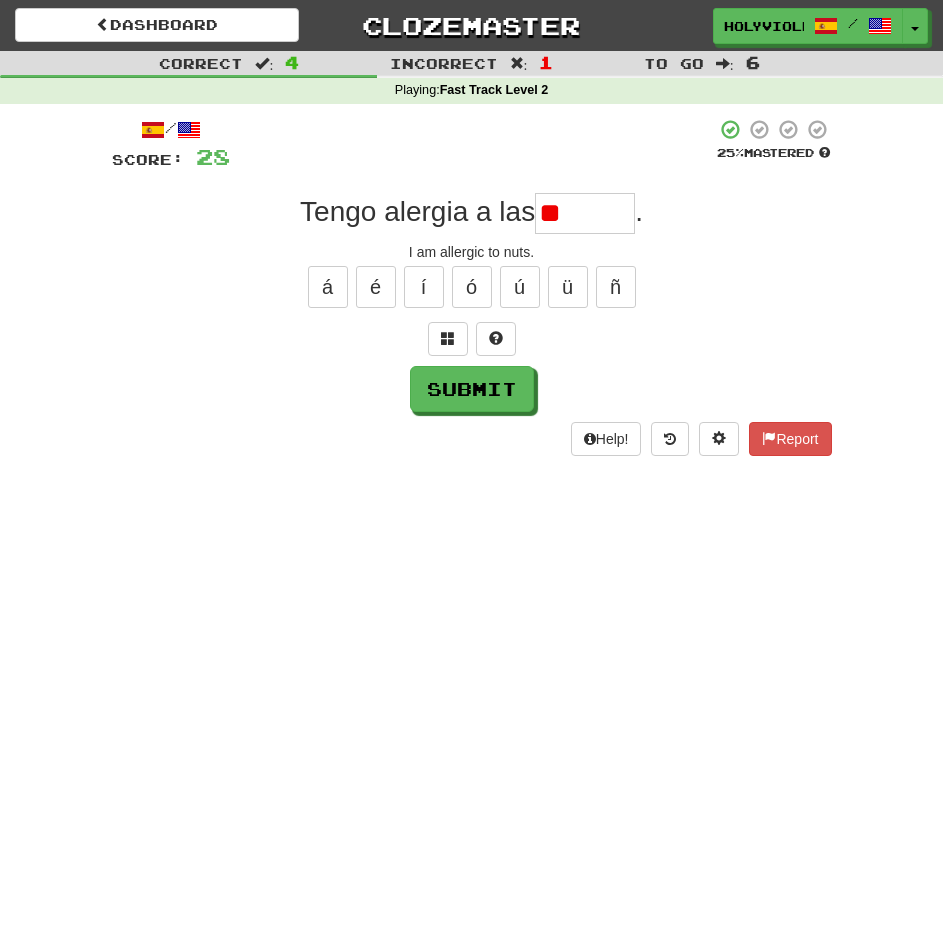 type on "*" 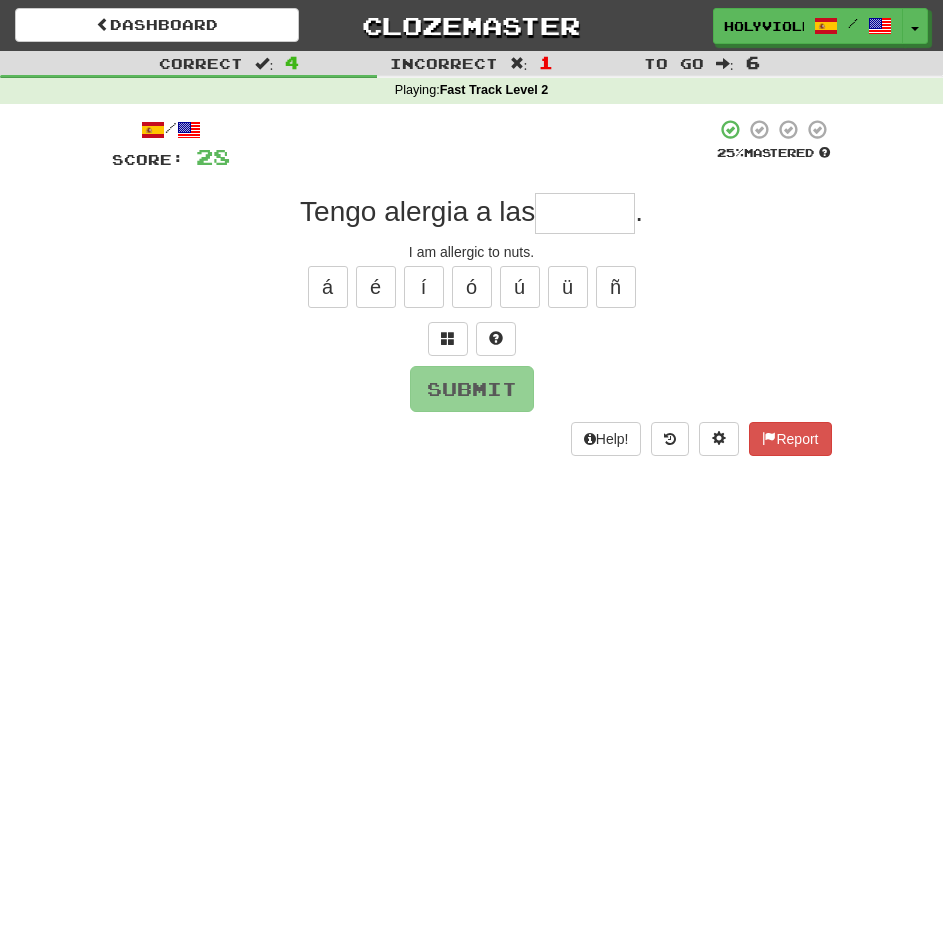 type on "*" 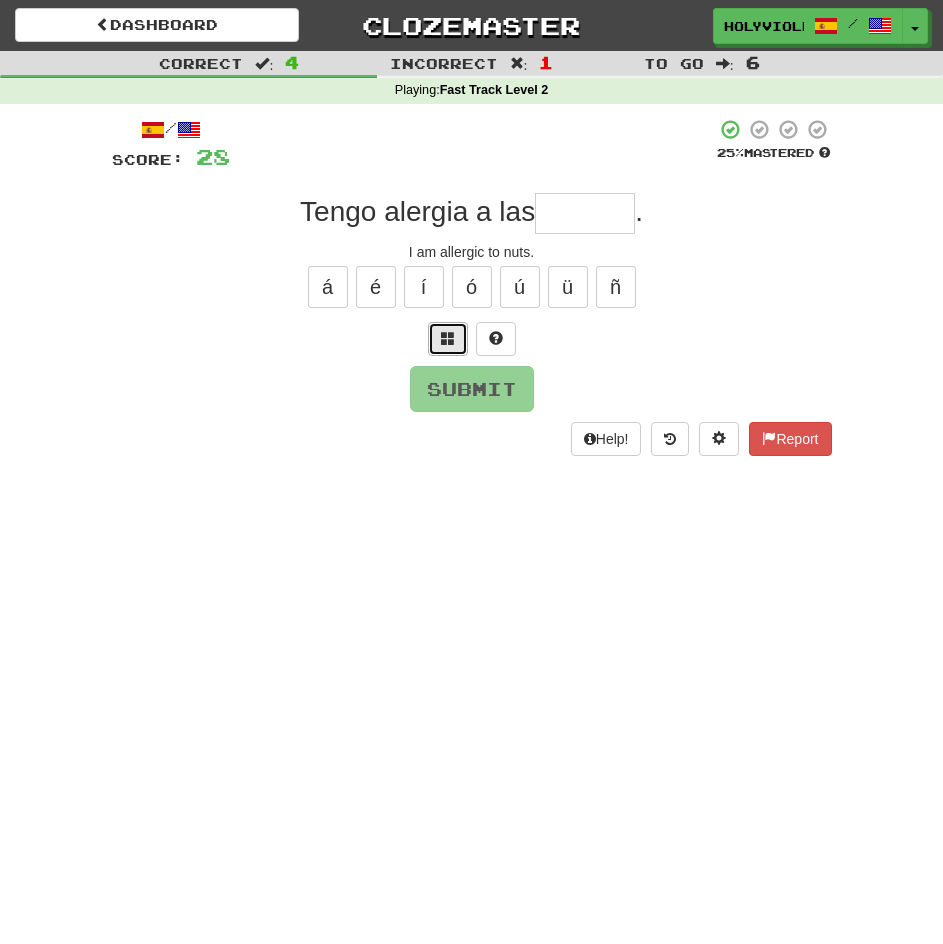 click at bounding box center [448, 339] 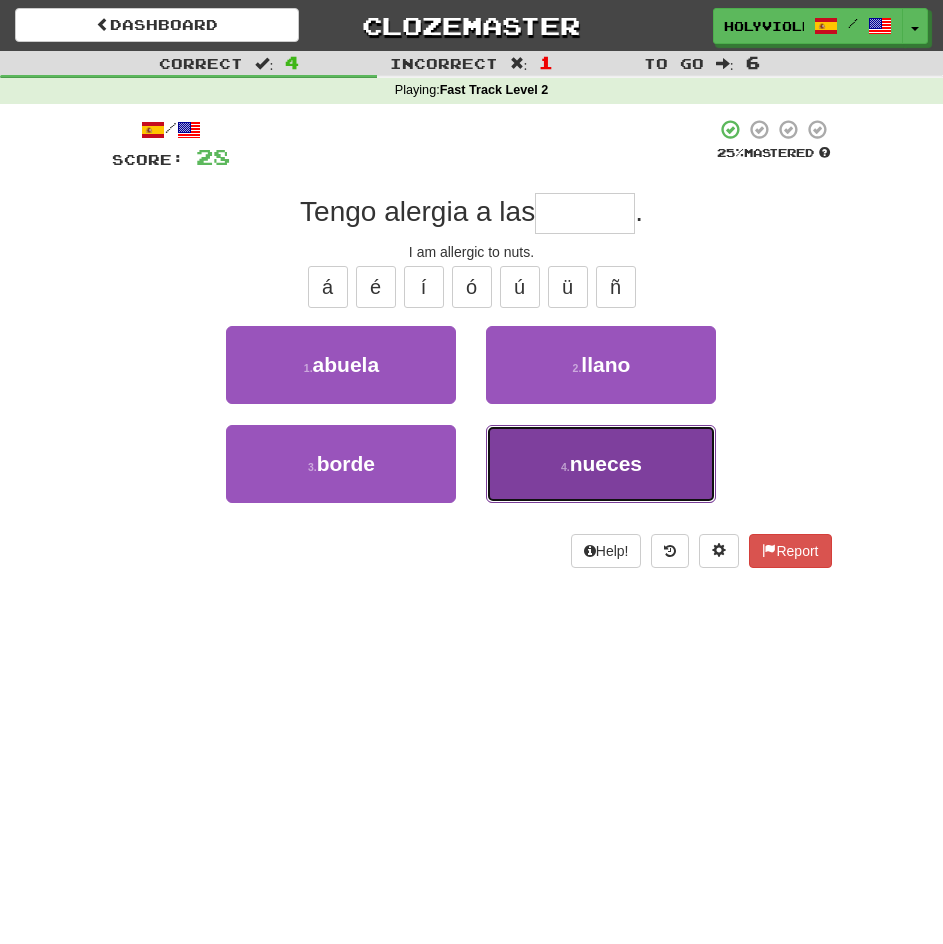 click on "4 .  nueces" at bounding box center (601, 464) 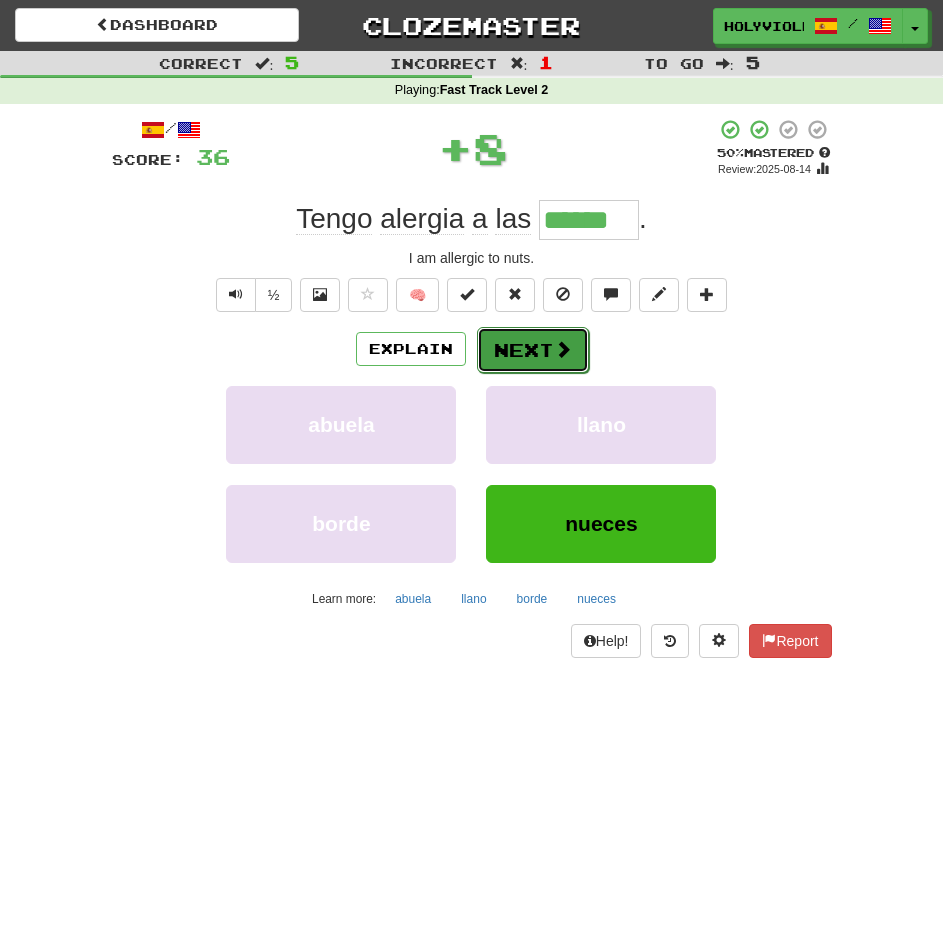 click on "Next" at bounding box center [533, 350] 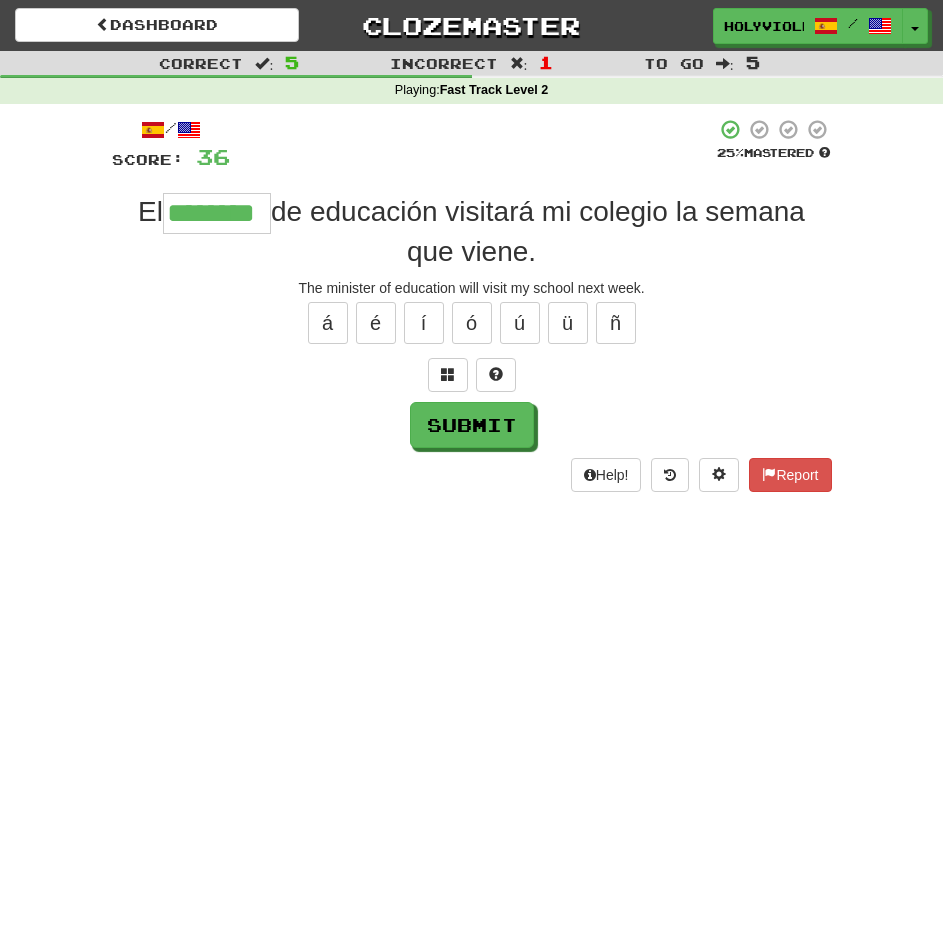 type on "********" 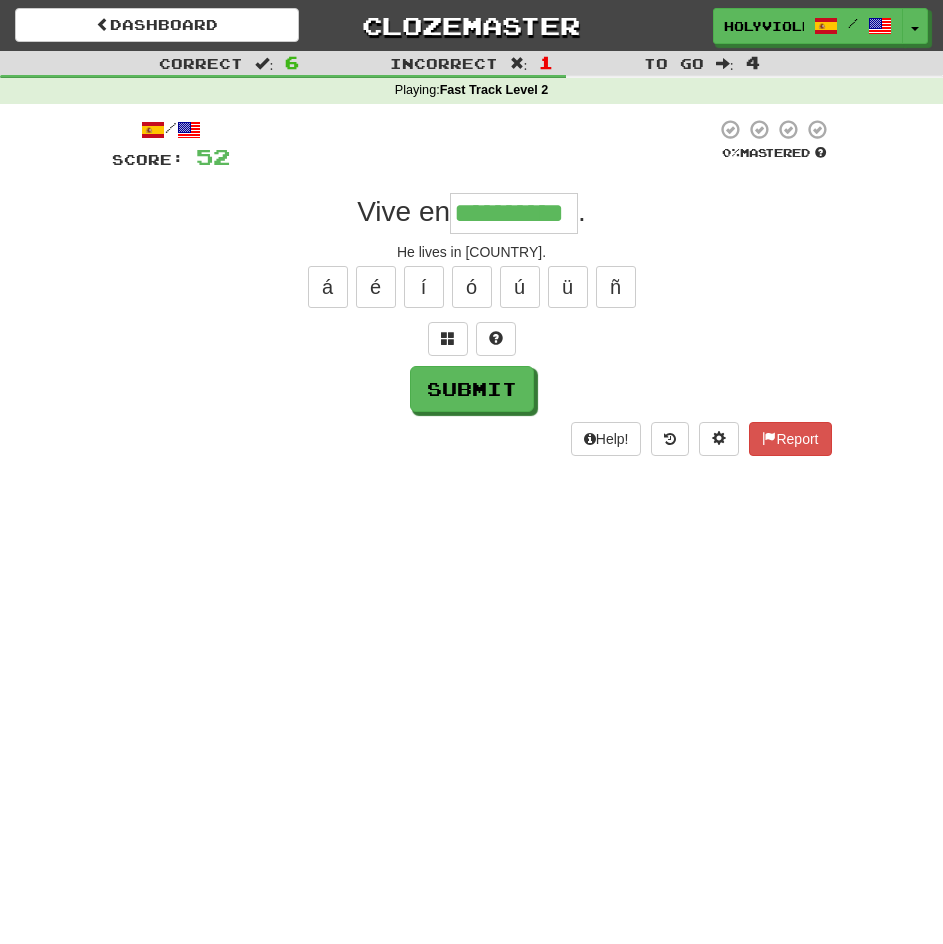 type on "**********" 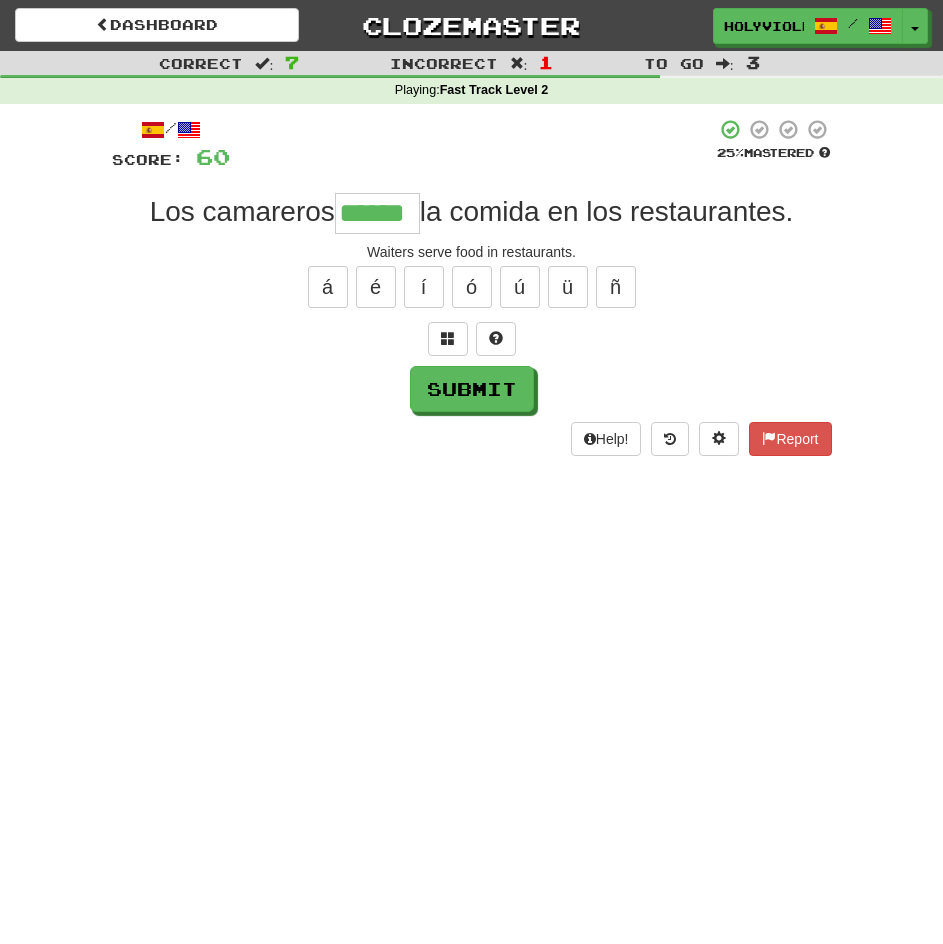 type on "******" 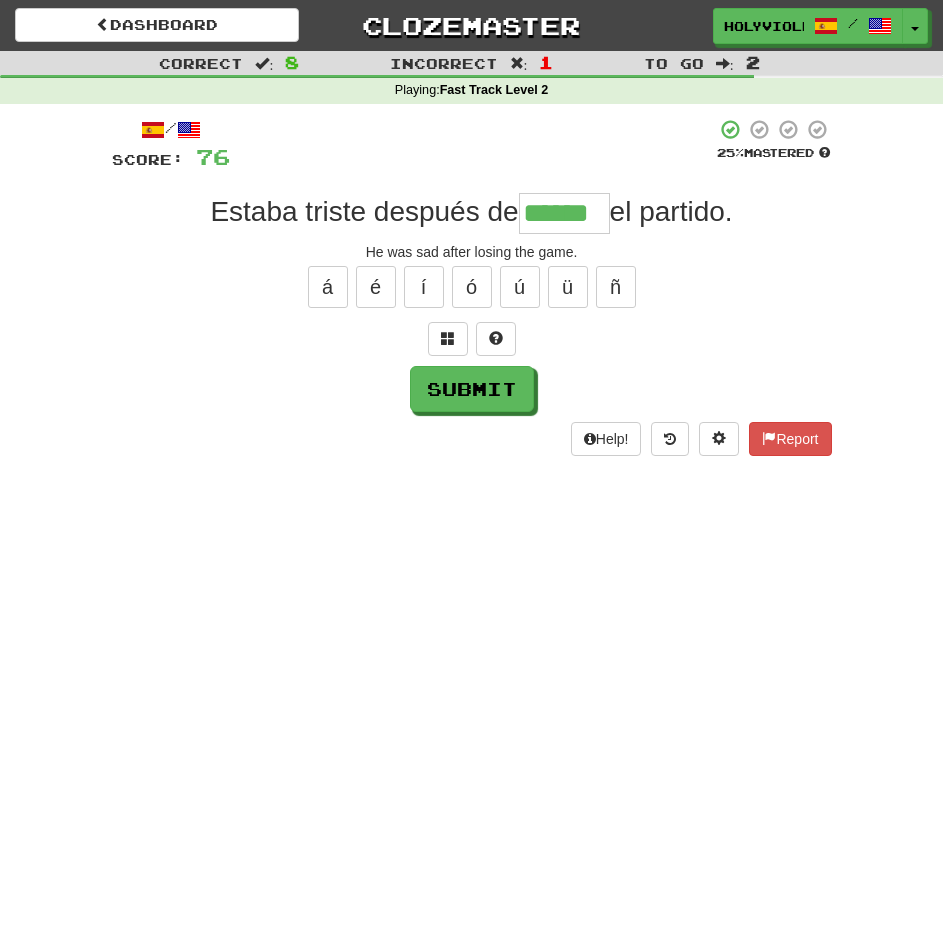 type on "******" 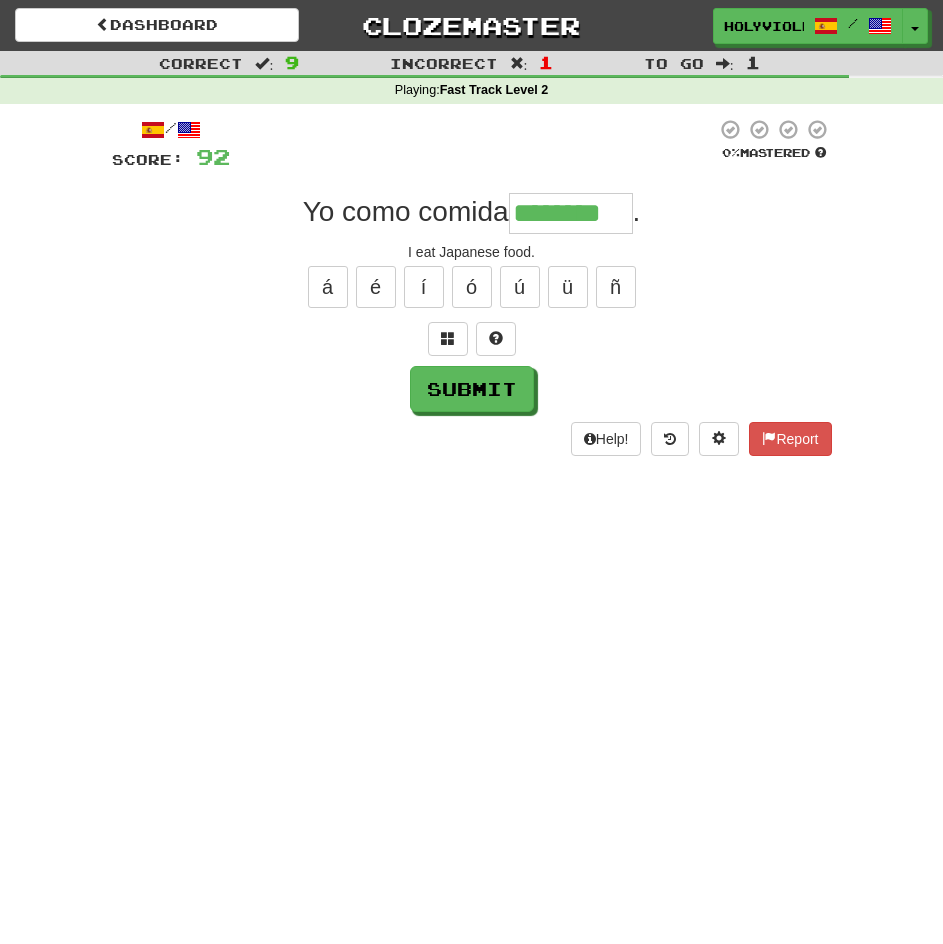type on "********" 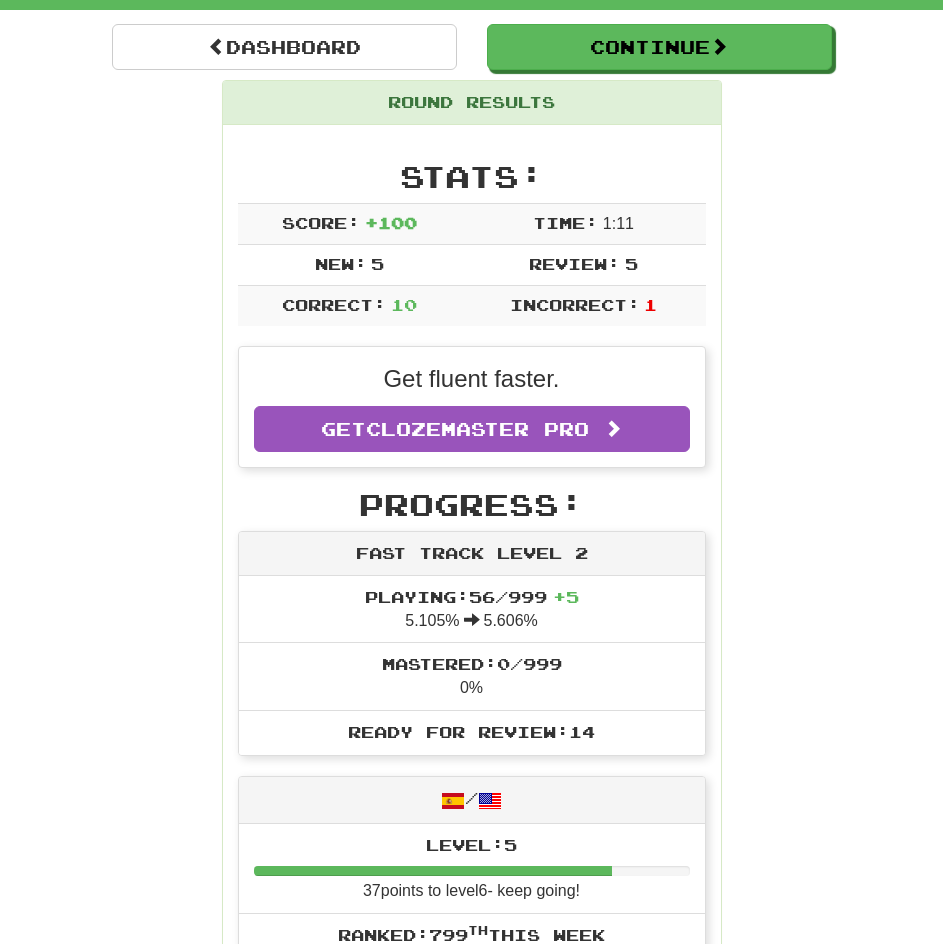 scroll, scrollTop: 0, scrollLeft: 0, axis: both 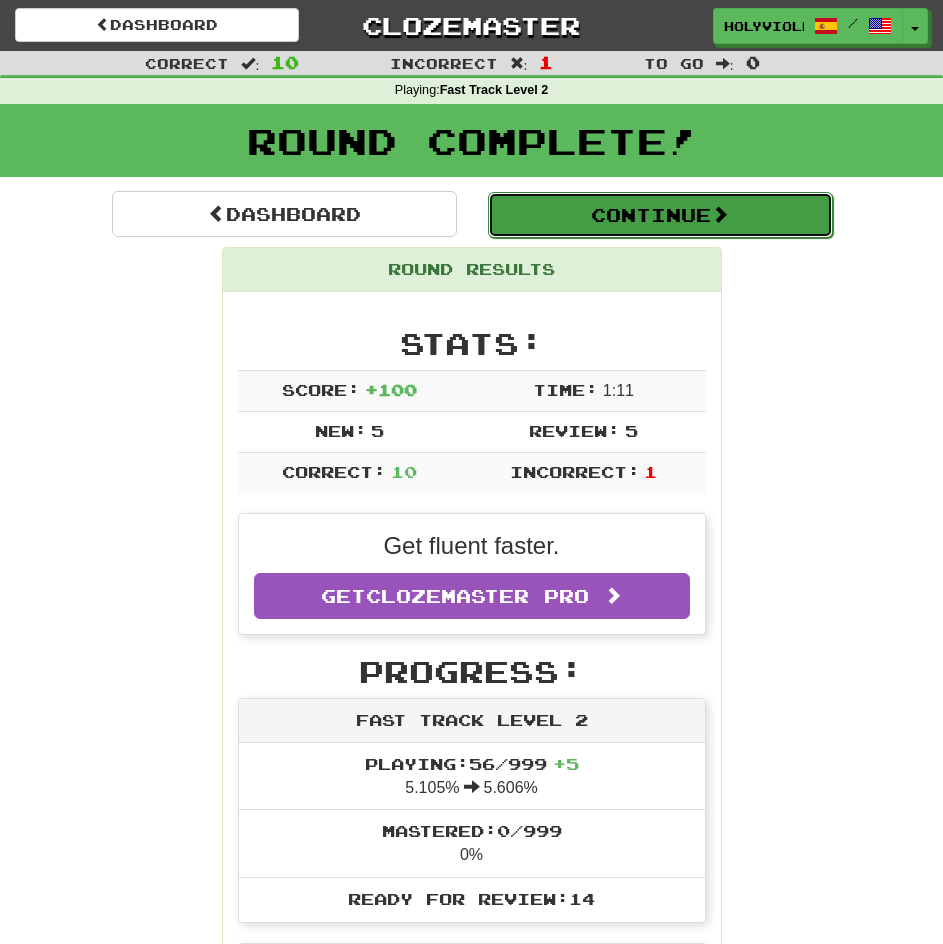 click on "Continue" at bounding box center [660, 215] 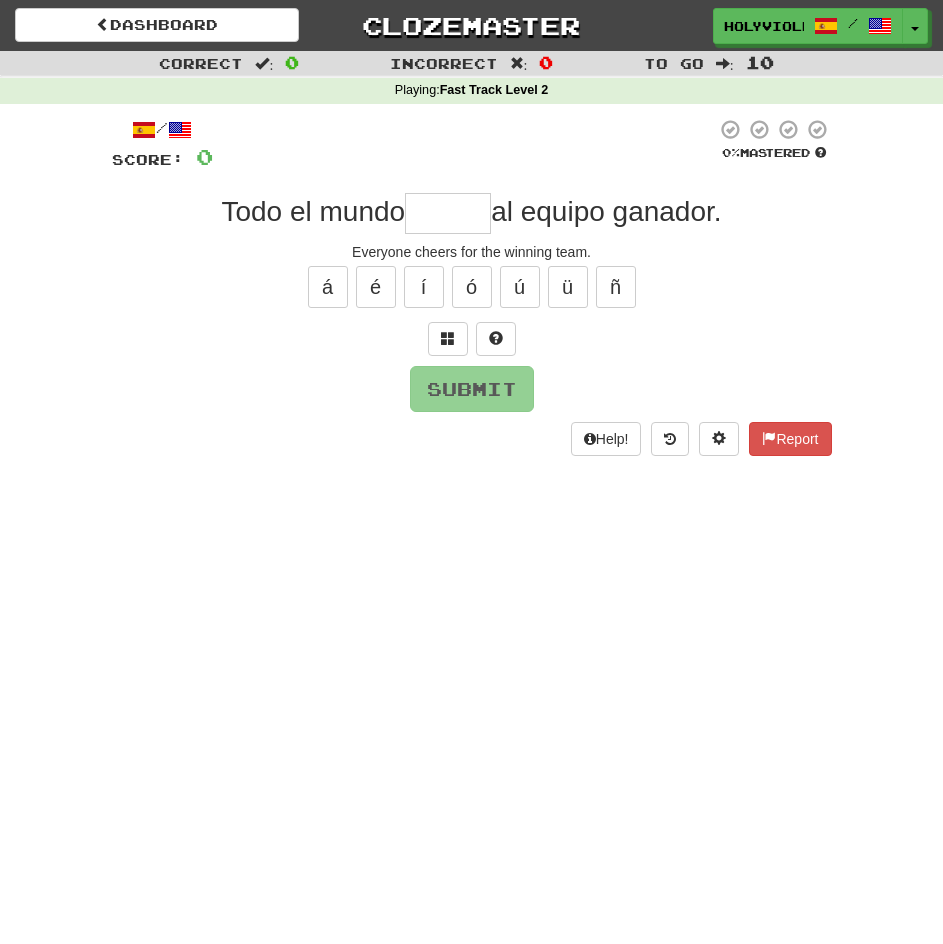 type on "*" 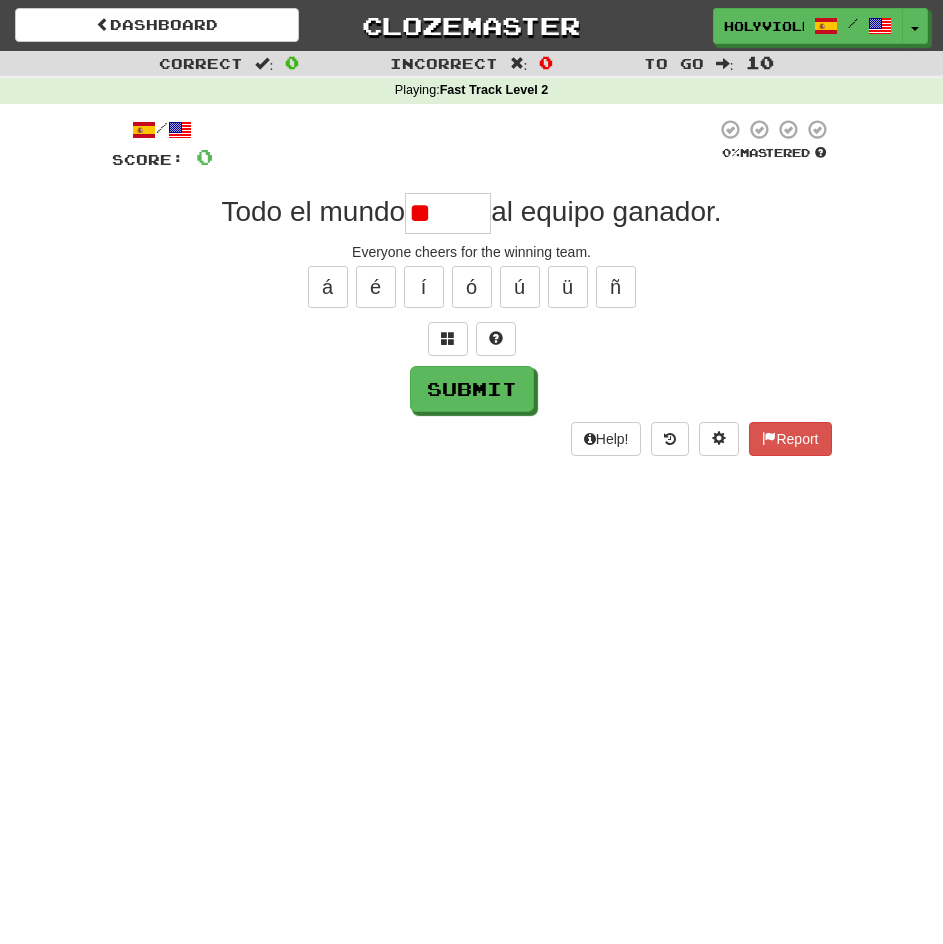 type on "*" 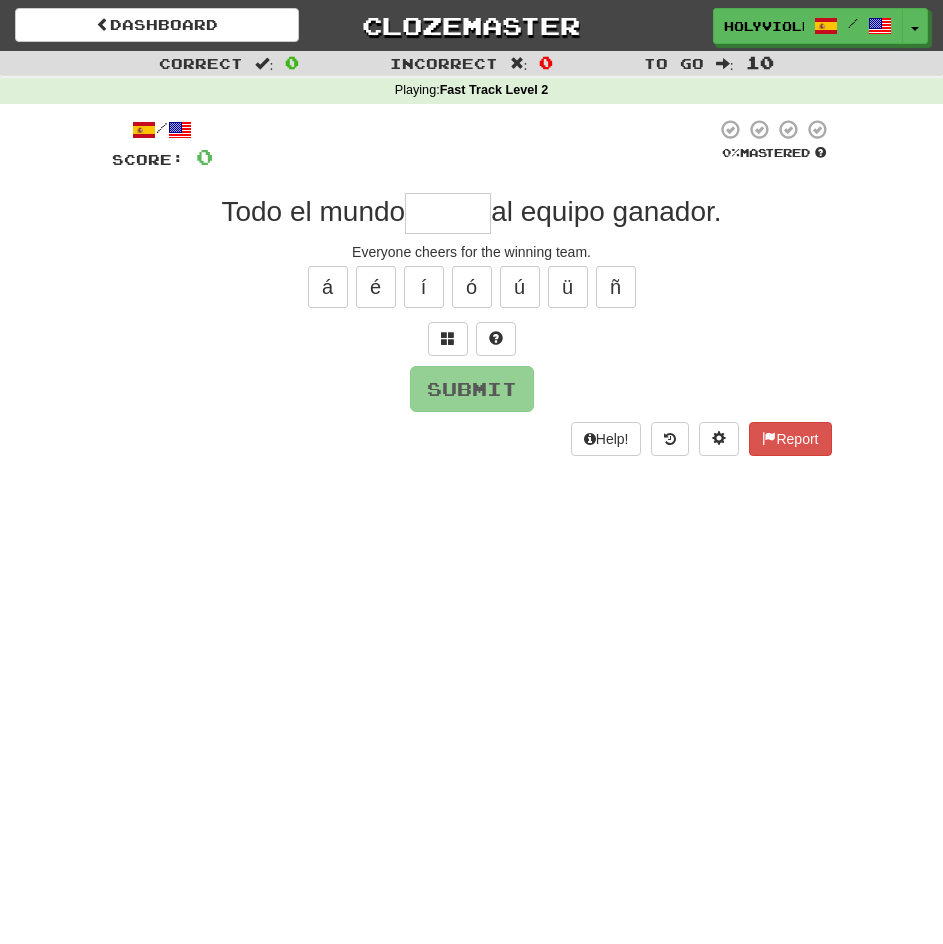 click at bounding box center [472, 339] 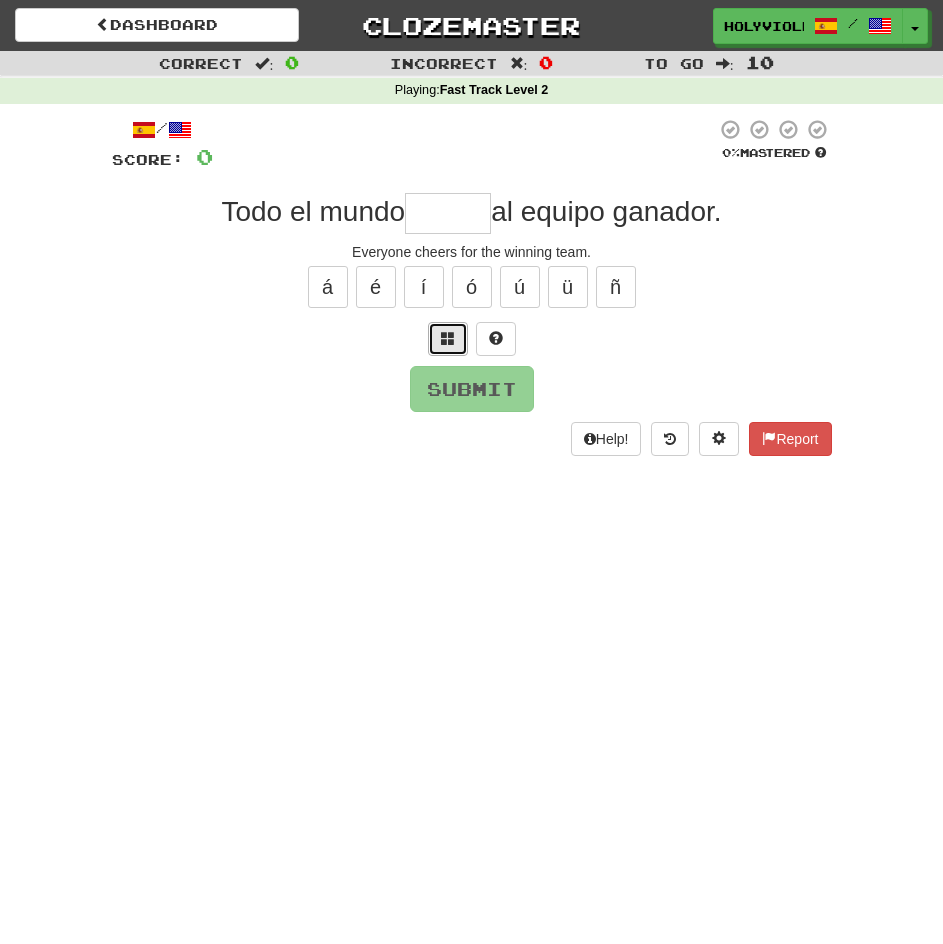 click at bounding box center (448, 339) 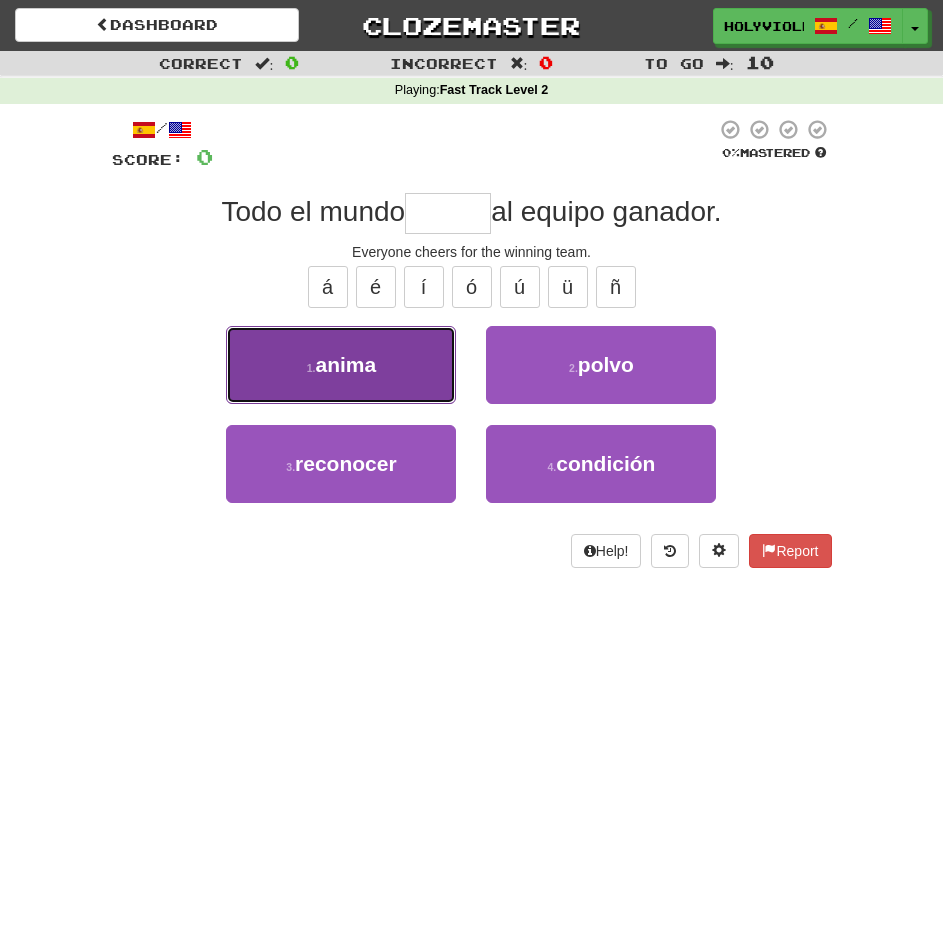 click on "1 .  anima" at bounding box center (341, 365) 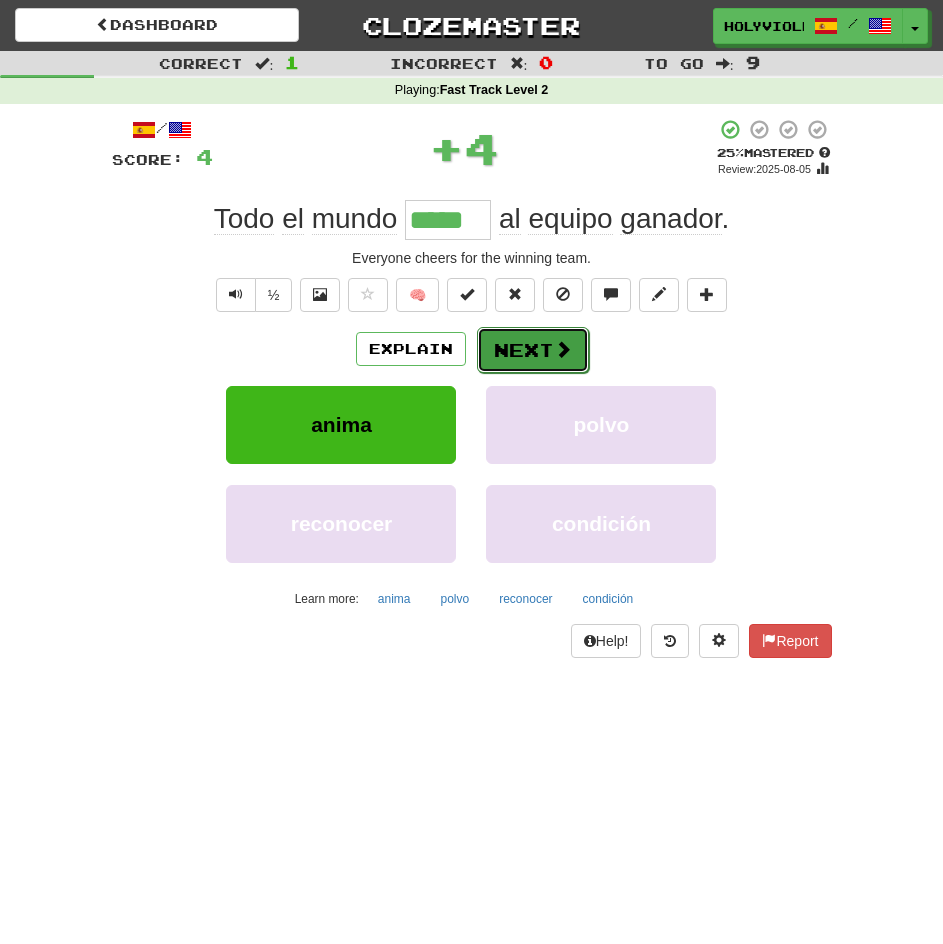 click on "Next" at bounding box center [533, 350] 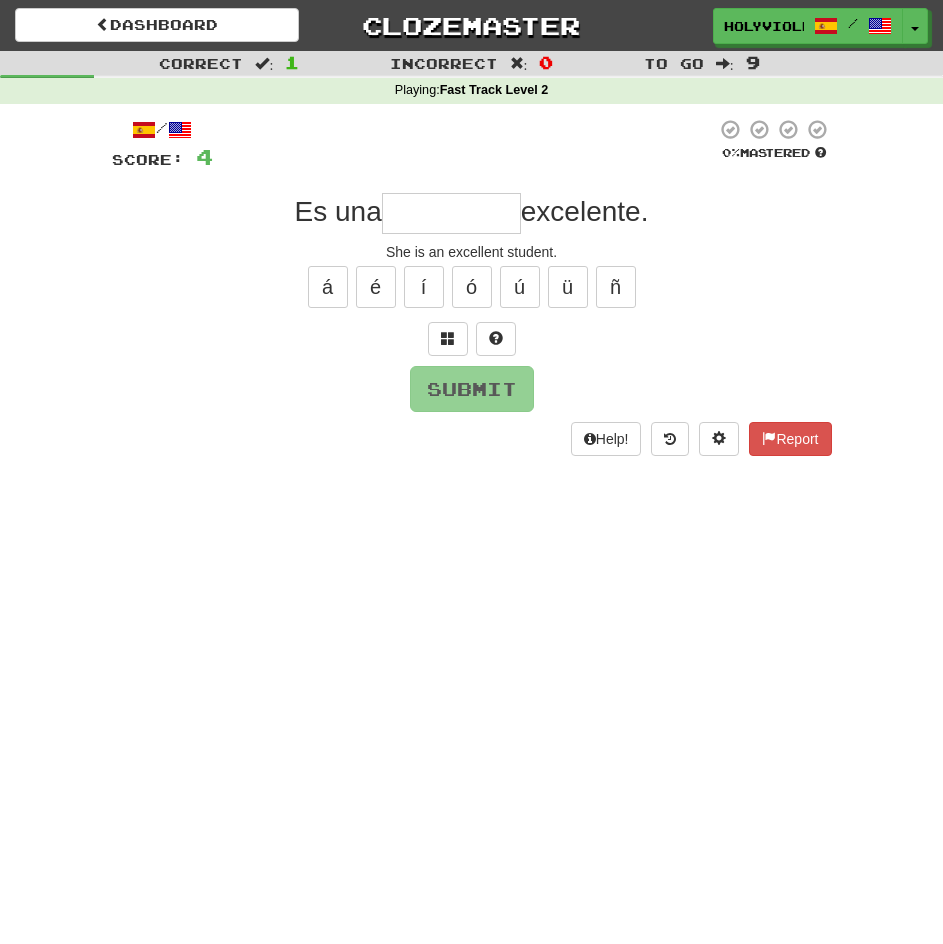 type on "*" 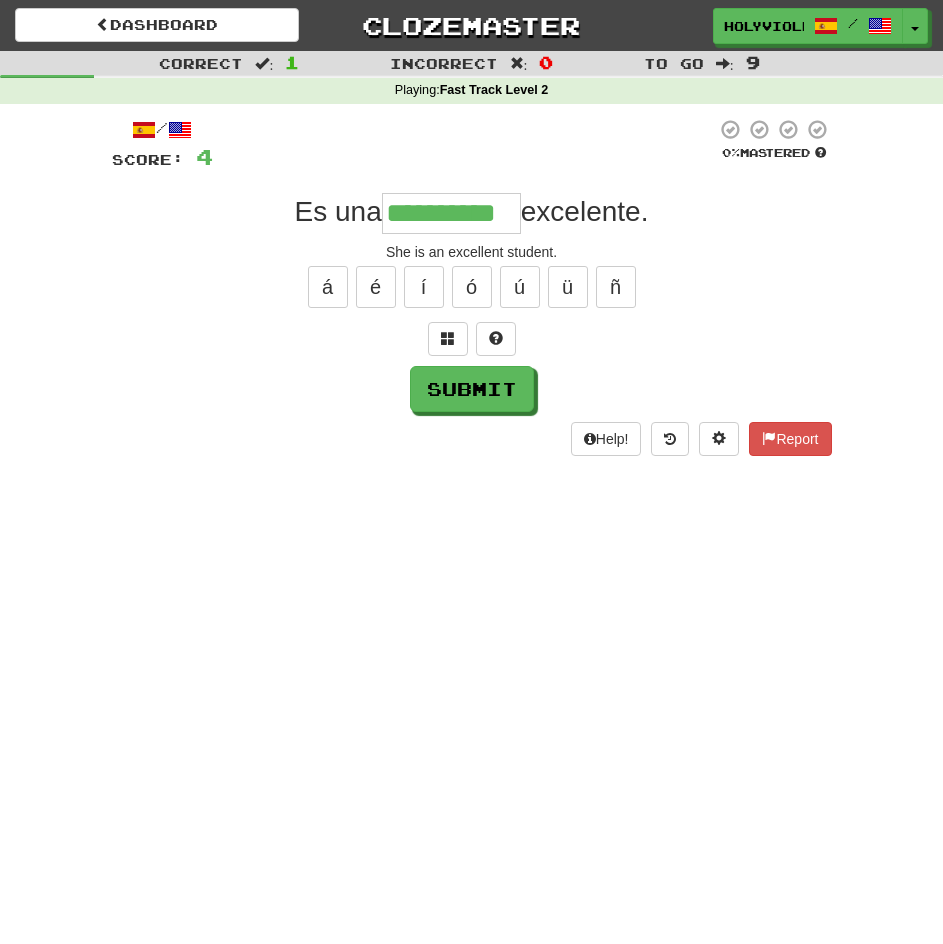 type on "**********" 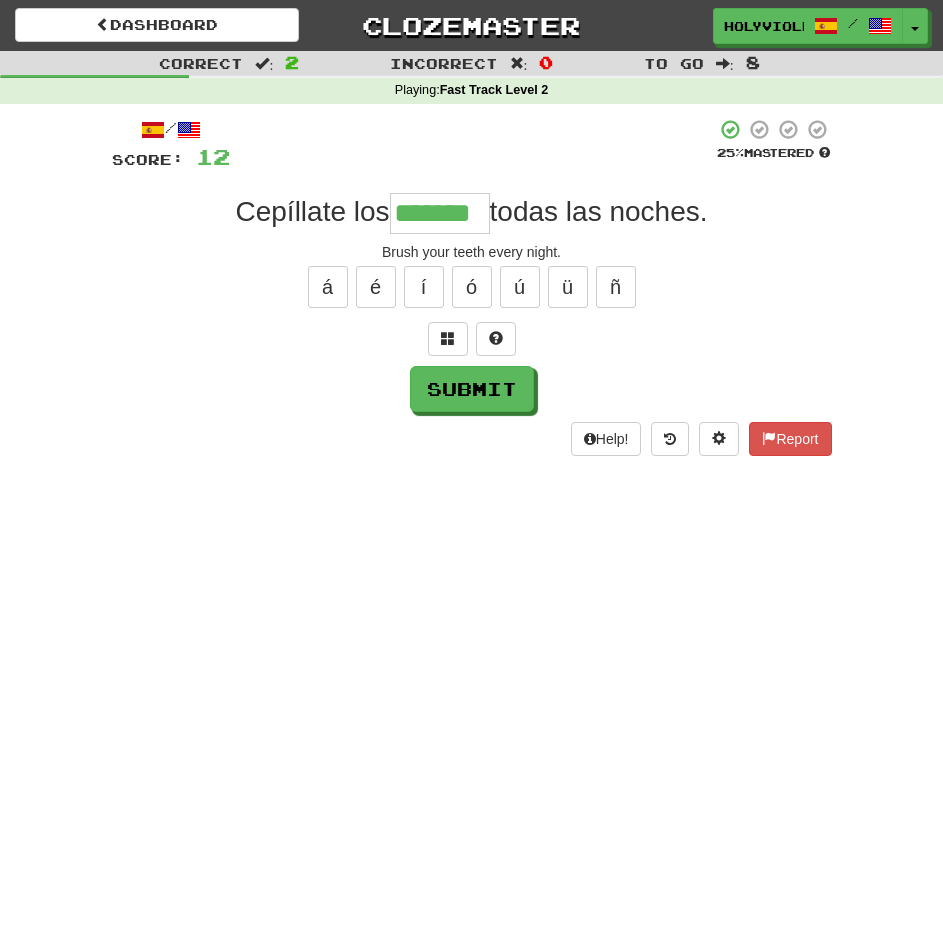 type on "*******" 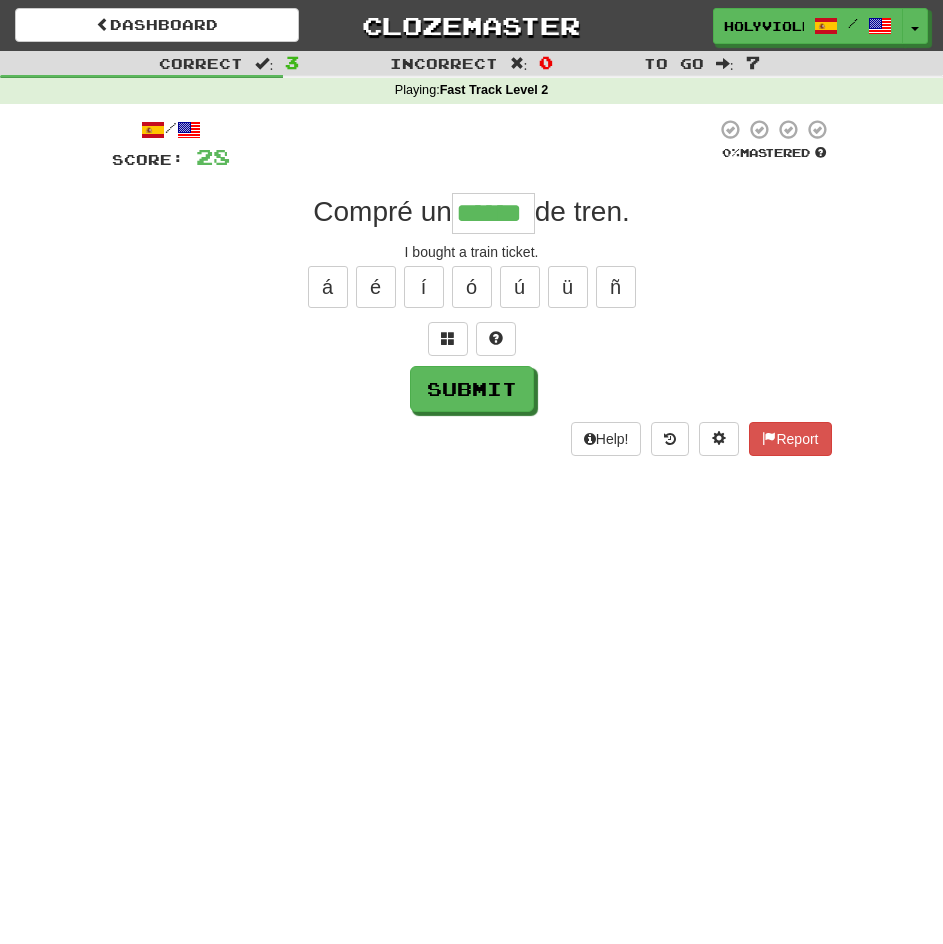 scroll, scrollTop: 0, scrollLeft: 1, axis: horizontal 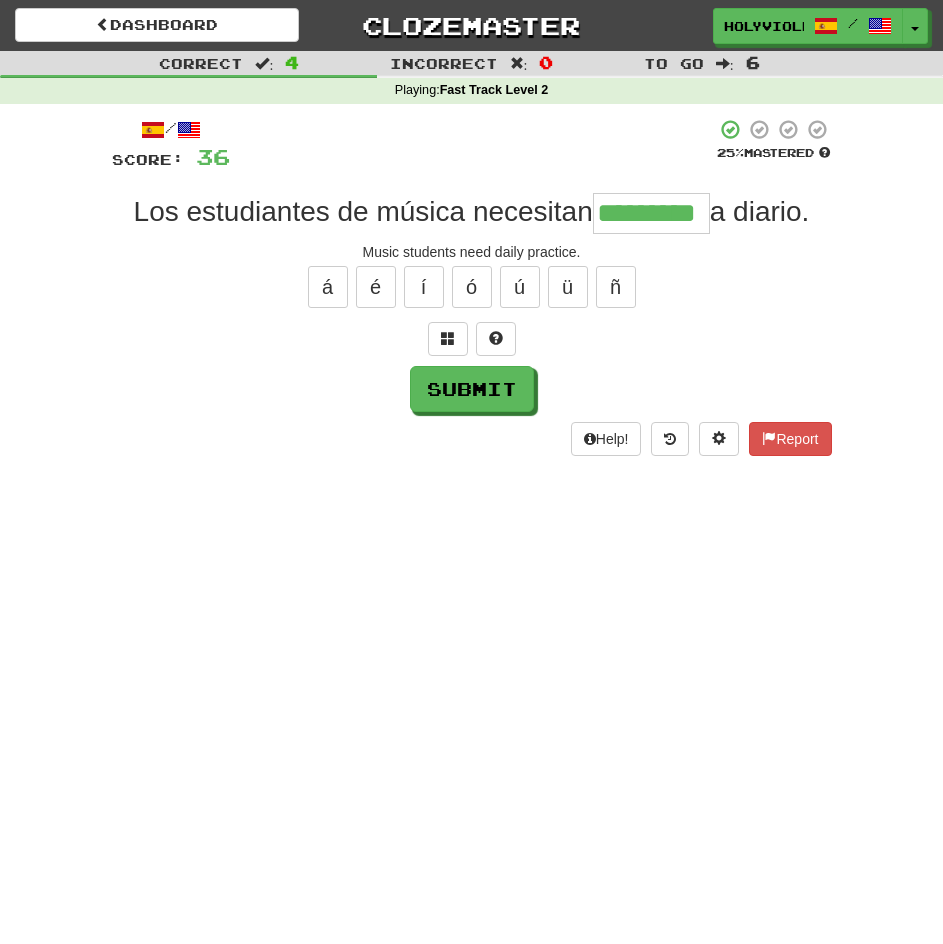 type on "*********" 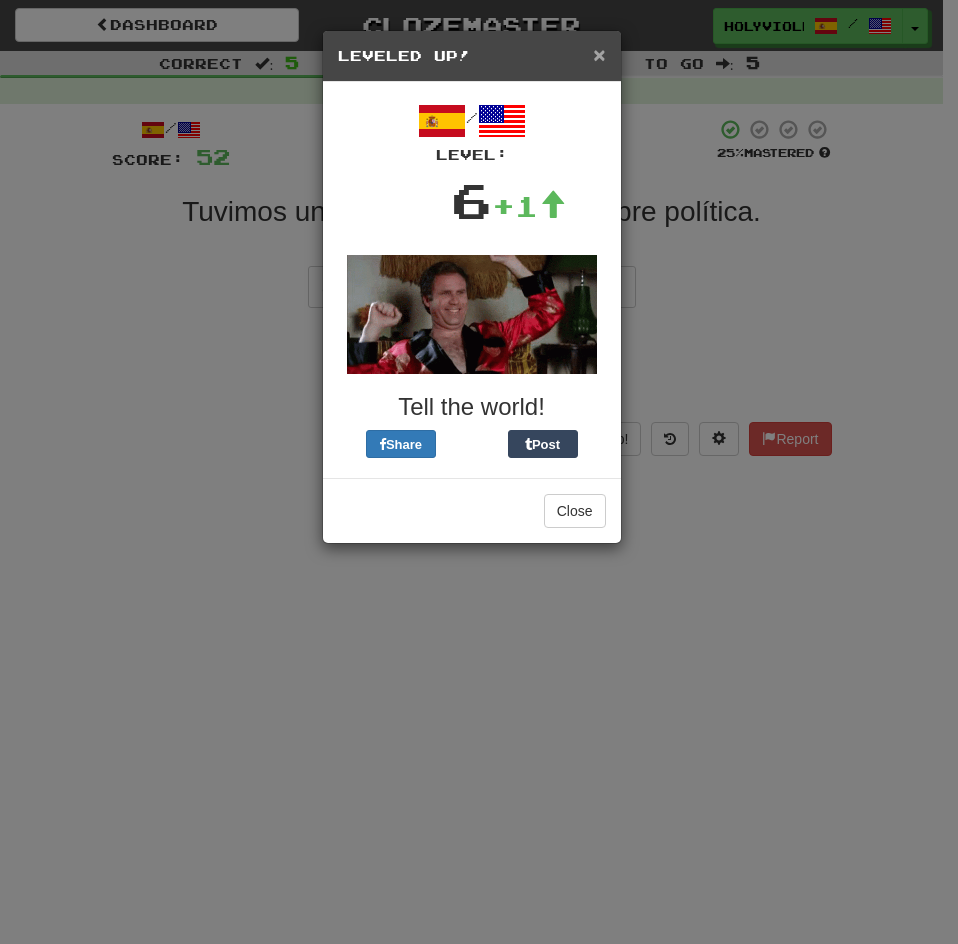 click on "×" at bounding box center [599, 54] 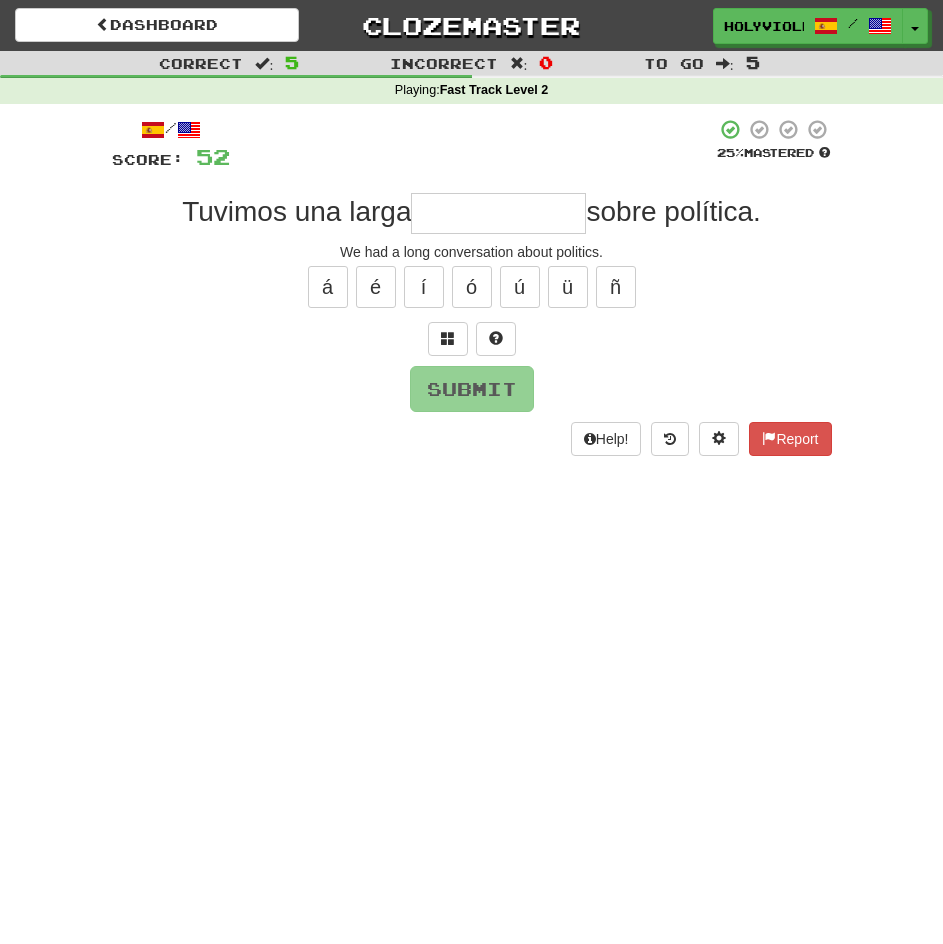 click at bounding box center (498, 213) 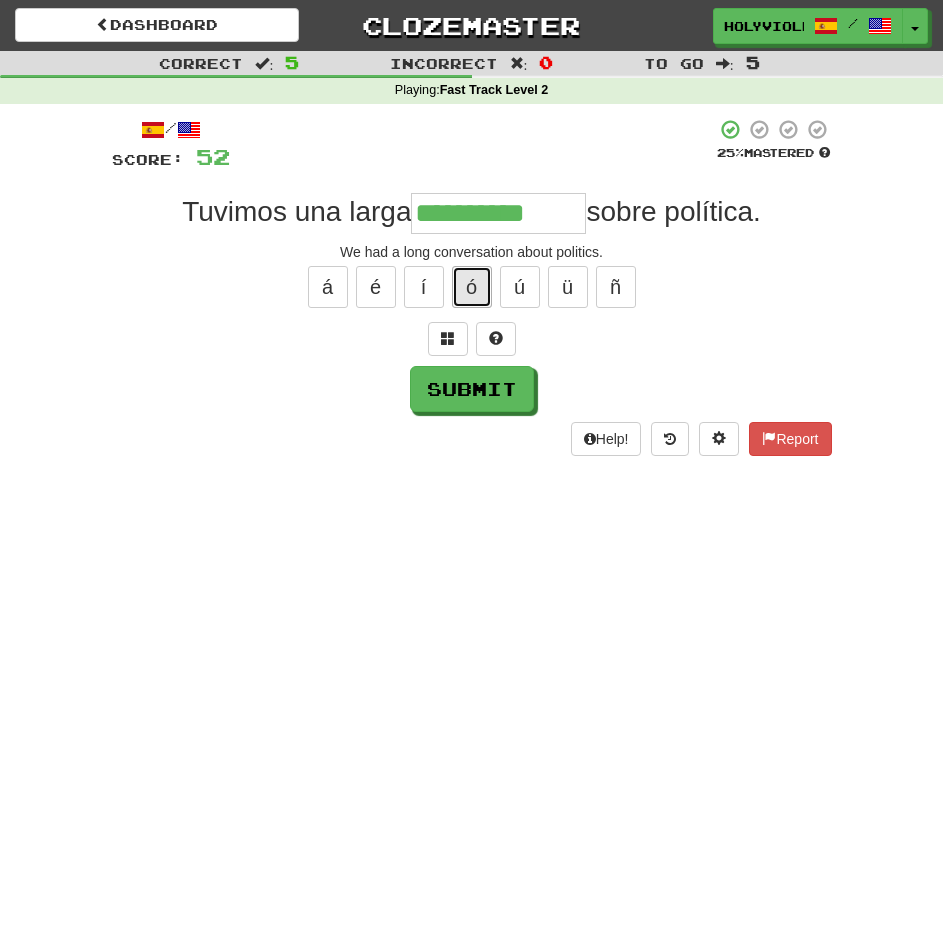 click on "ó" at bounding box center (472, 287) 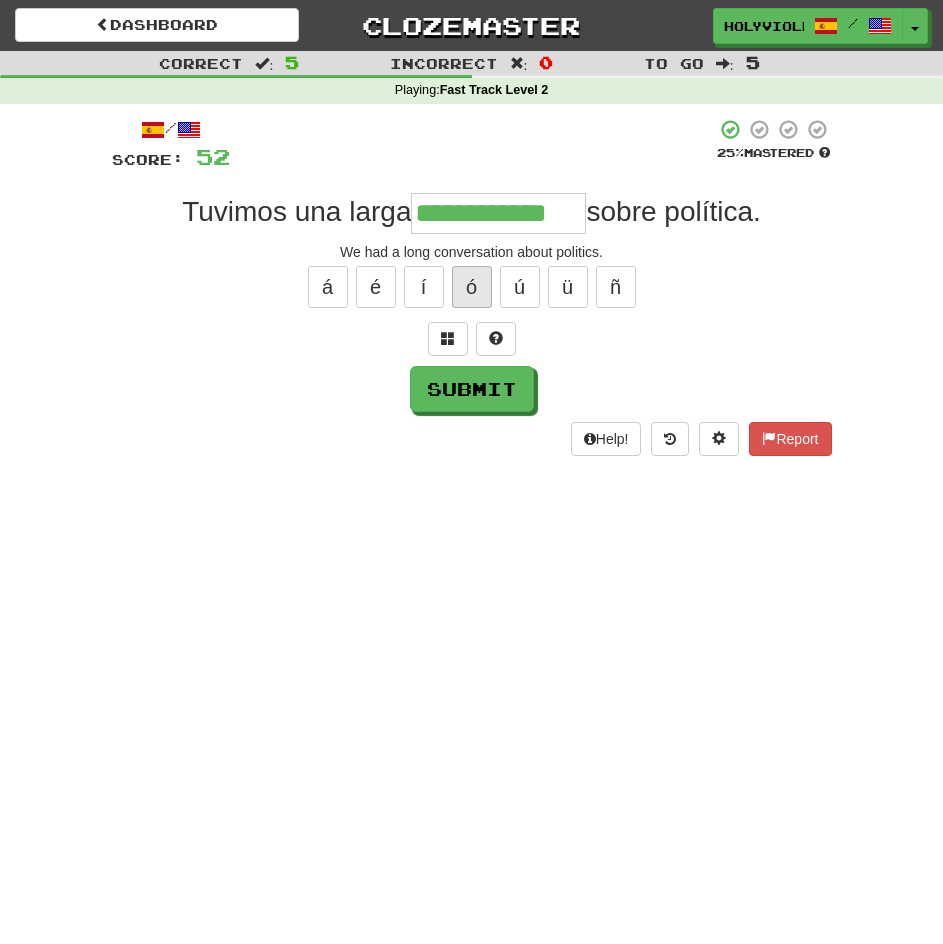 type on "**********" 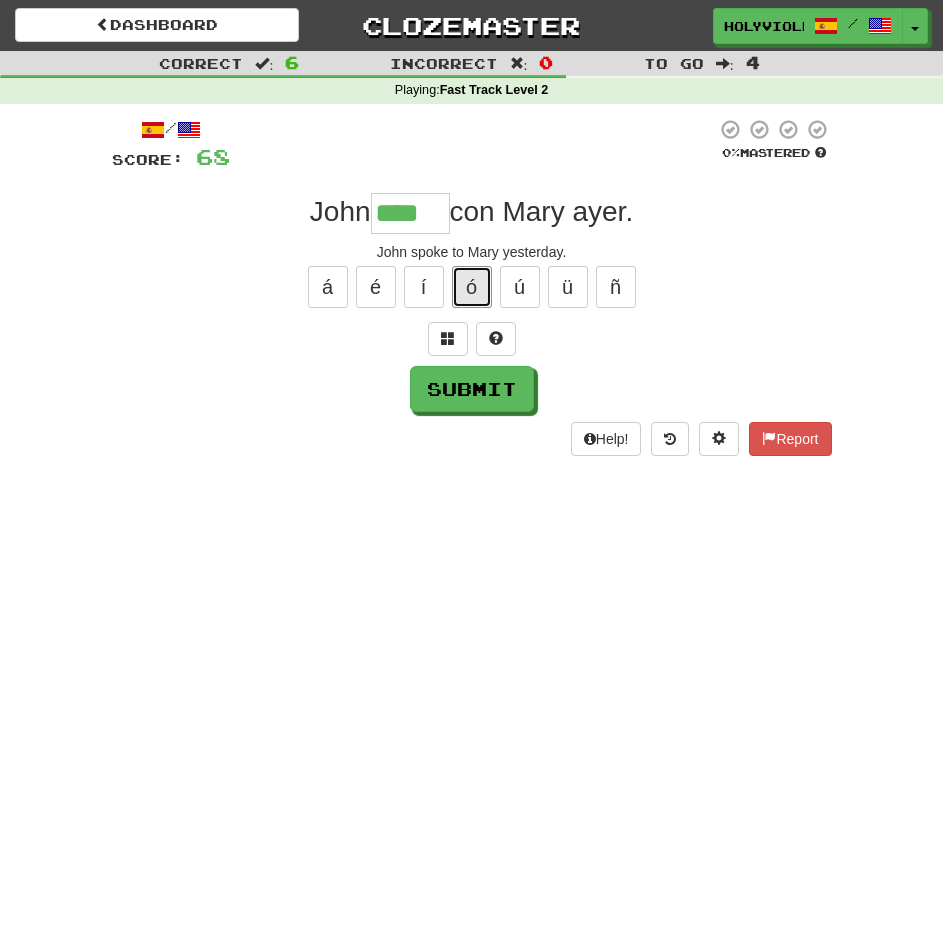 click on "ó" at bounding box center (472, 287) 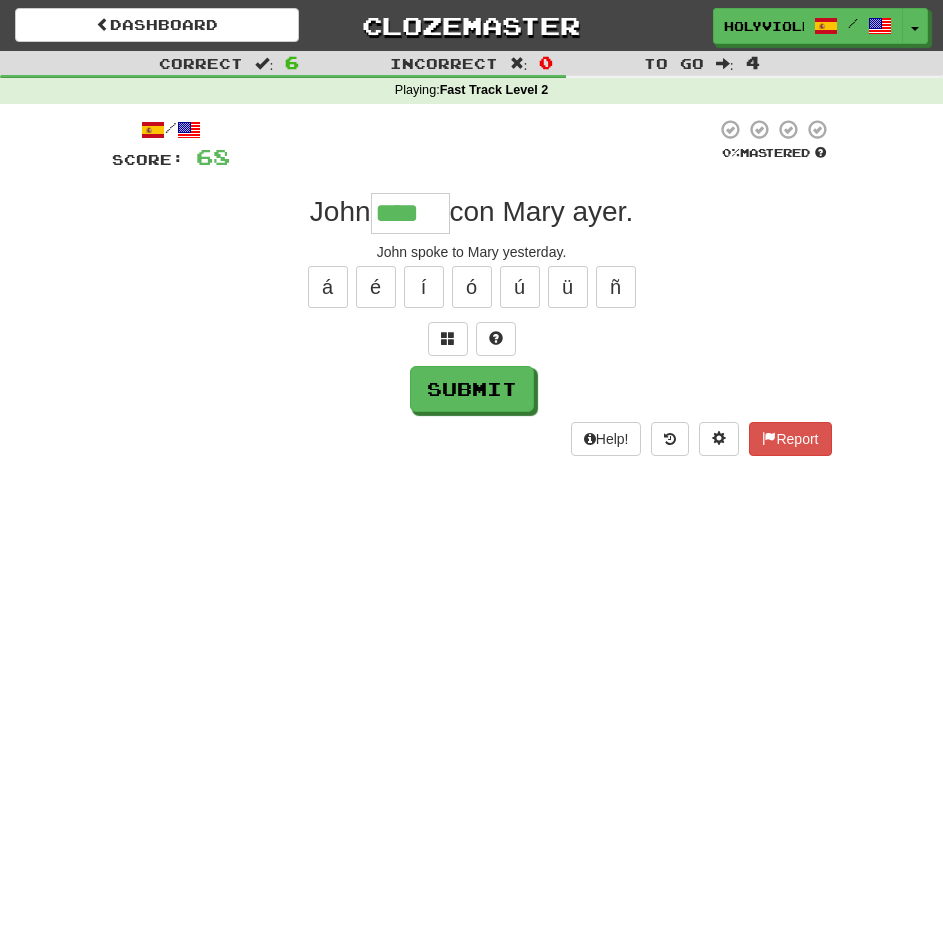 type on "*****" 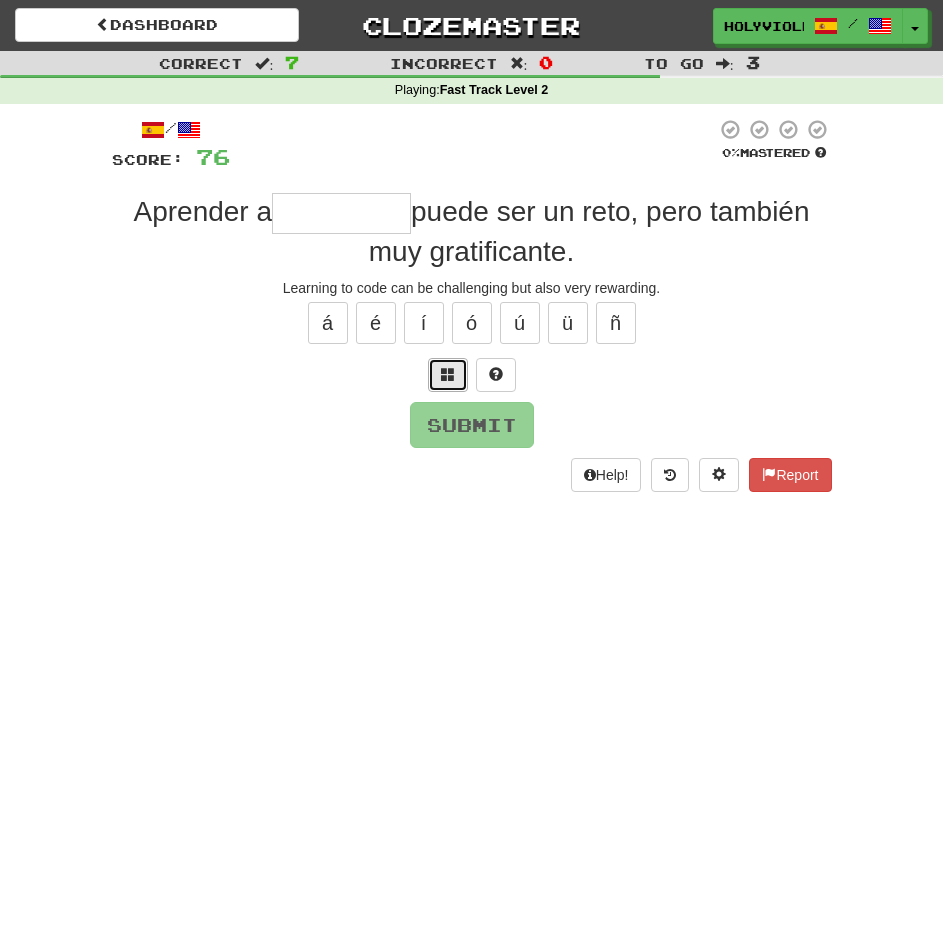 click at bounding box center [448, 374] 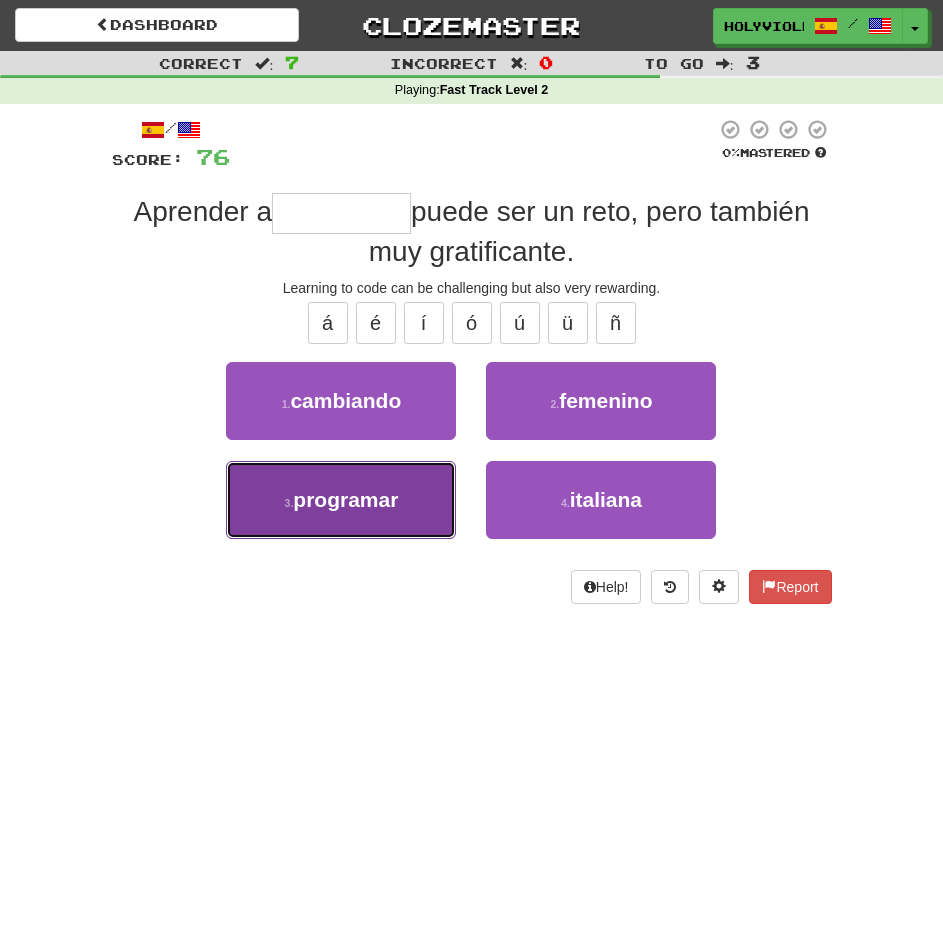 click on "programar" at bounding box center [345, 499] 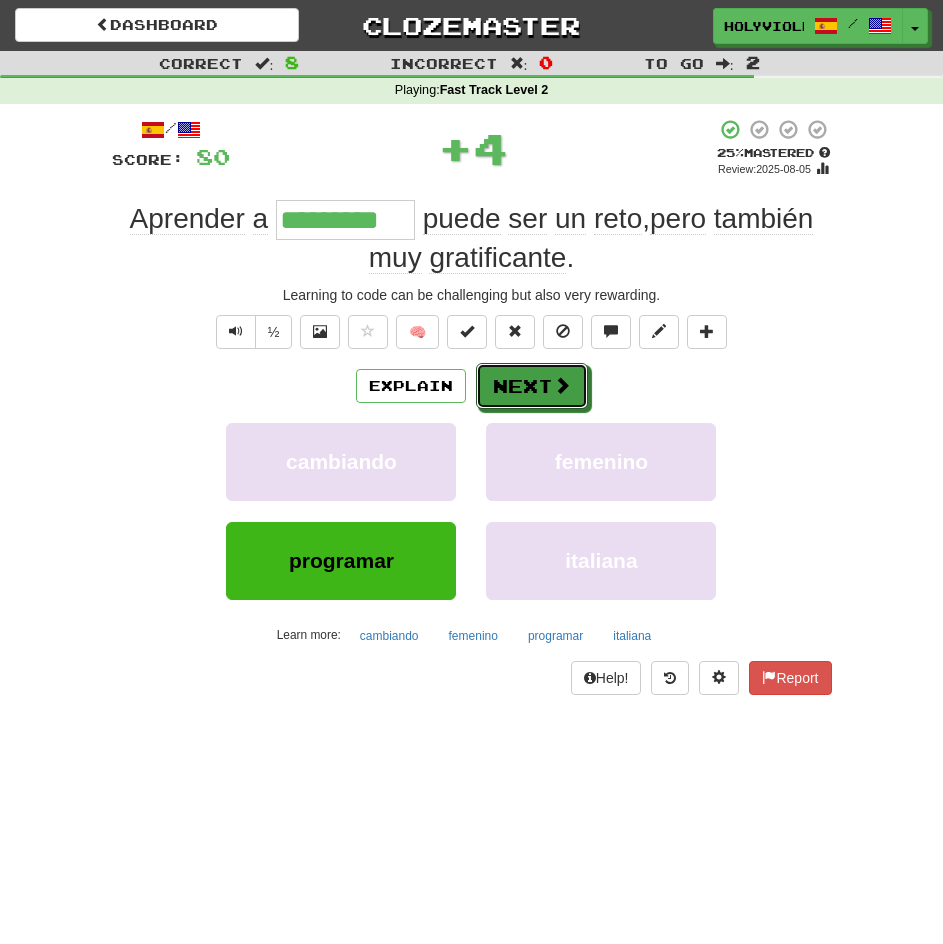 click on "Next" at bounding box center [532, 386] 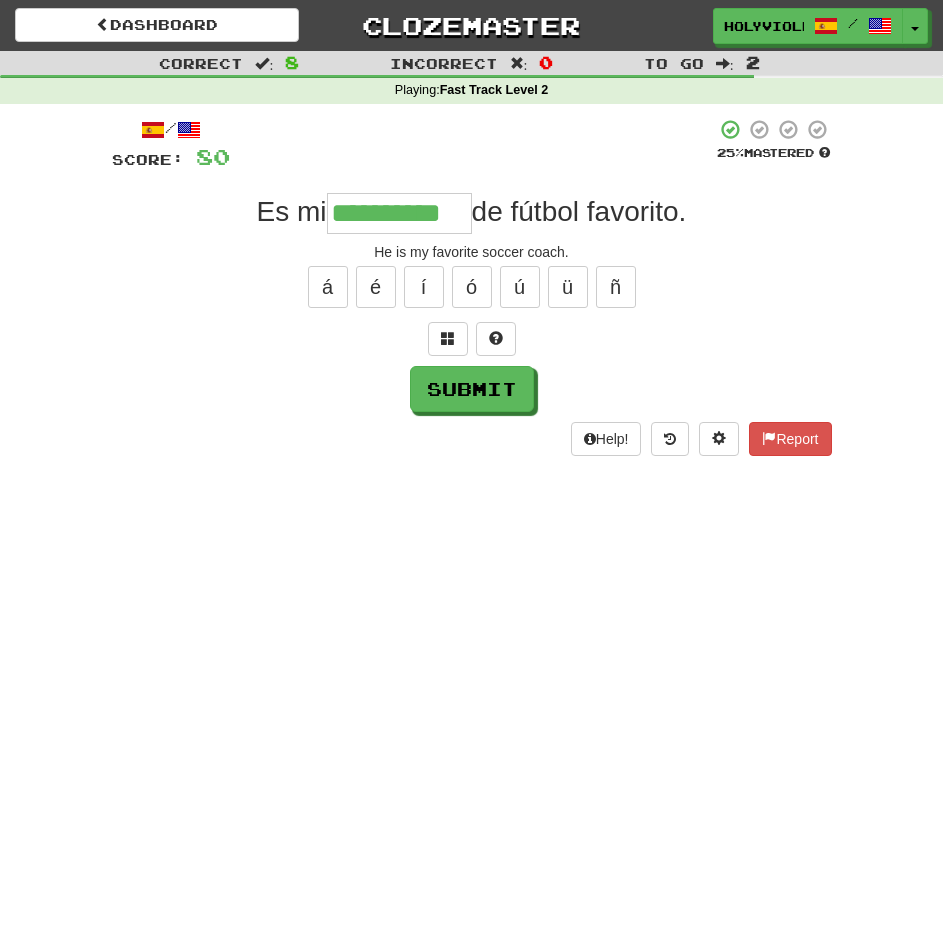type on "**********" 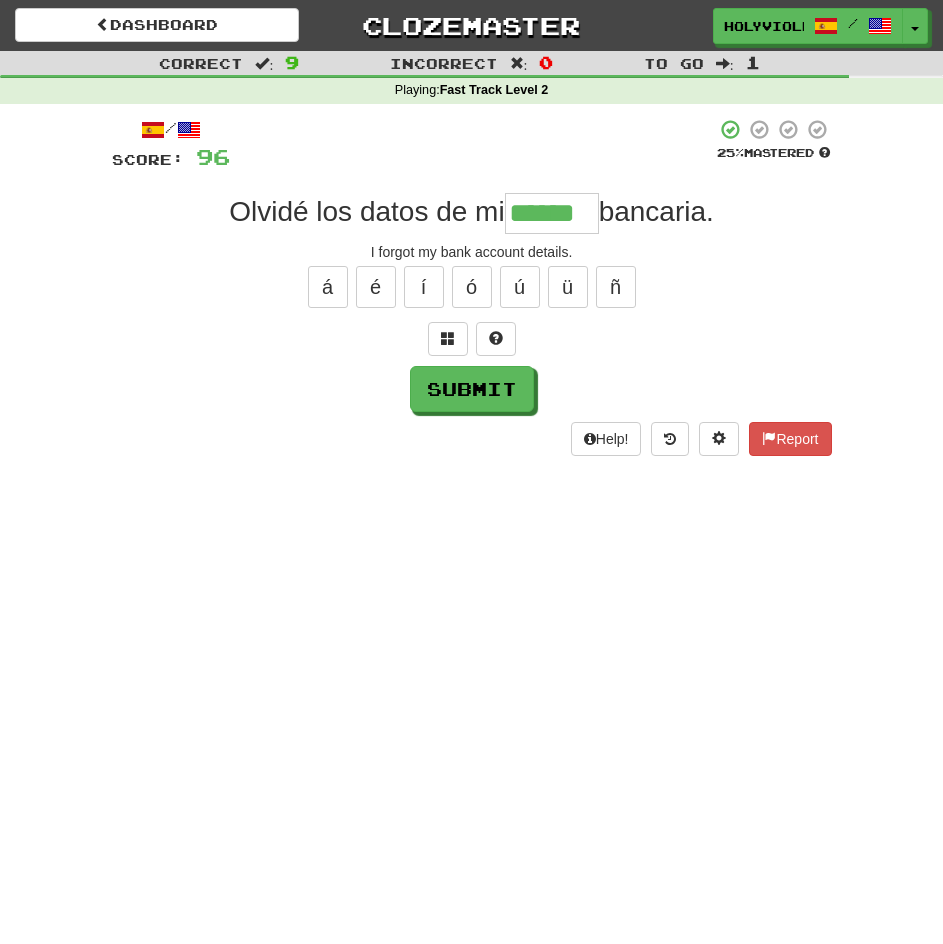type on "******" 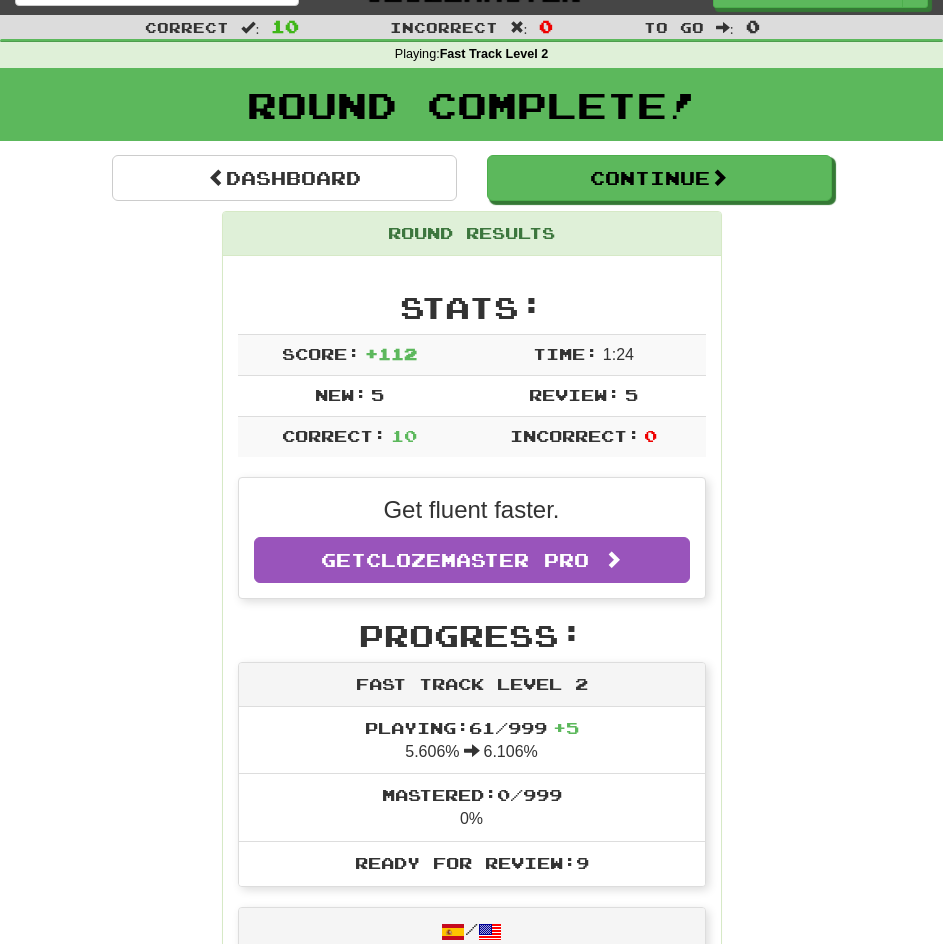 scroll, scrollTop: 0, scrollLeft: 0, axis: both 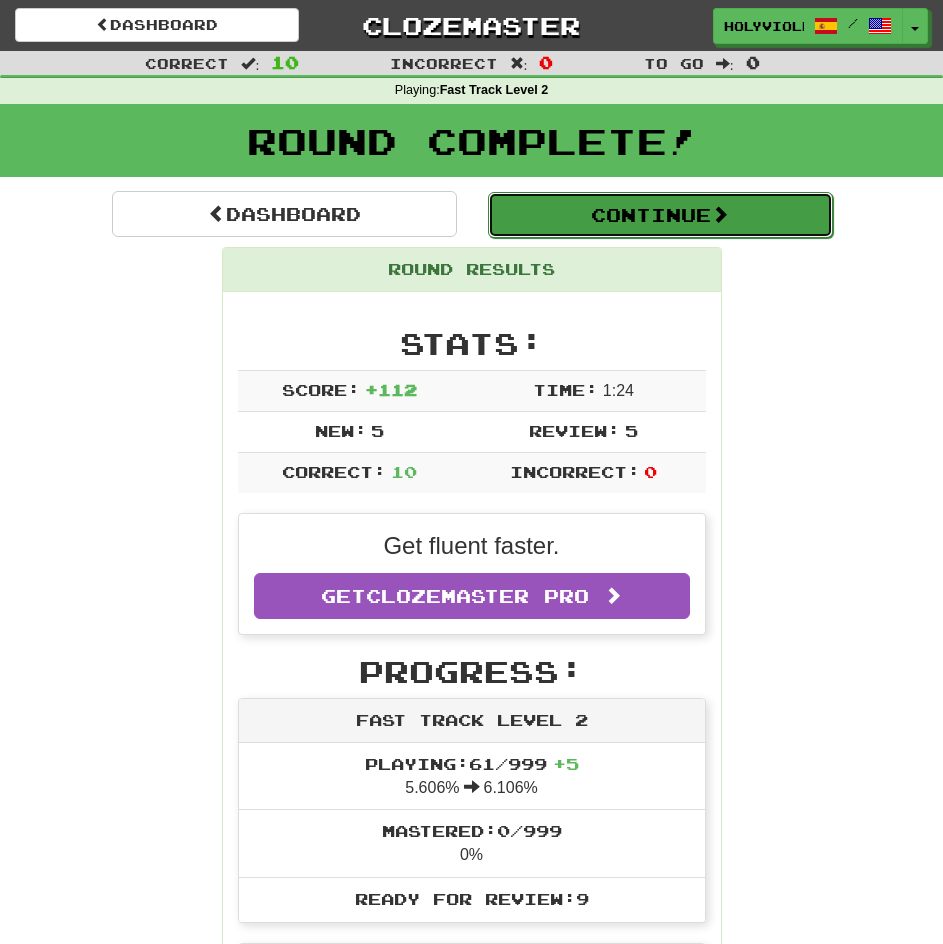 click on "Continue" at bounding box center [660, 215] 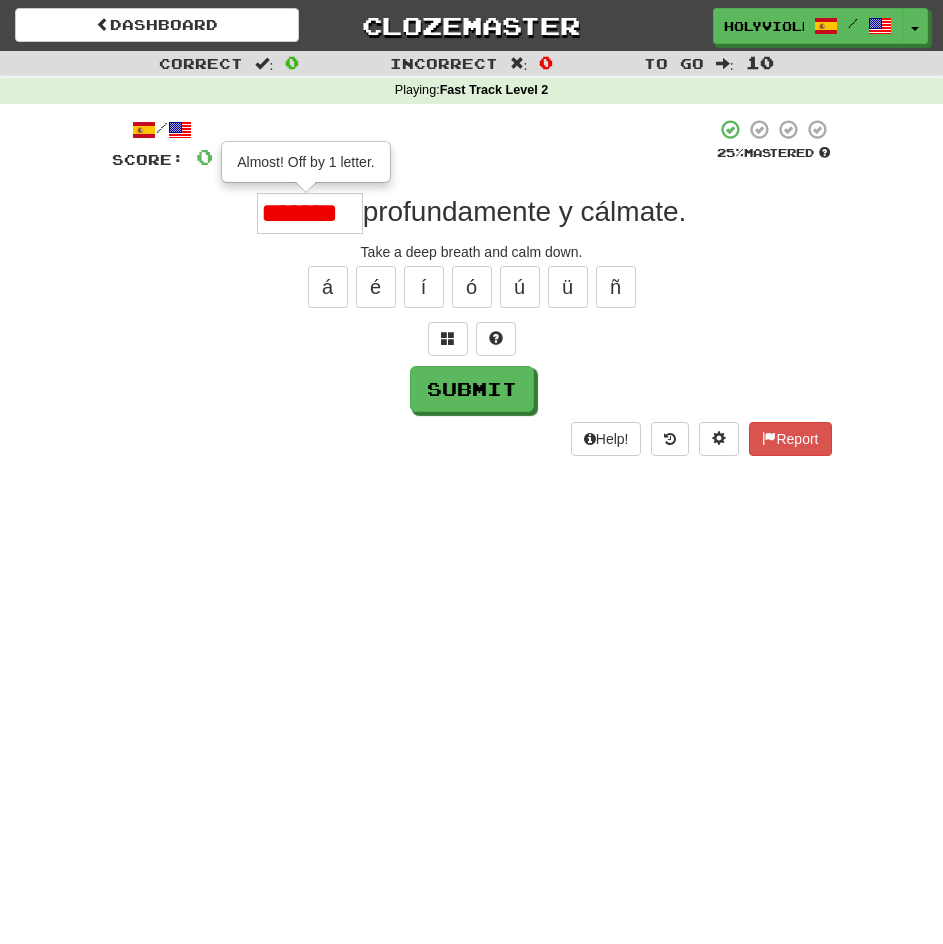 scroll, scrollTop: 0, scrollLeft: 0, axis: both 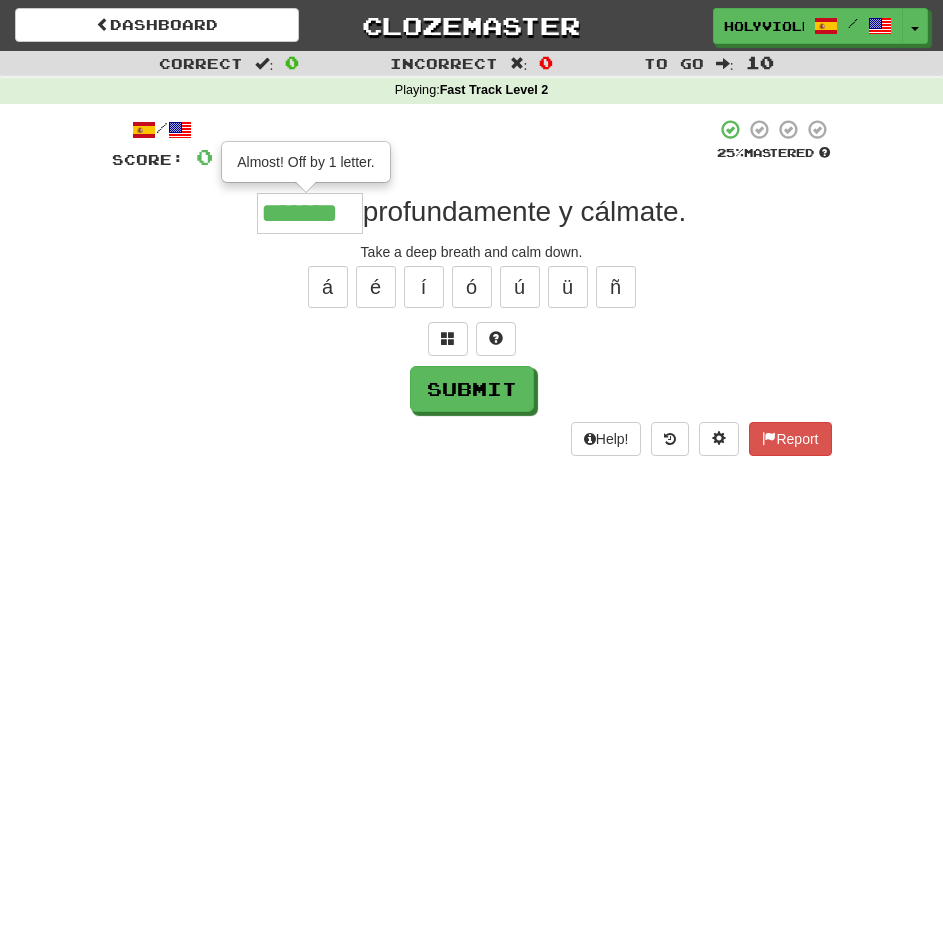 type on "*******" 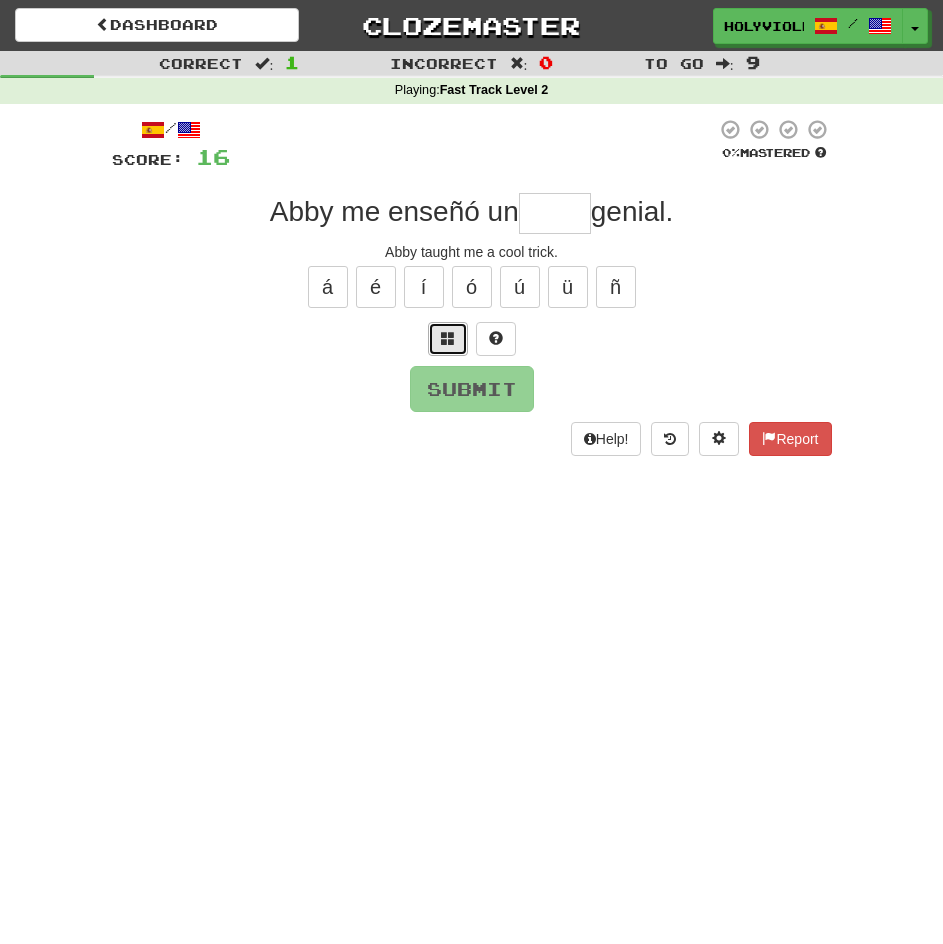 click at bounding box center (448, 339) 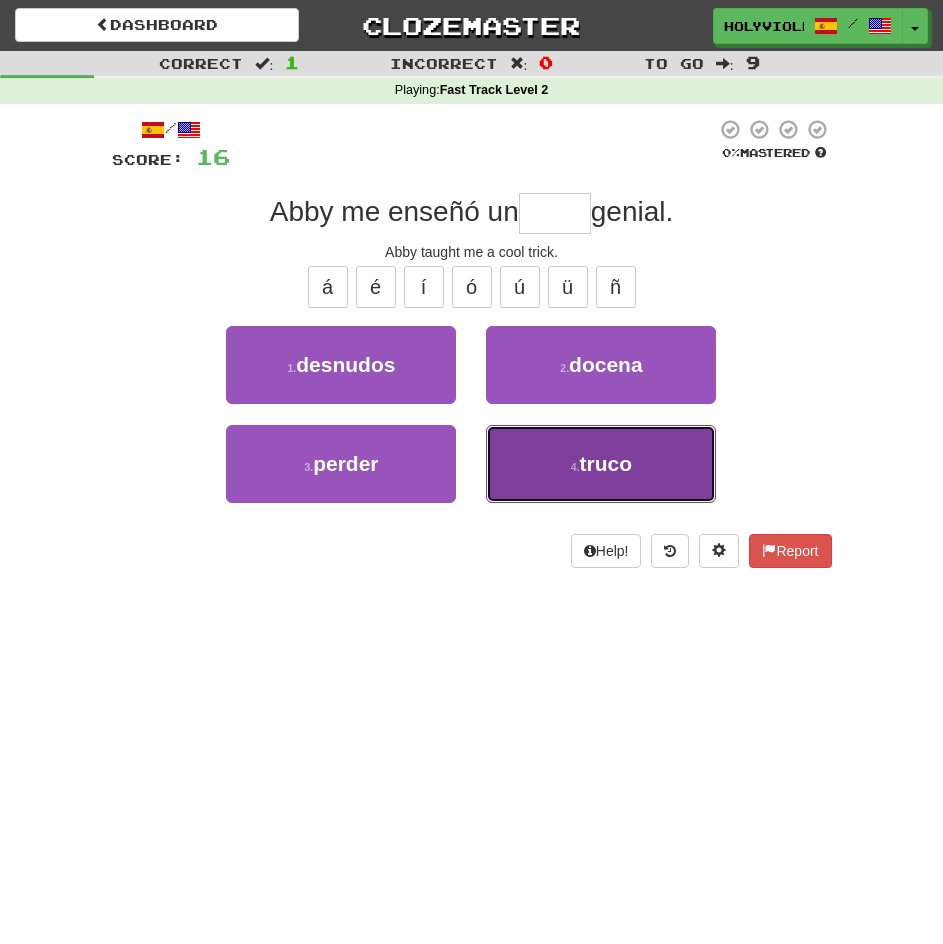 click on "4 .  truco" at bounding box center (601, 464) 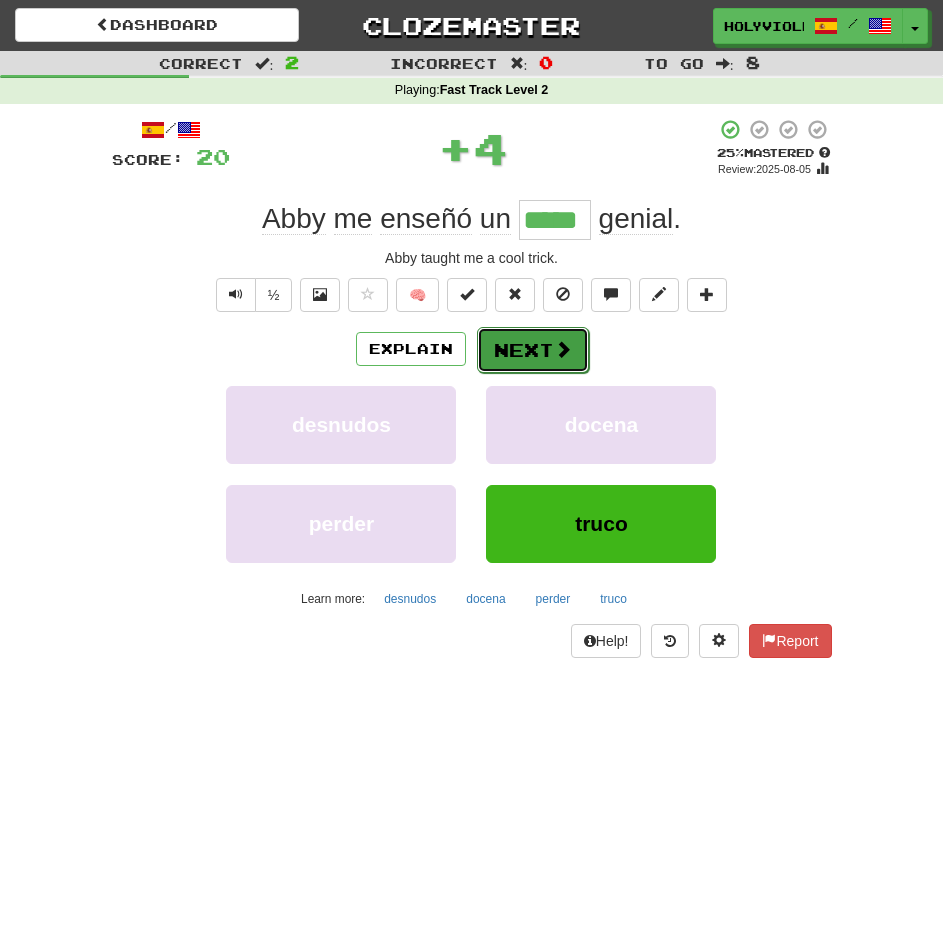click on "Next" at bounding box center [533, 350] 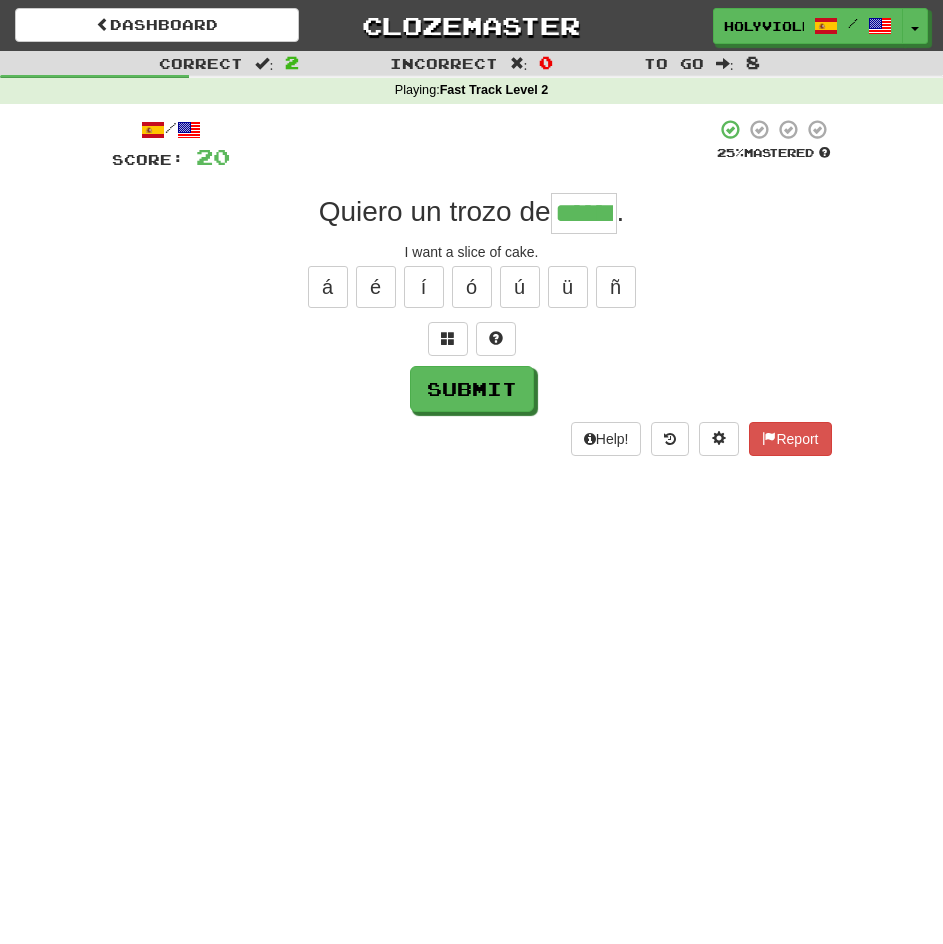scroll, scrollTop: 0, scrollLeft: 17, axis: horizontal 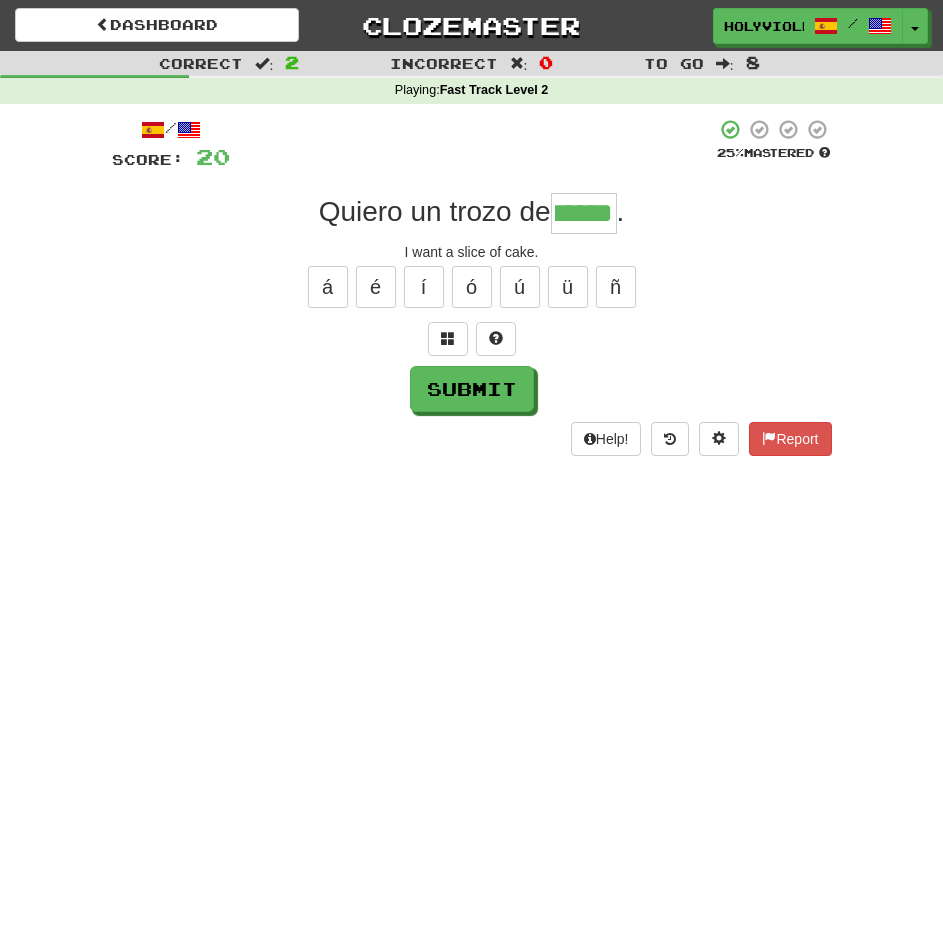 type on "*****" 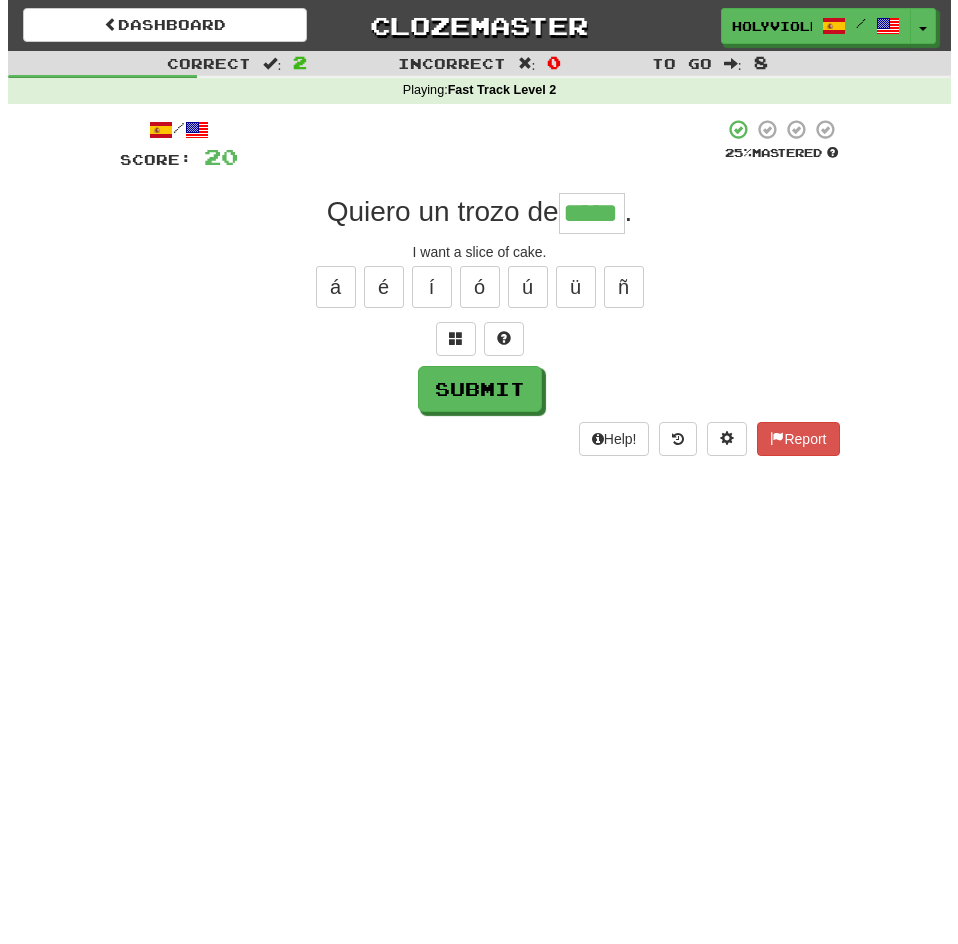 scroll, scrollTop: 0, scrollLeft: 0, axis: both 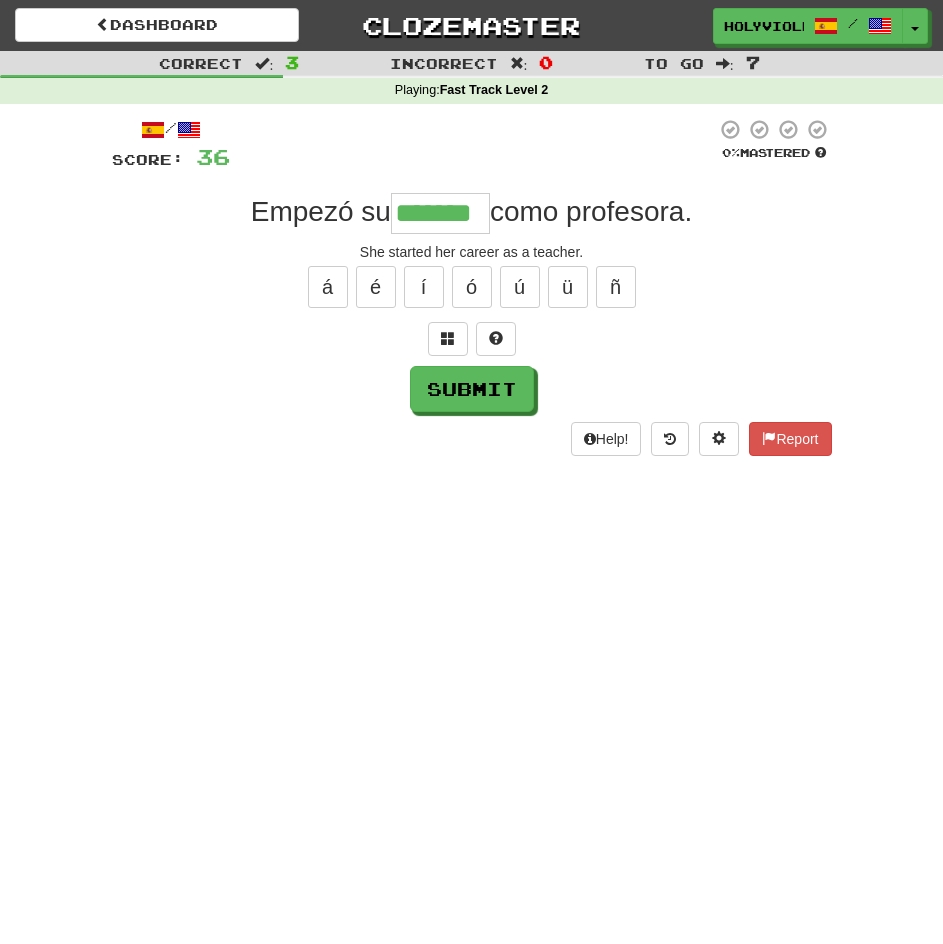 type on "*******" 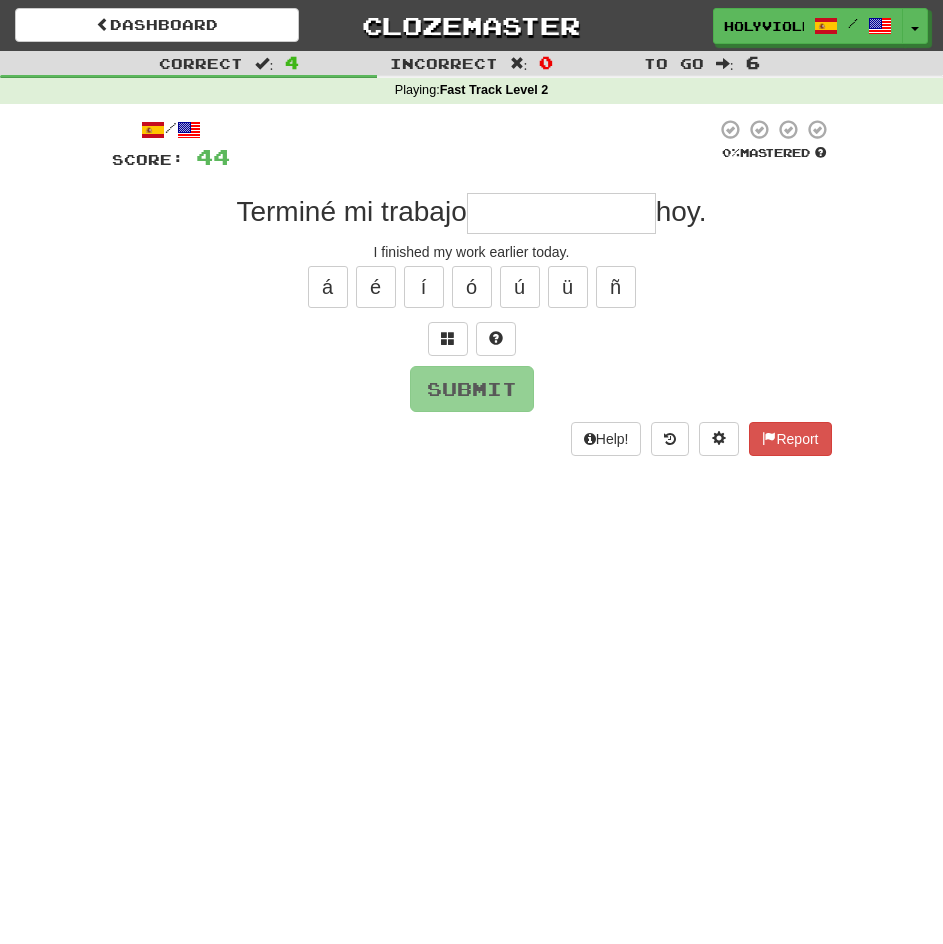 type on "*" 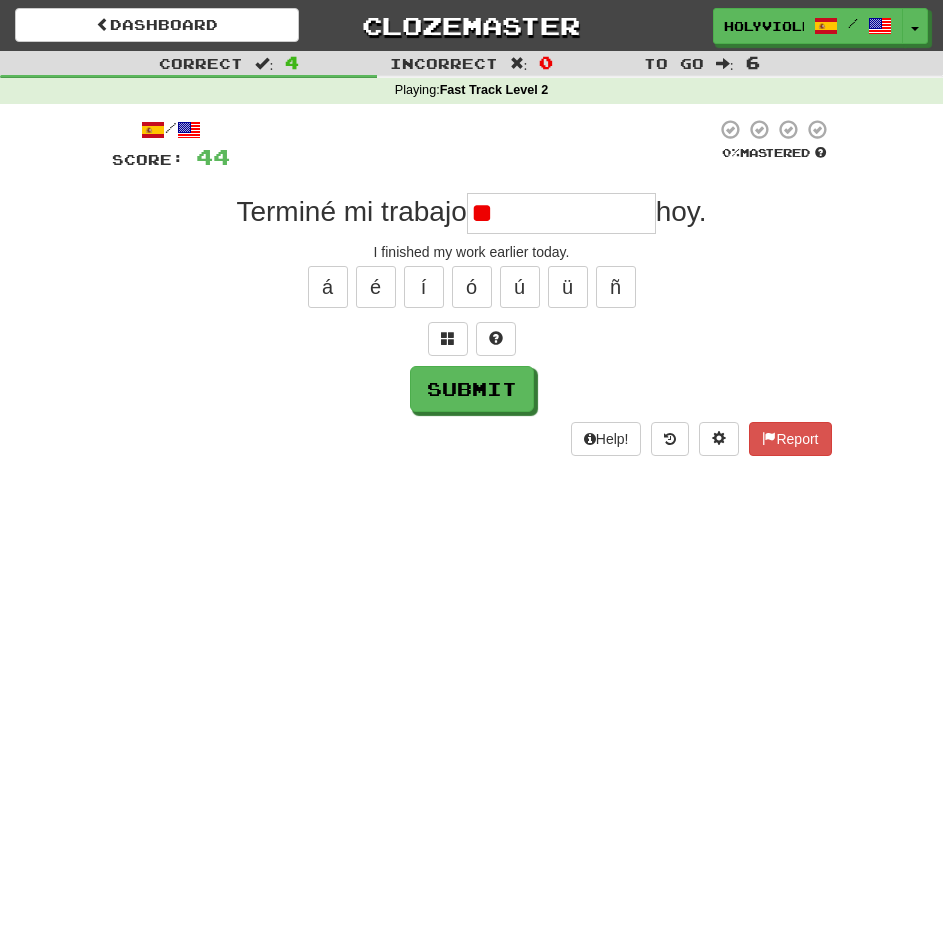 type on "*" 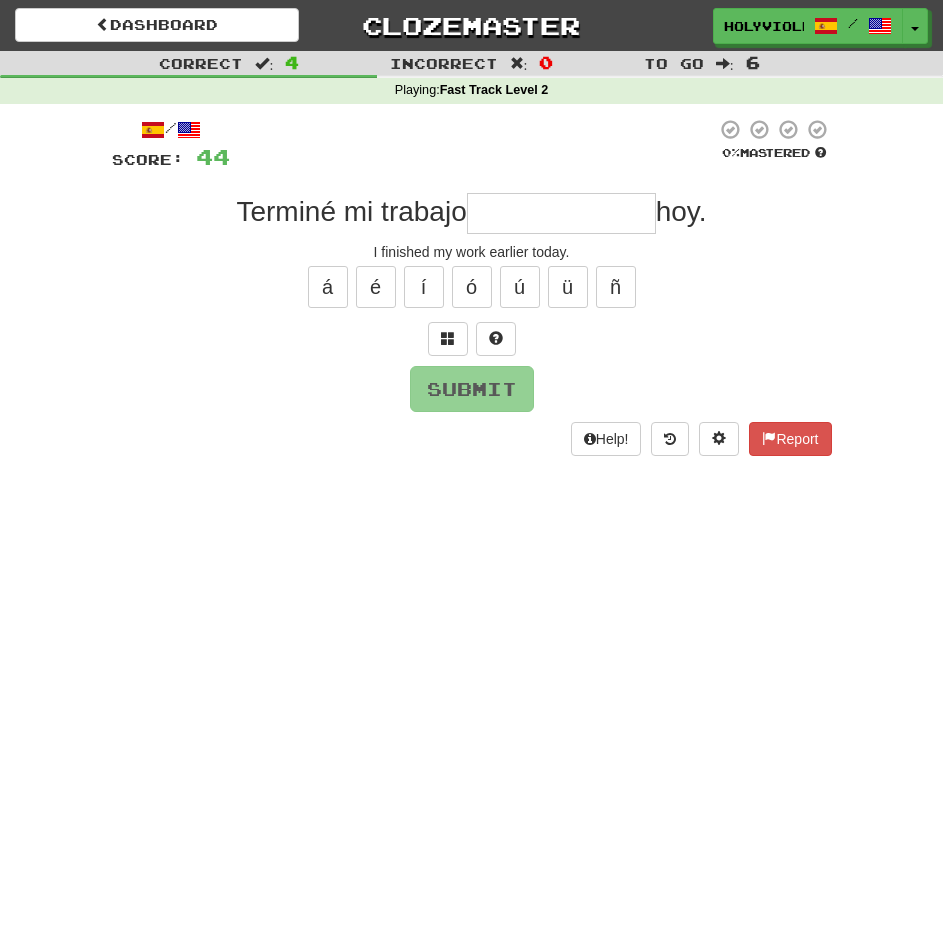 type on "*" 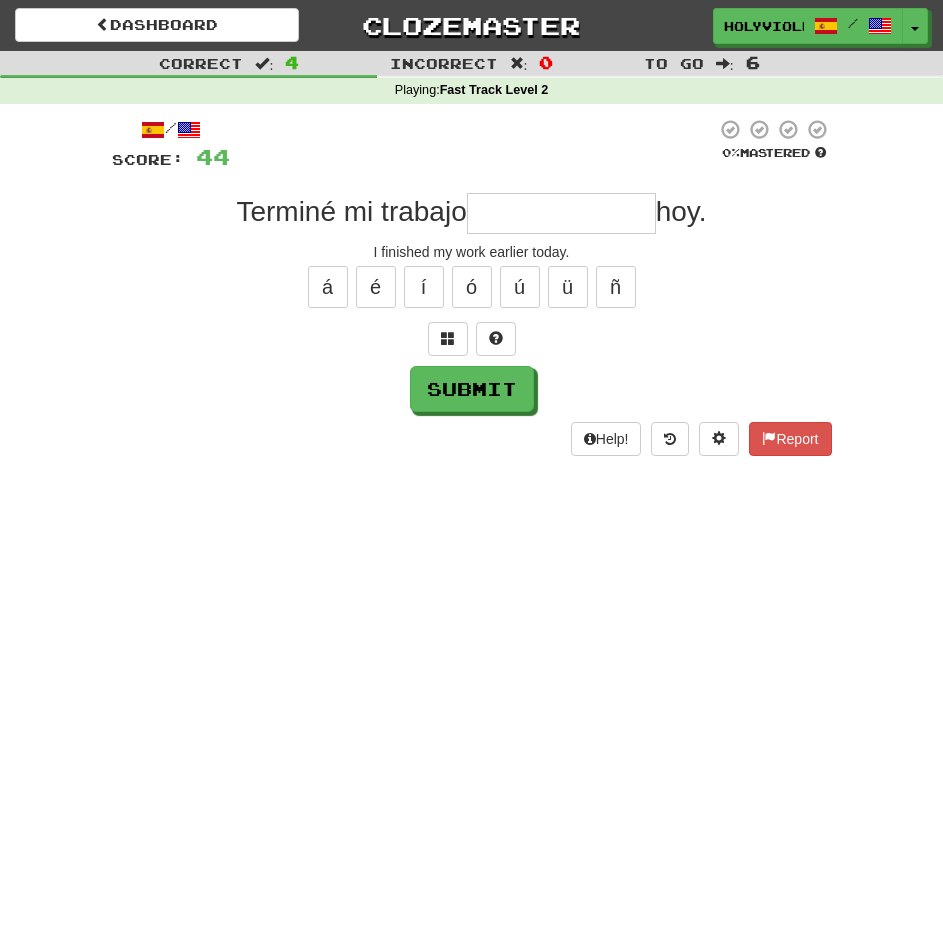 type on "*" 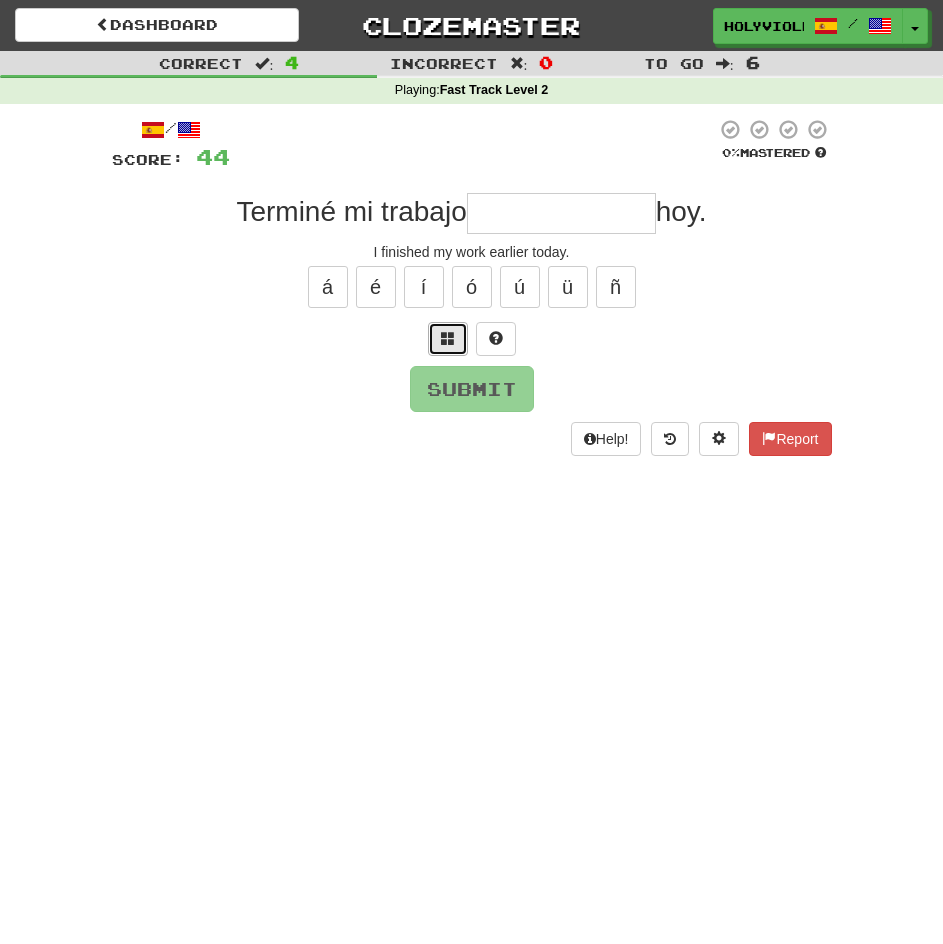 click at bounding box center [448, 339] 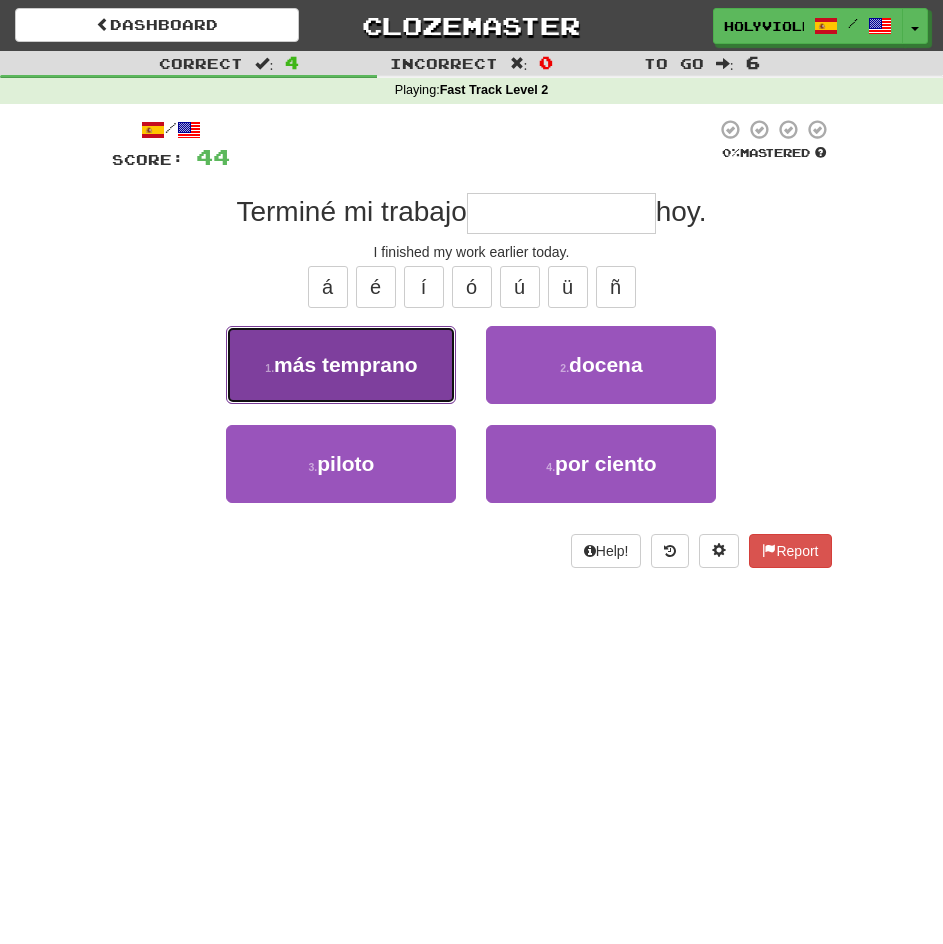 click on "más temprano" at bounding box center [346, 364] 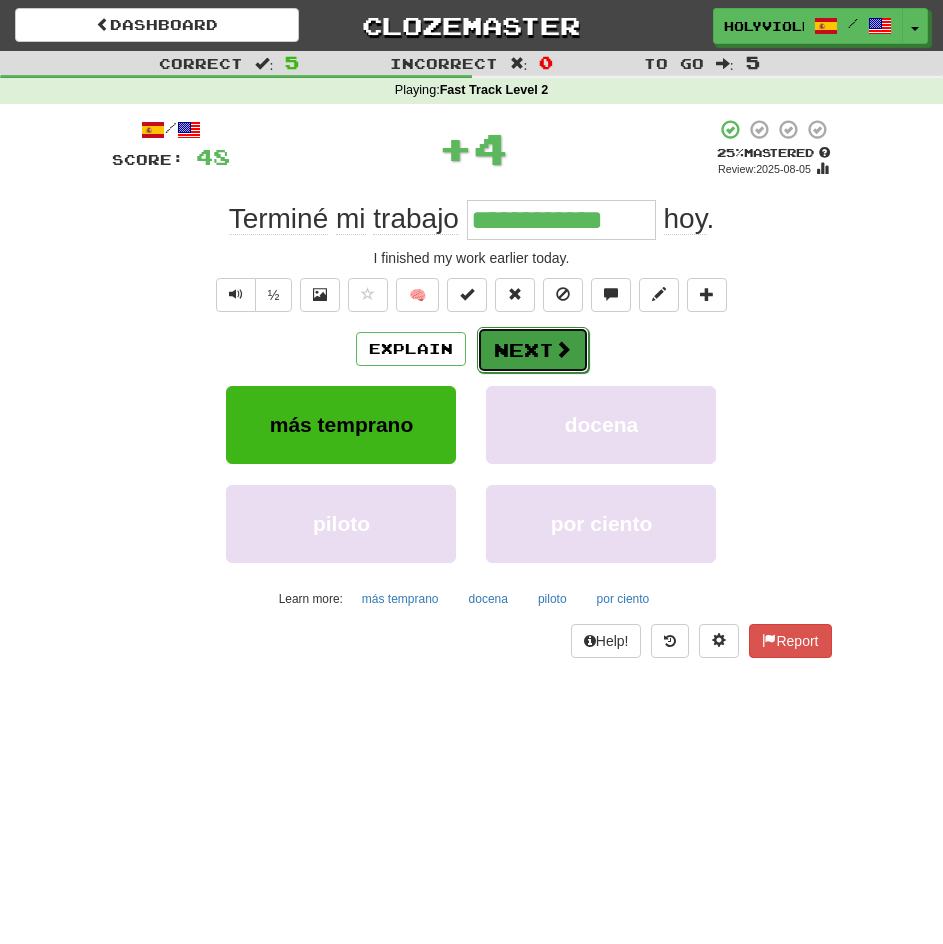 click at bounding box center (563, 349) 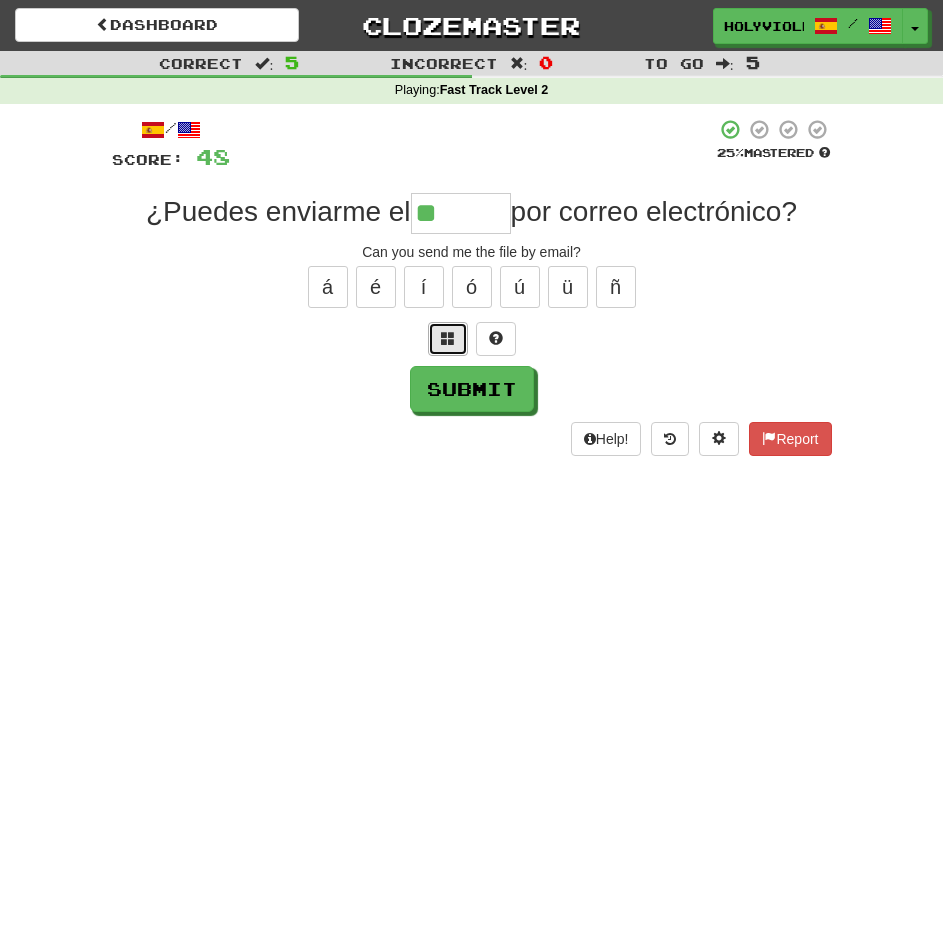 click at bounding box center (448, 338) 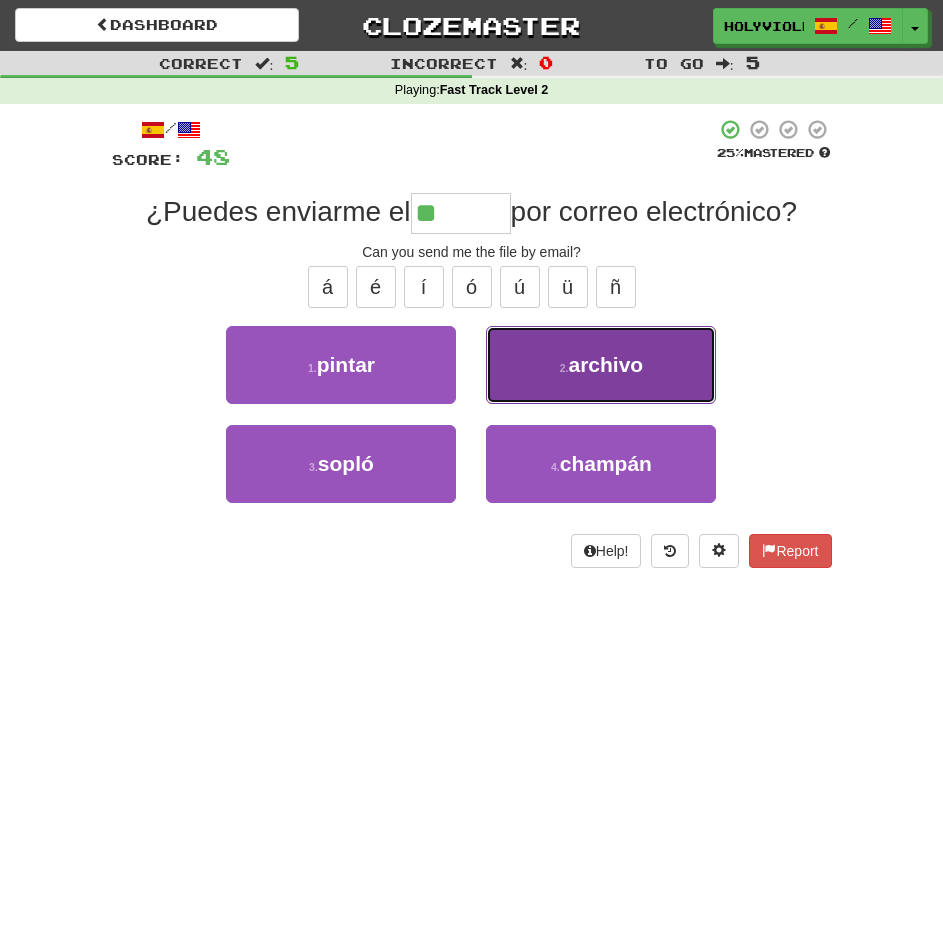 click on "2 .  archivo" at bounding box center (601, 365) 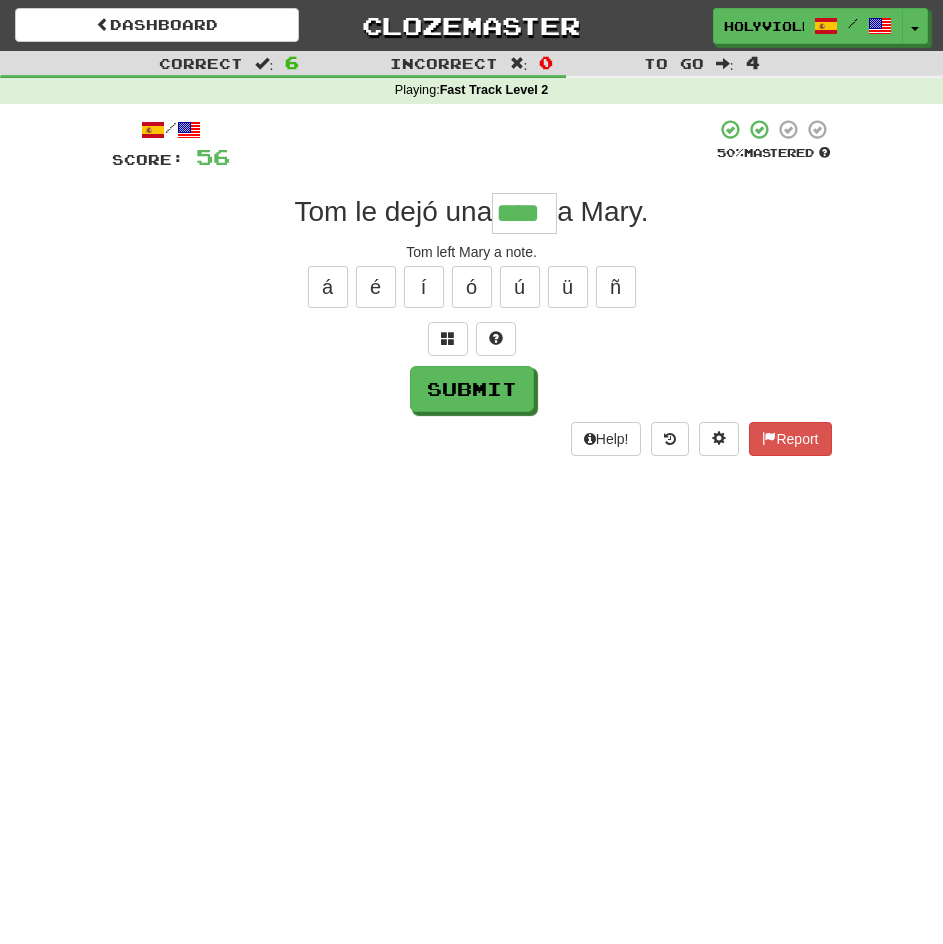 type on "****" 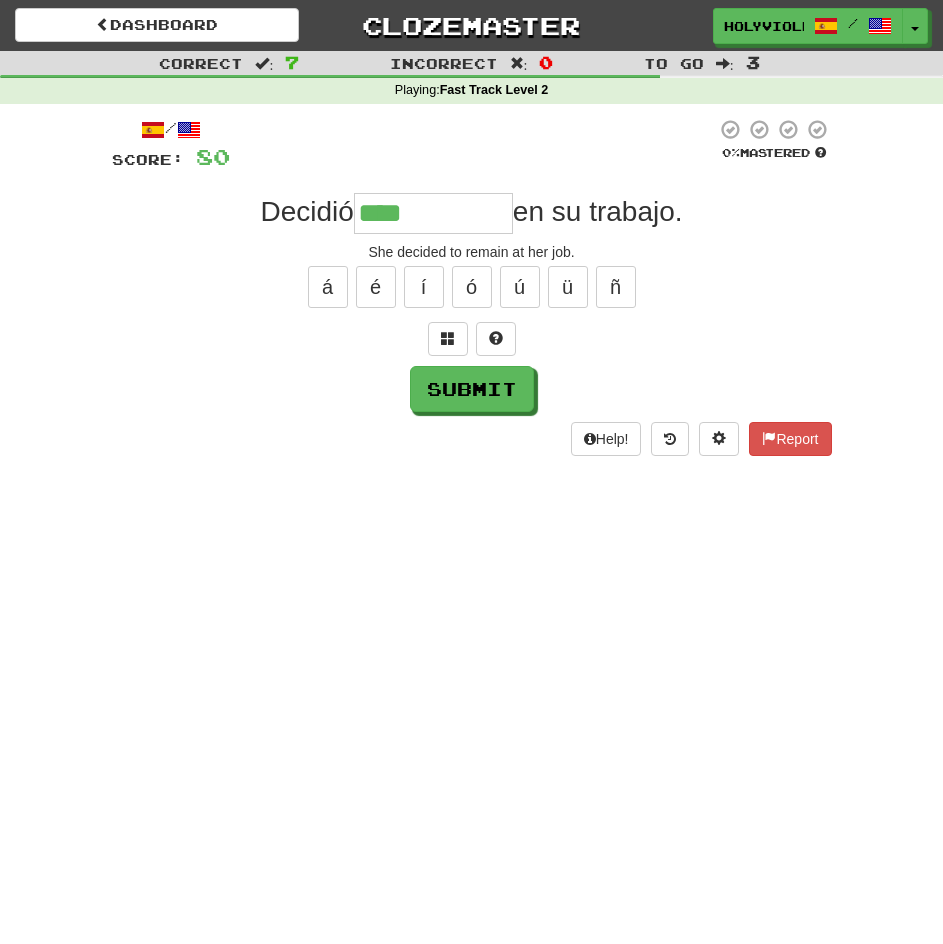 click on "****" at bounding box center [433, 213] 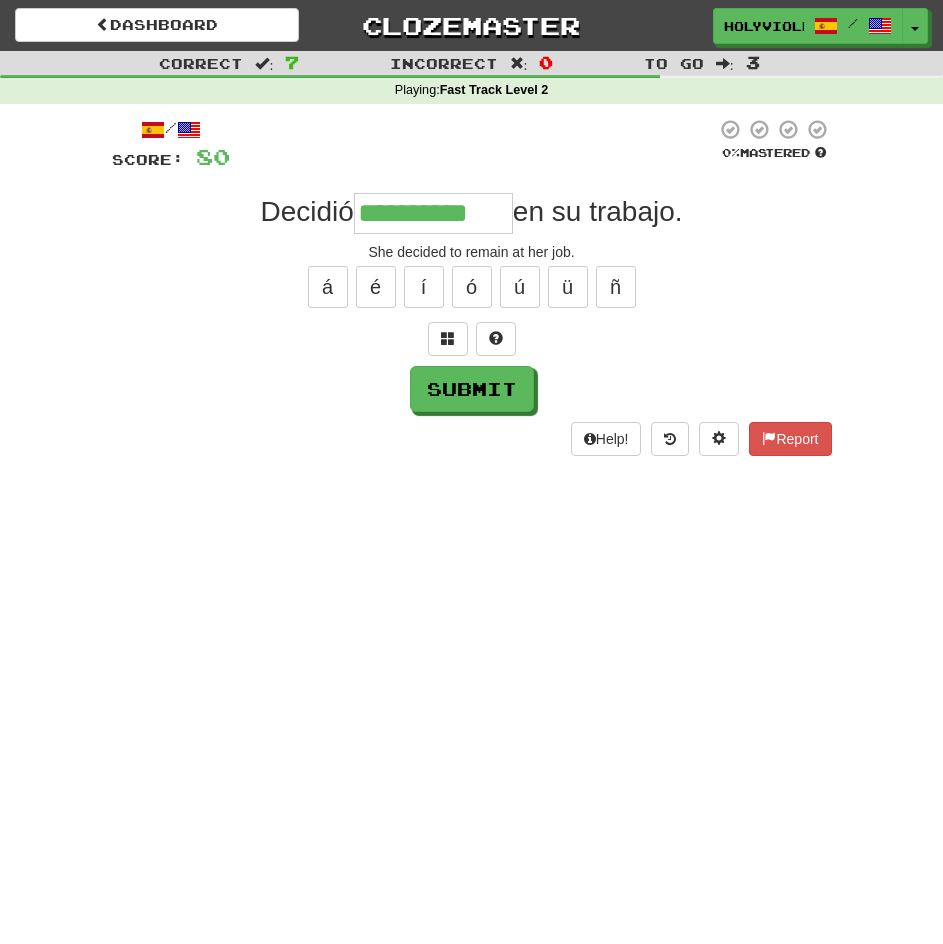 type on "**********" 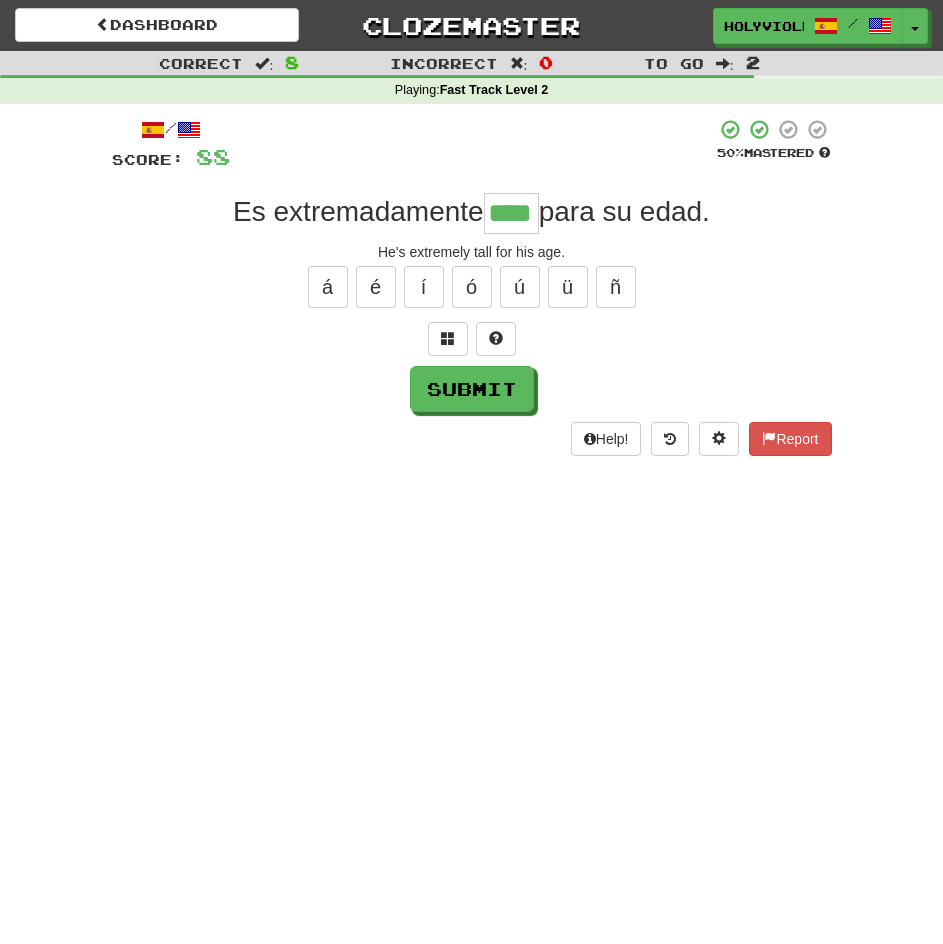 type on "****" 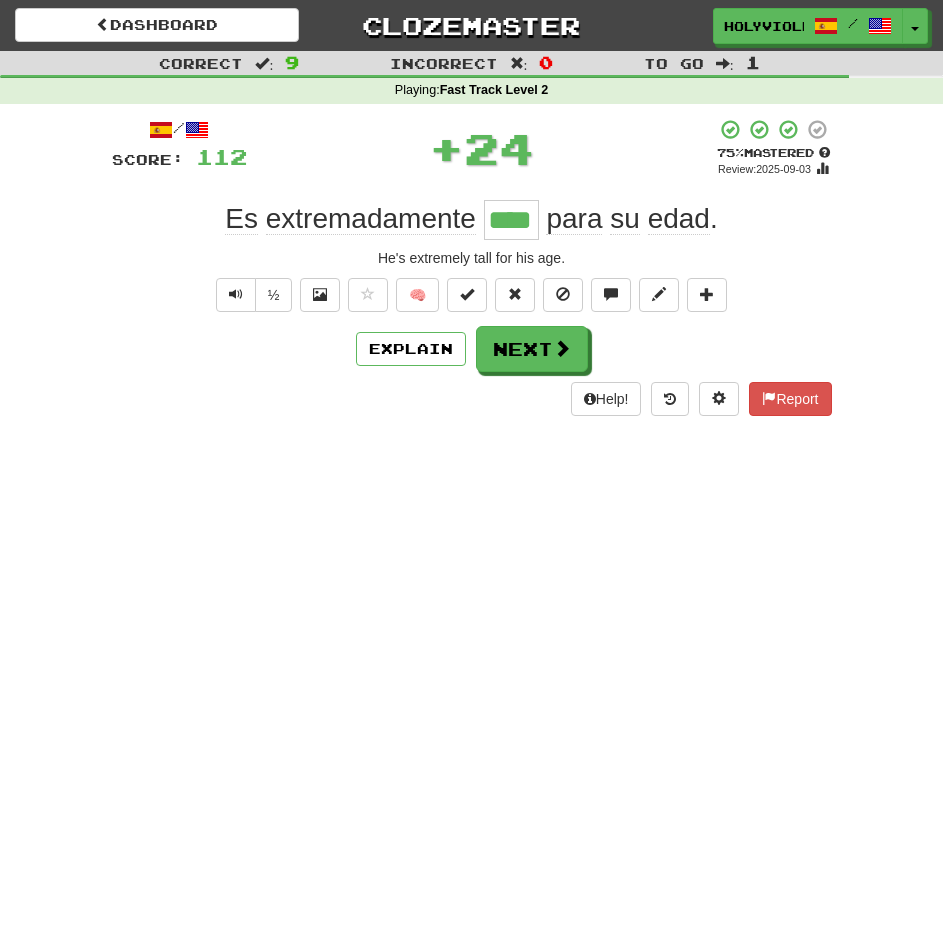 type 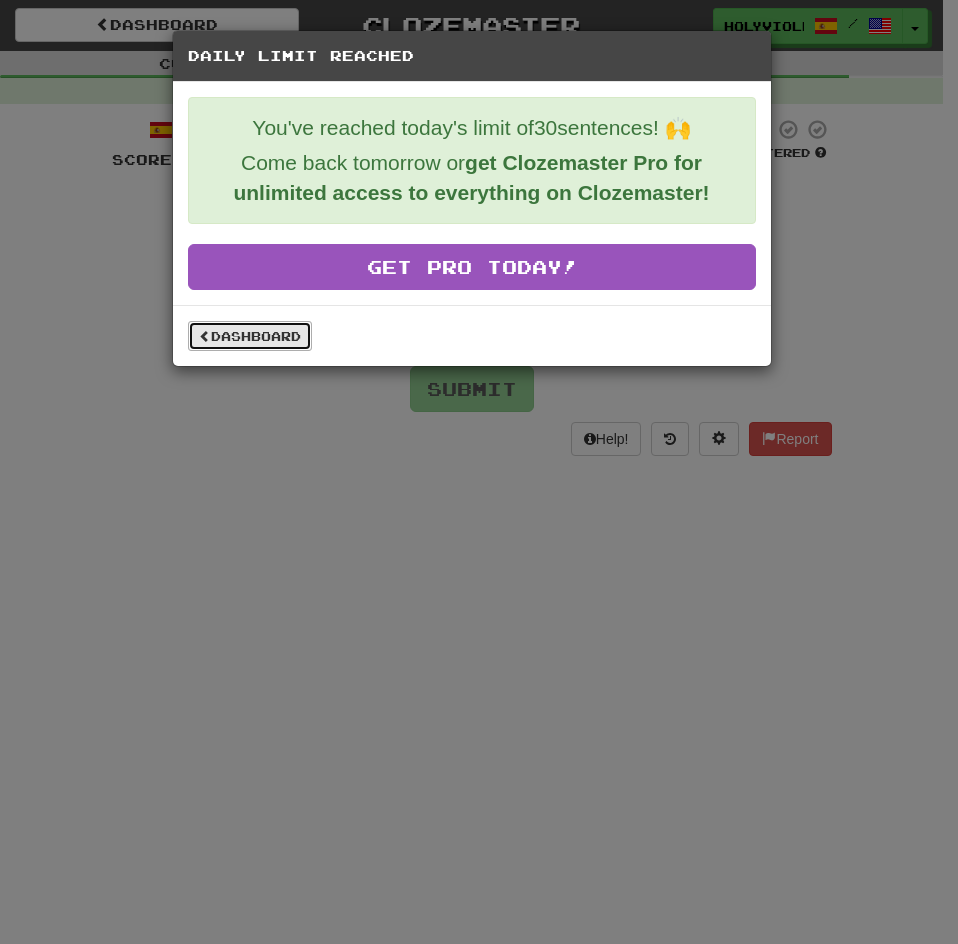 click on "Dashboard" at bounding box center (250, 336) 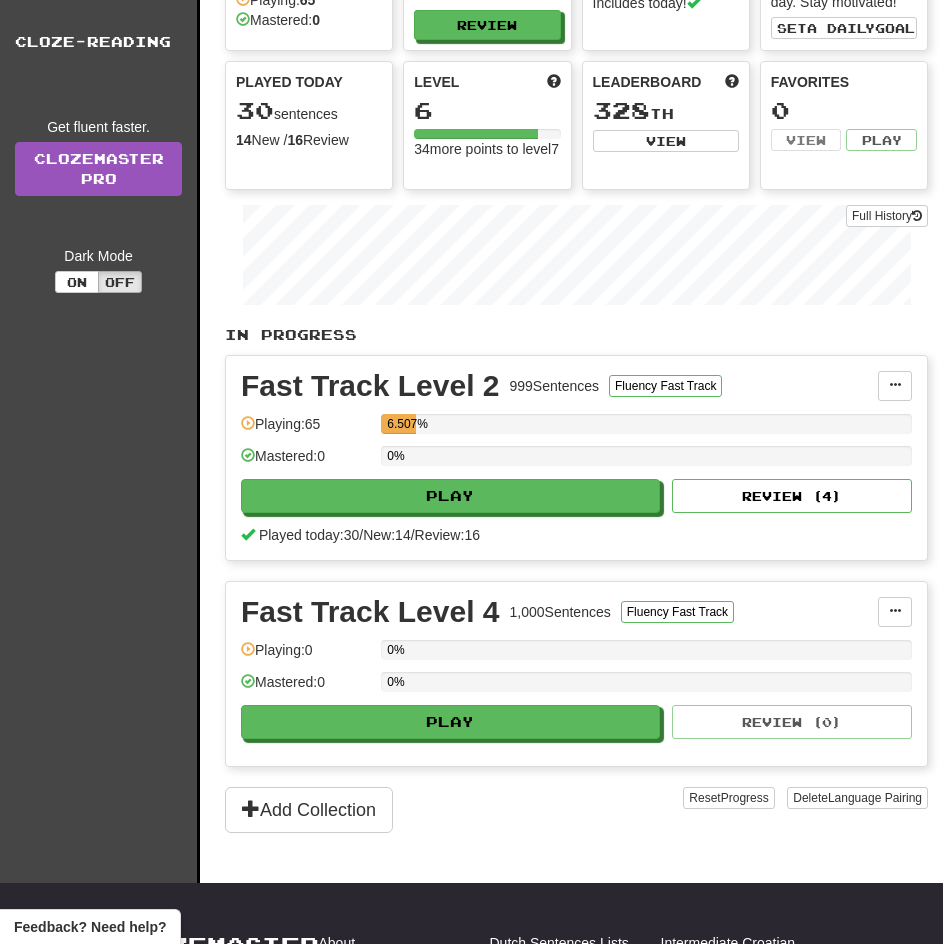 scroll, scrollTop: 100, scrollLeft: 0, axis: vertical 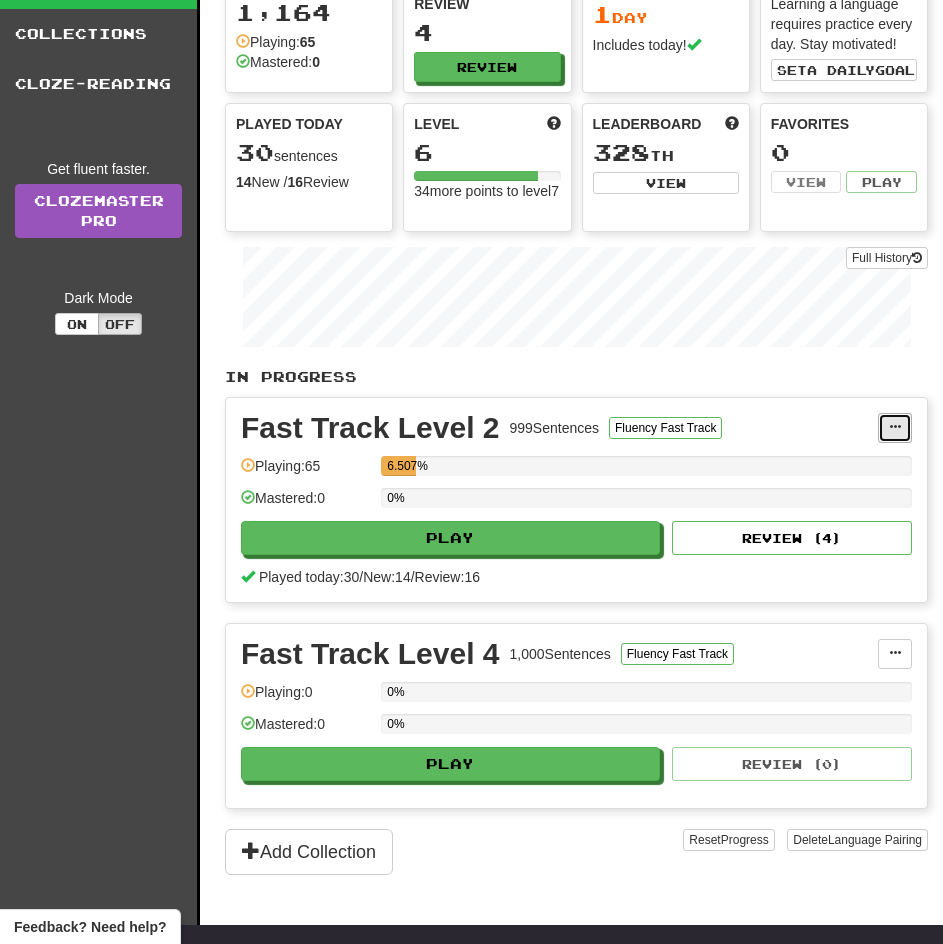 drag, startPoint x: 891, startPoint y: 415, endPoint x: 883, endPoint y: 424, distance: 12.0415945 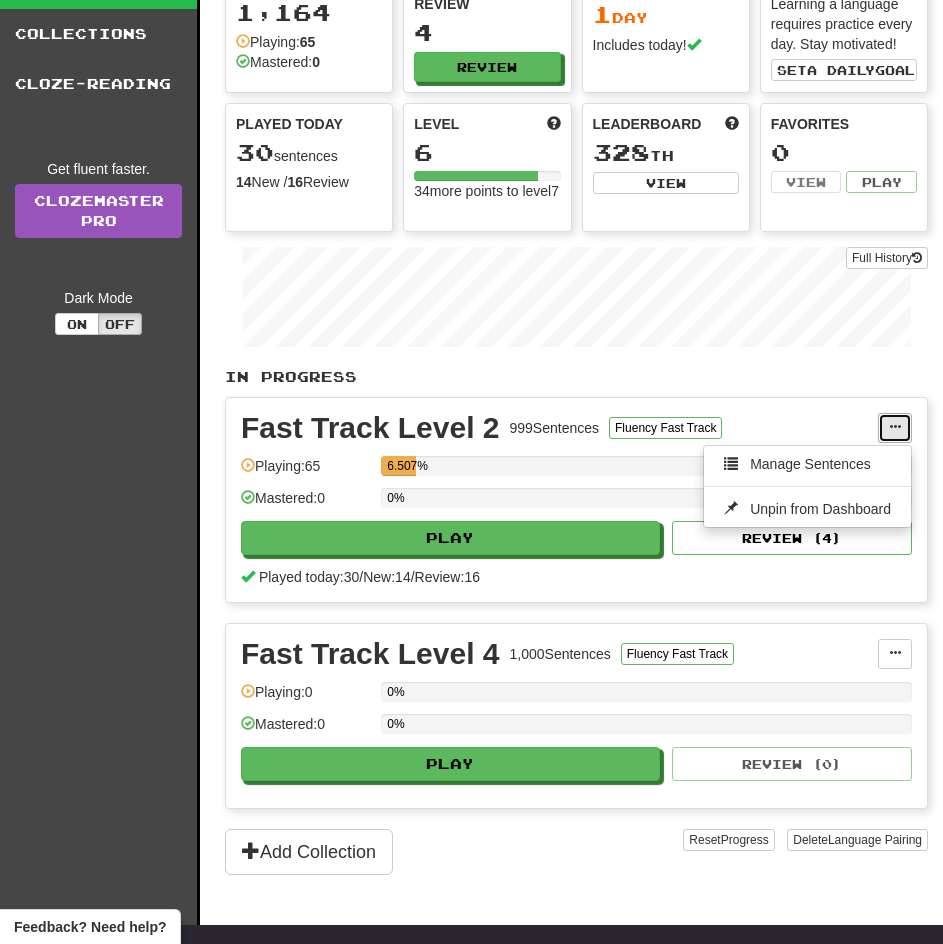click at bounding box center (895, 428) 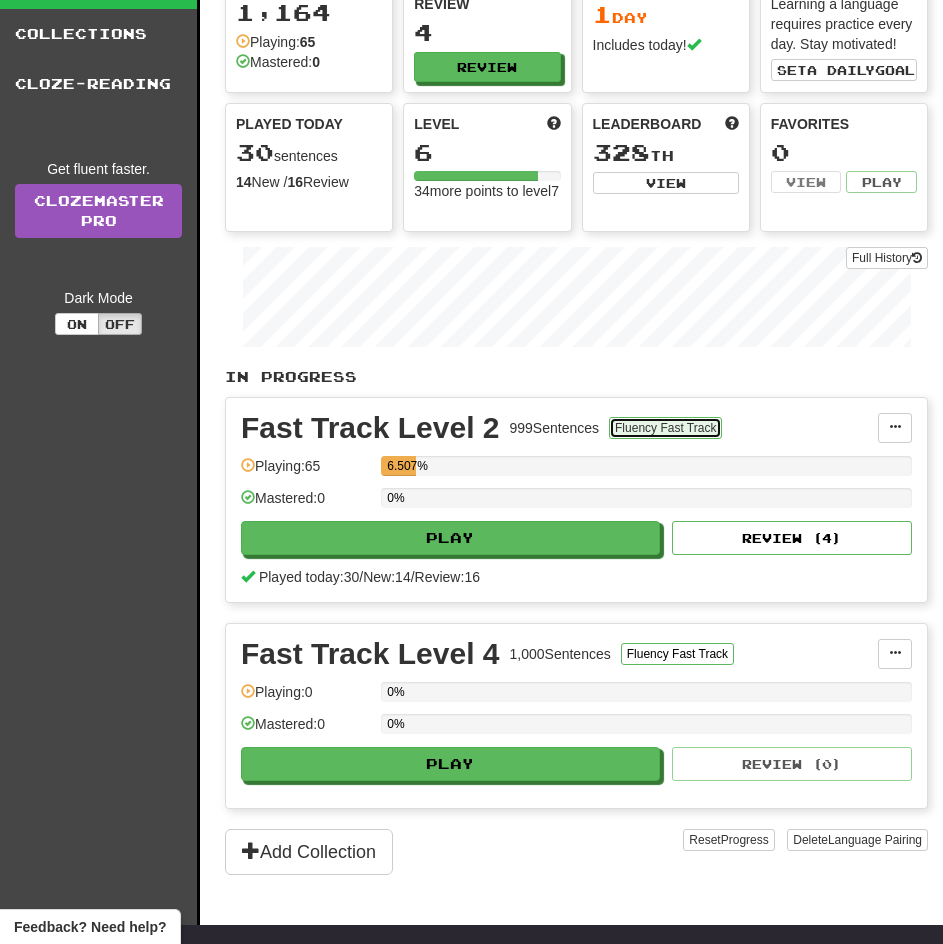 click on "Fluency Fast Track" at bounding box center (665, 428) 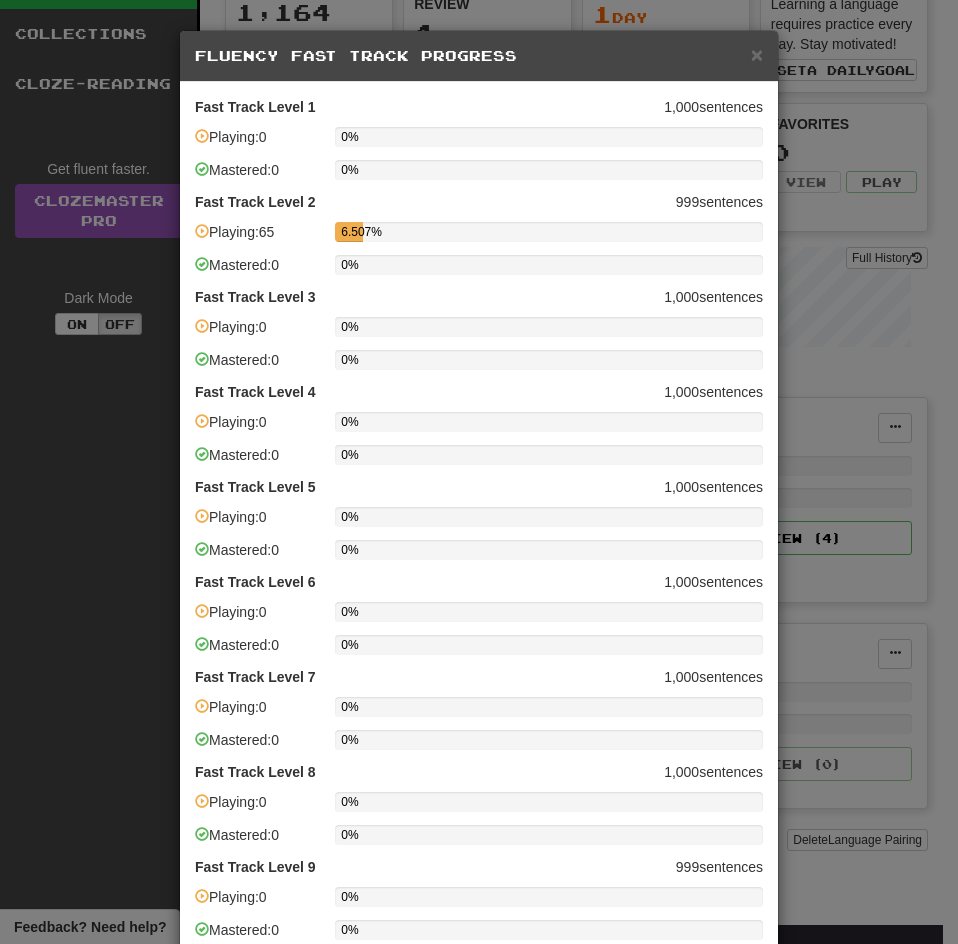 click on "× Fluency Fast Track Progress Fast Track Level 1   1,000  sentences  Playing:  0 0%  Mastered:  0 0% Fast Track Level 2   999  sentences  Playing:  65 6.507%  Mastered:  0 0% Fast Track Level 3   1,000  sentences  Playing:  0 0%  Mastered:  0 0% Fast Track Level 4   1,000  sentences  Playing:  0 0%  Mastered:  0 0% Fast Track Level 5   1,000  sentences  Playing:  0 0%  Mastered:  0 0% Fast Track Level 6   1,000  sentences  Playing:  0 0%  Mastered:  0 0% Fast Track Level 7   1,000  sentences  Playing:  0 0%  Mastered:  0 0% Fast Track Level 8   1,000  sentences  Playing:  0 0%  Mastered:  0 0% Fast Track Level 9   999  sentences  Playing:  0 0%  Mastered:  0 0% Fast Track Level 10   1,000  sentences  Playing:  0 0%  Mastered:  0 0% Go to  Fluency Fast Track   Collections Close" at bounding box center [479, 472] 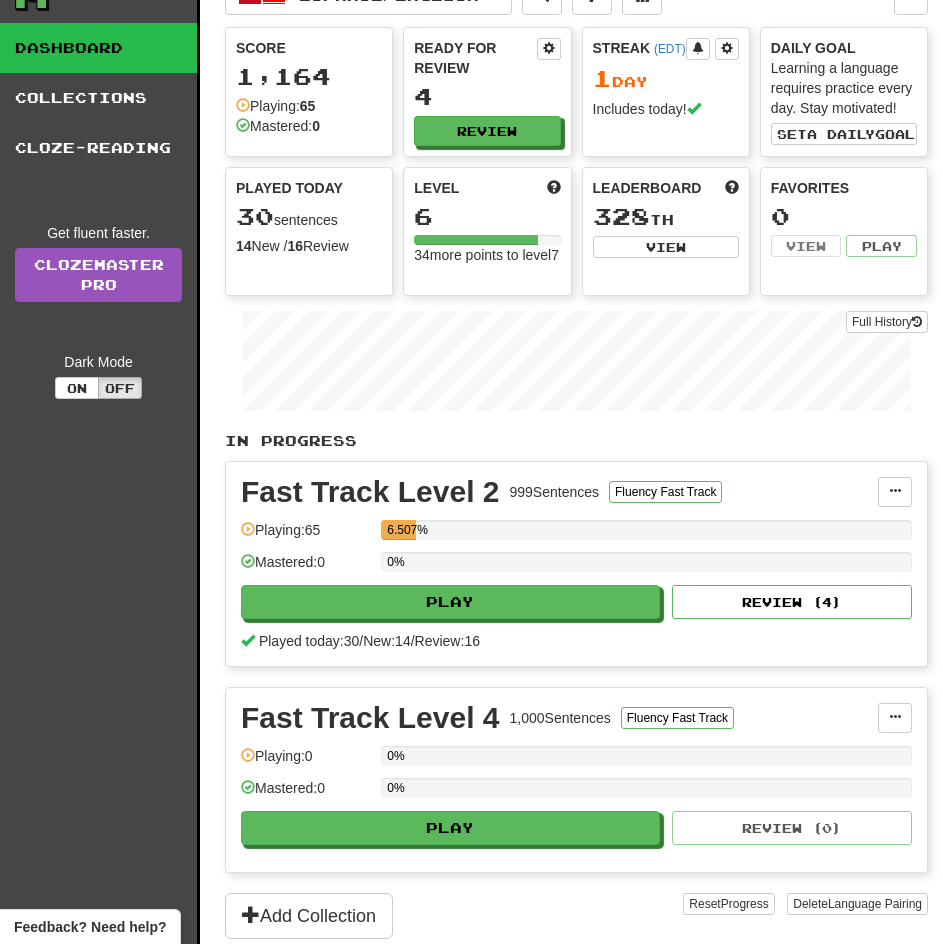 scroll, scrollTop: 0, scrollLeft: 0, axis: both 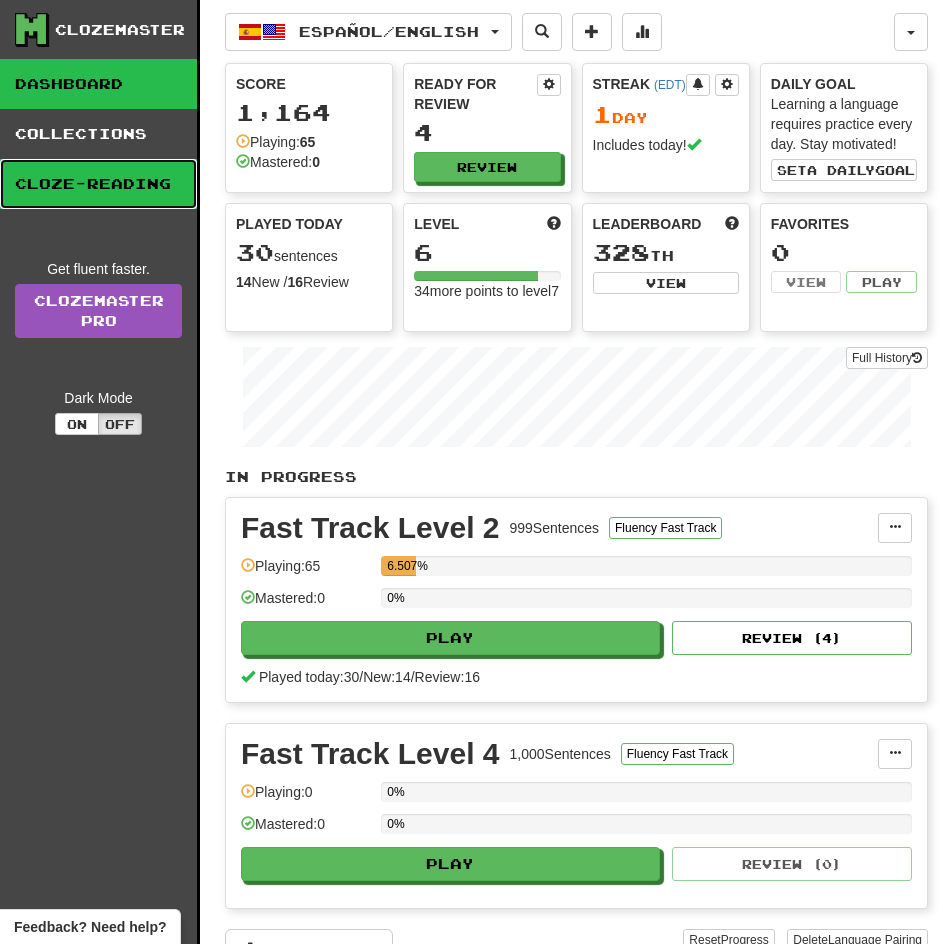 click on "Cloze-Reading" at bounding box center (98, 184) 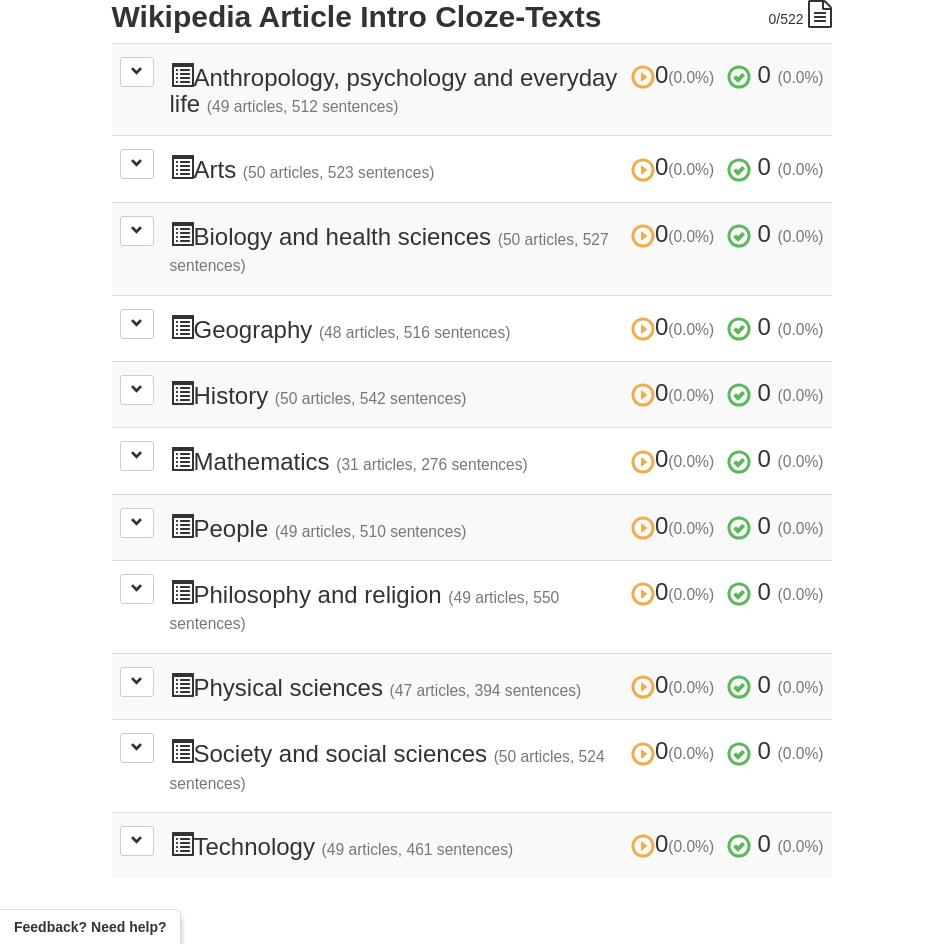 scroll, scrollTop: 400, scrollLeft: 0, axis: vertical 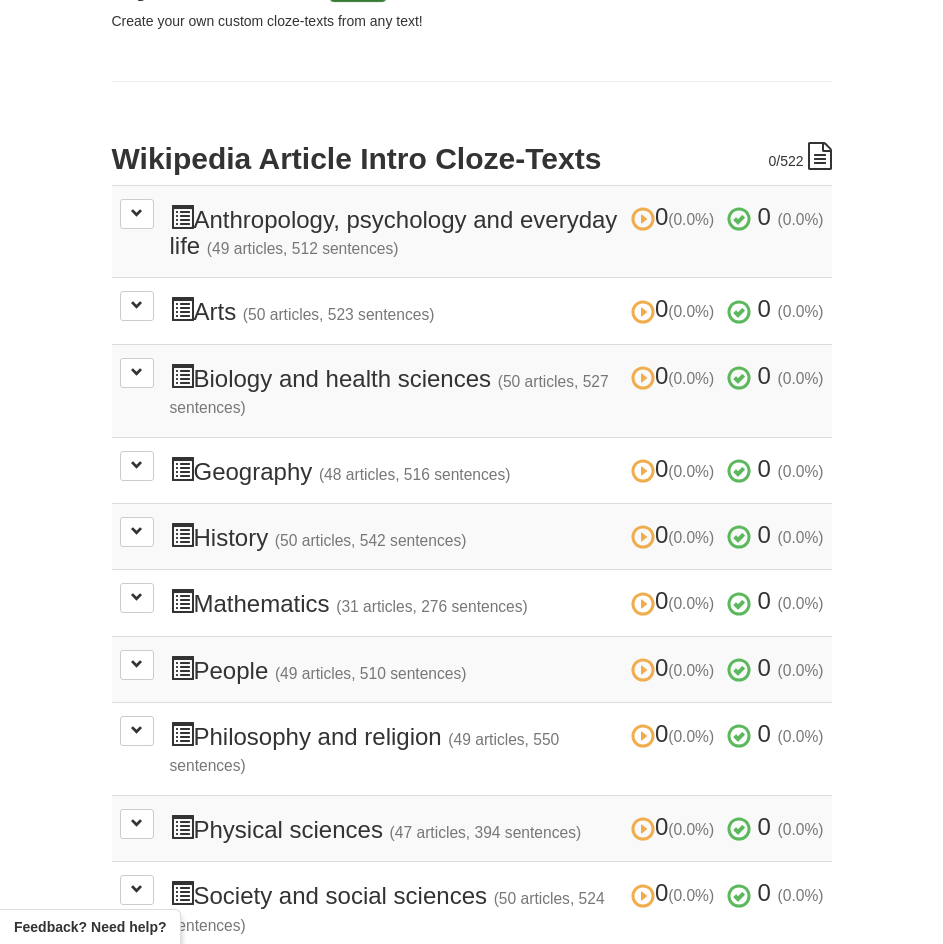 click on "0
(0.0%)
0
(0.0%)
Anthropology, psychology and everyday life
(49 articles, 512 sentences)
0
(0.0%)
0
(0.0%)" at bounding box center [497, 232] 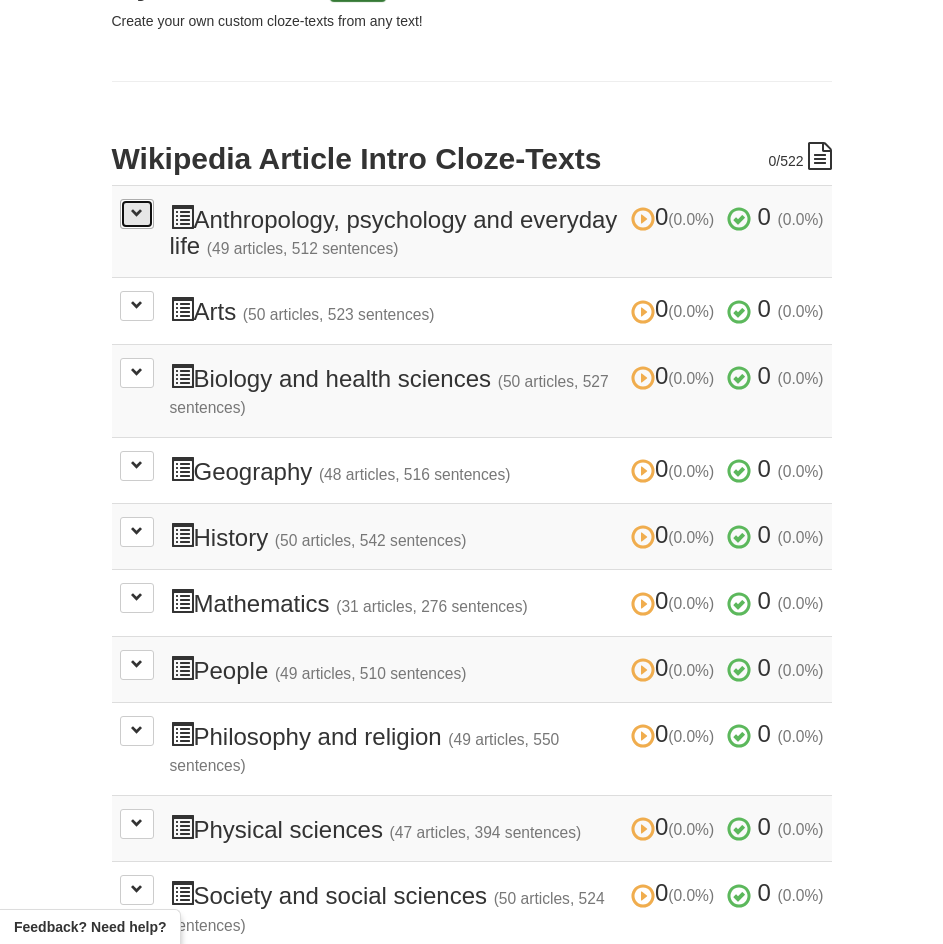 click at bounding box center [137, 214] 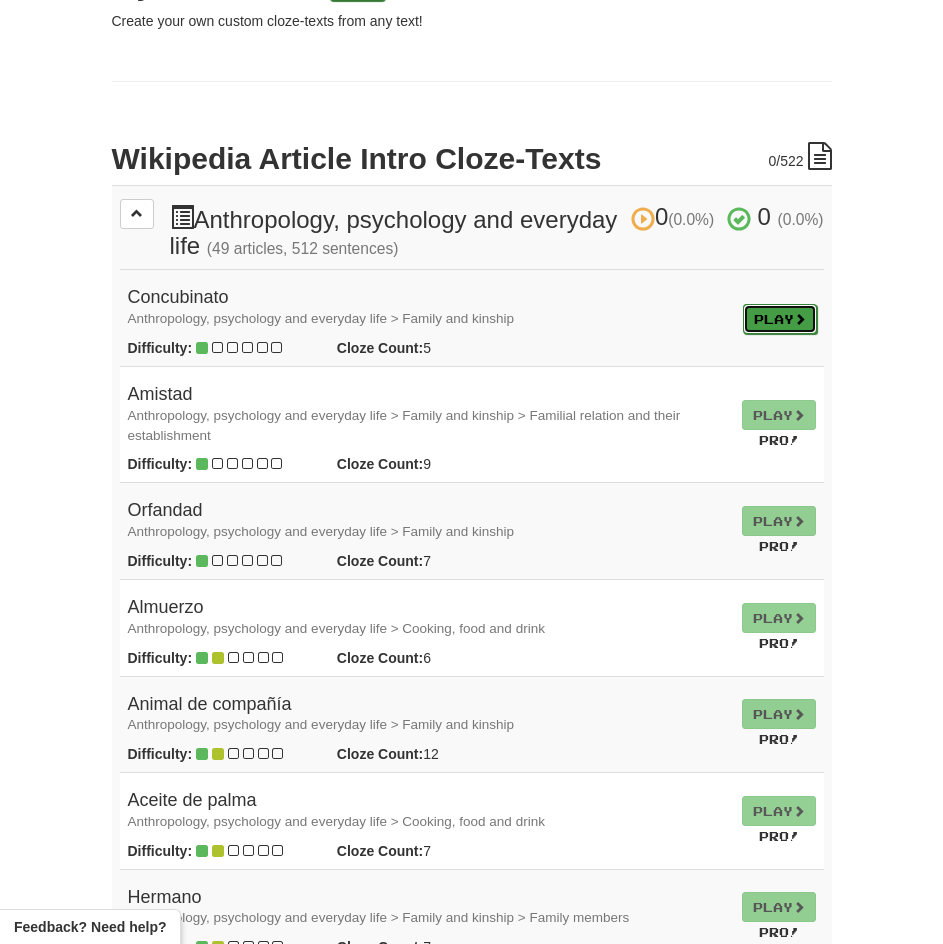 click on "Play" at bounding box center [780, 319] 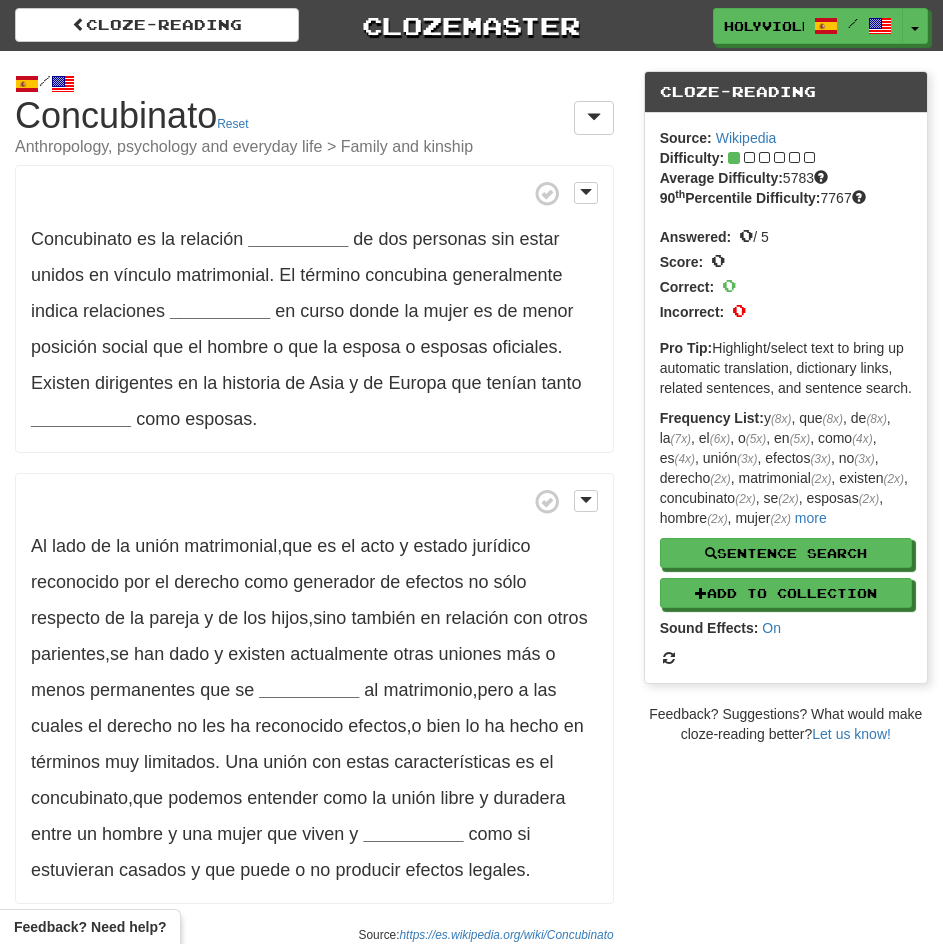 scroll, scrollTop: 0, scrollLeft: 0, axis: both 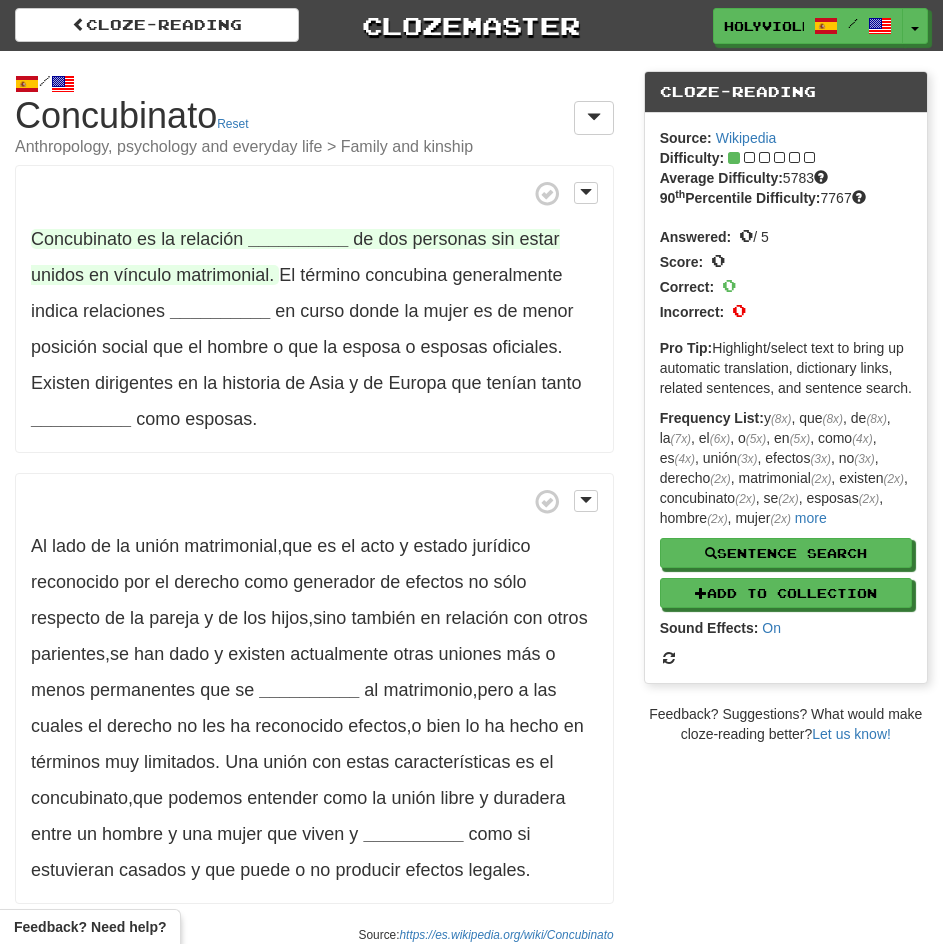 click on "__________" at bounding box center [298, 239] 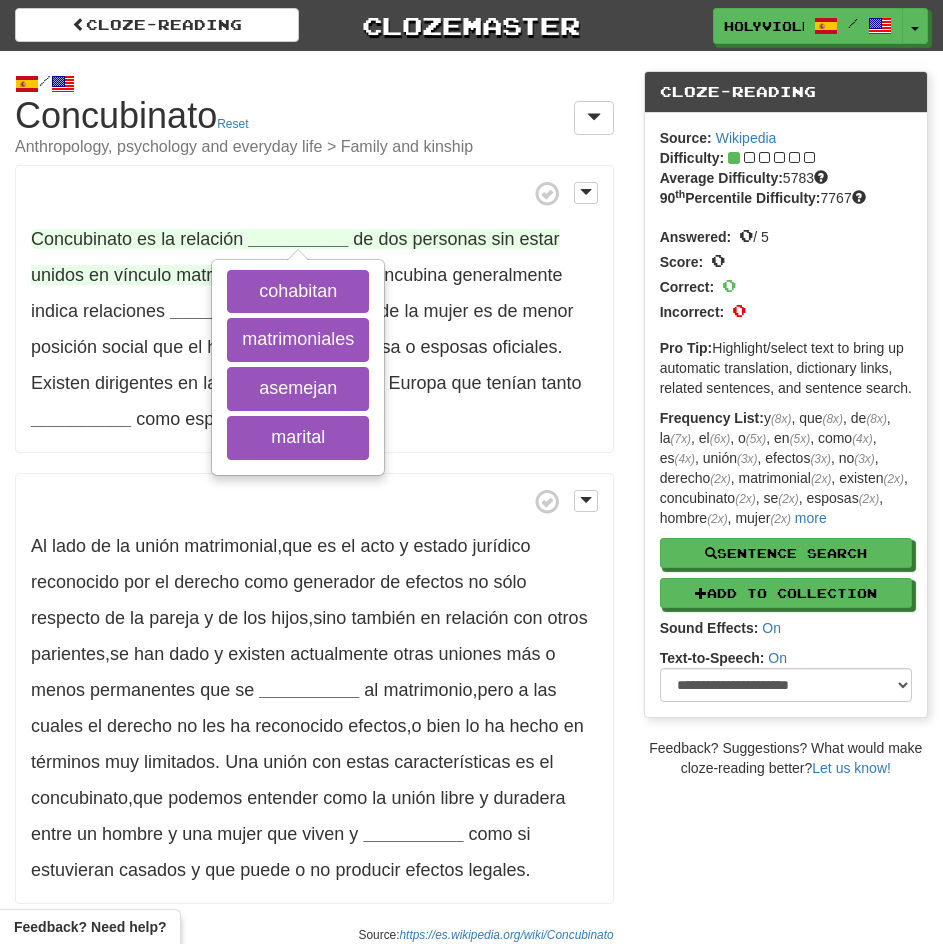 click on "__________" at bounding box center (298, 239) 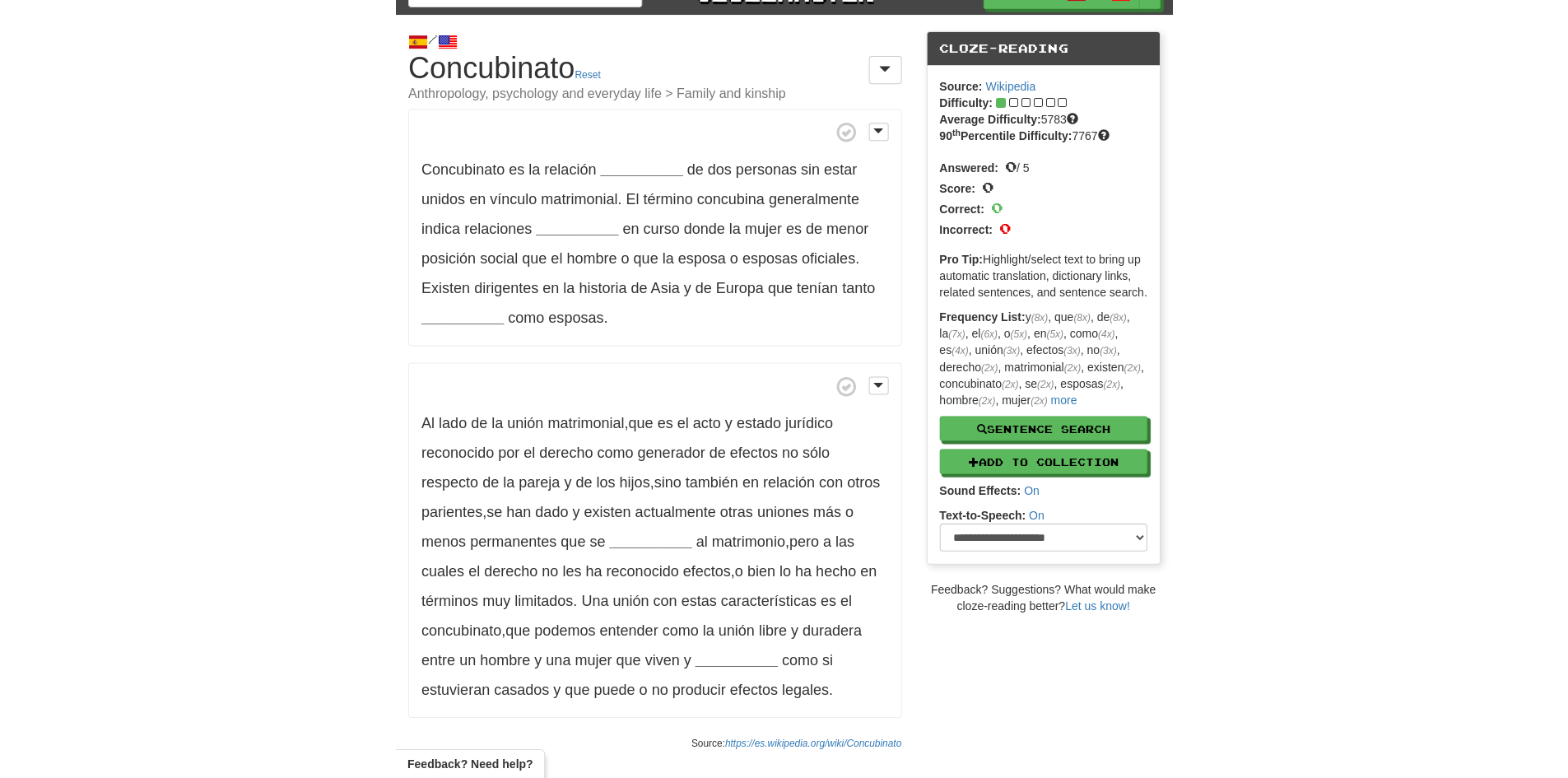 scroll, scrollTop: 0, scrollLeft: 0, axis: both 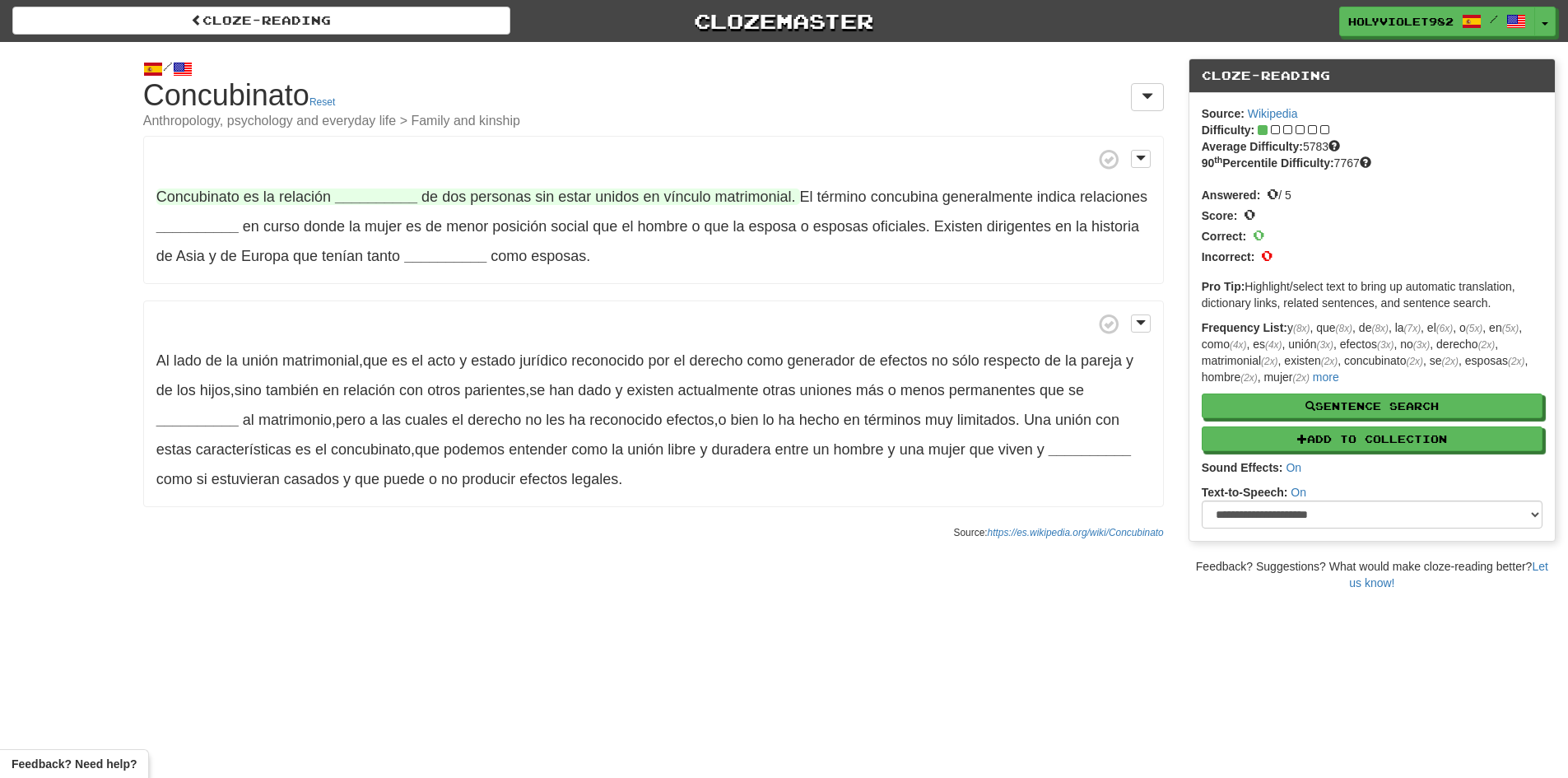 click on "__________" at bounding box center [376, 197] 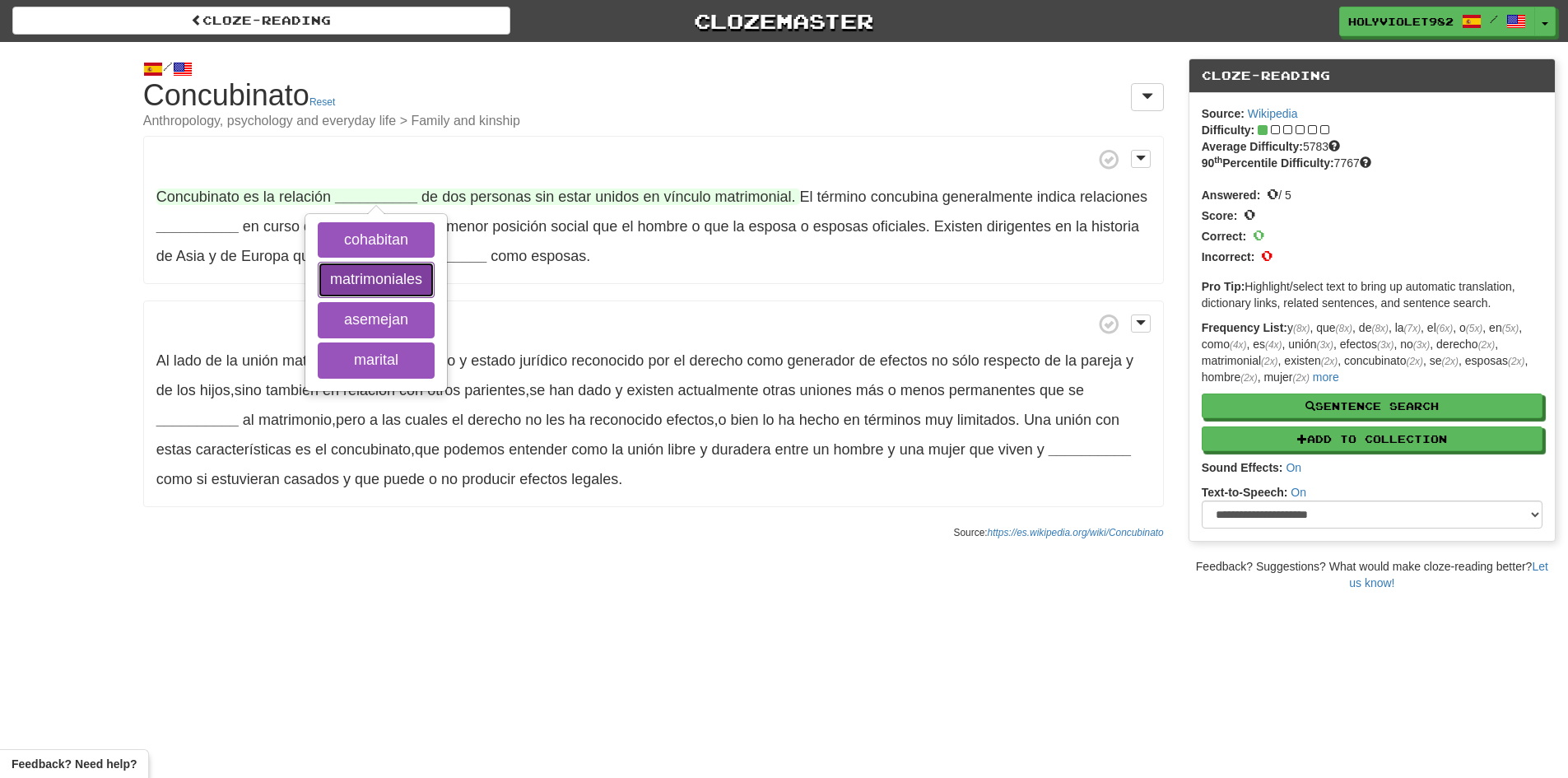 click on "matrimoniales" at bounding box center (376, 280) 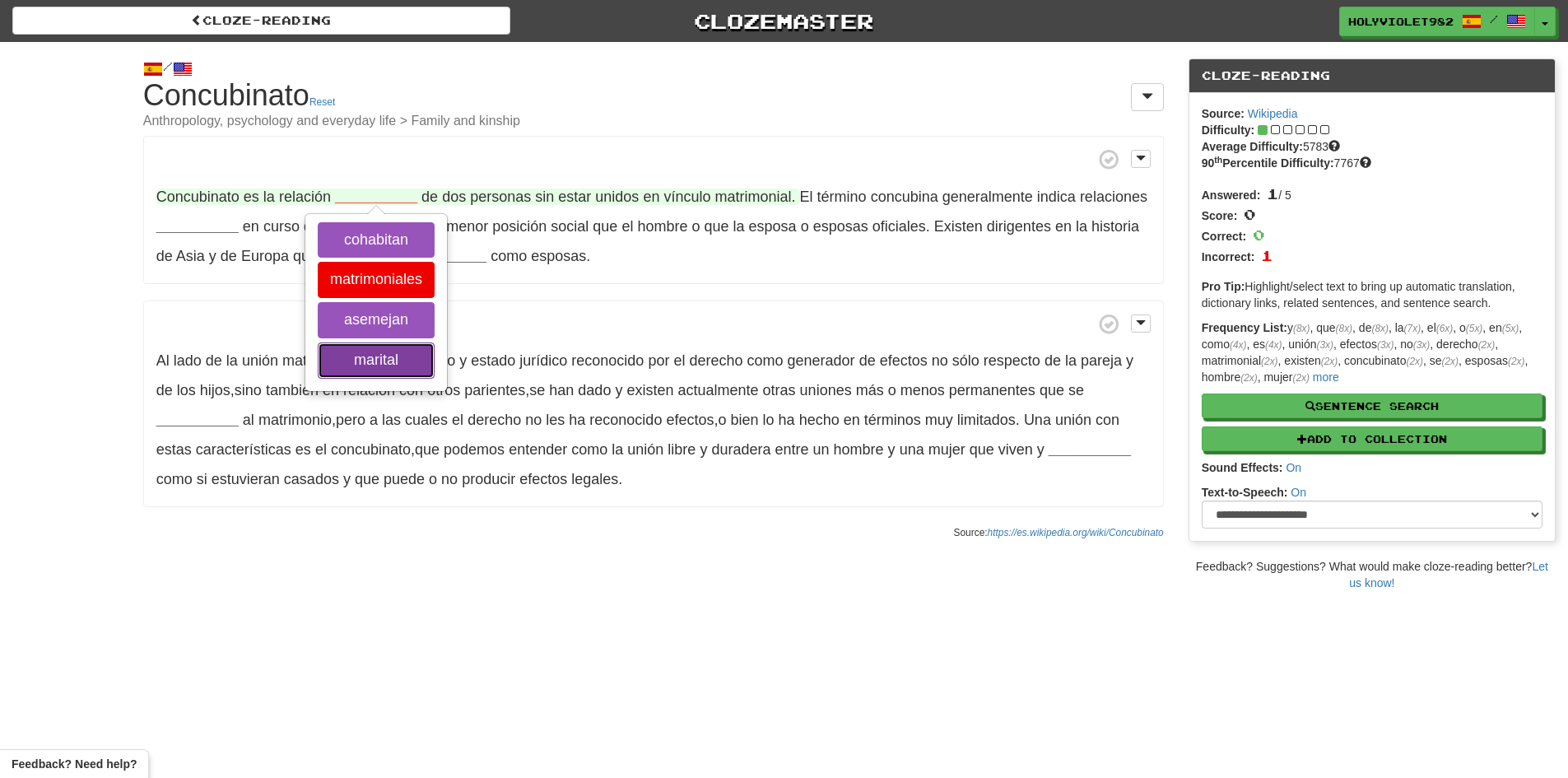 click on "marital" at bounding box center [376, 361] 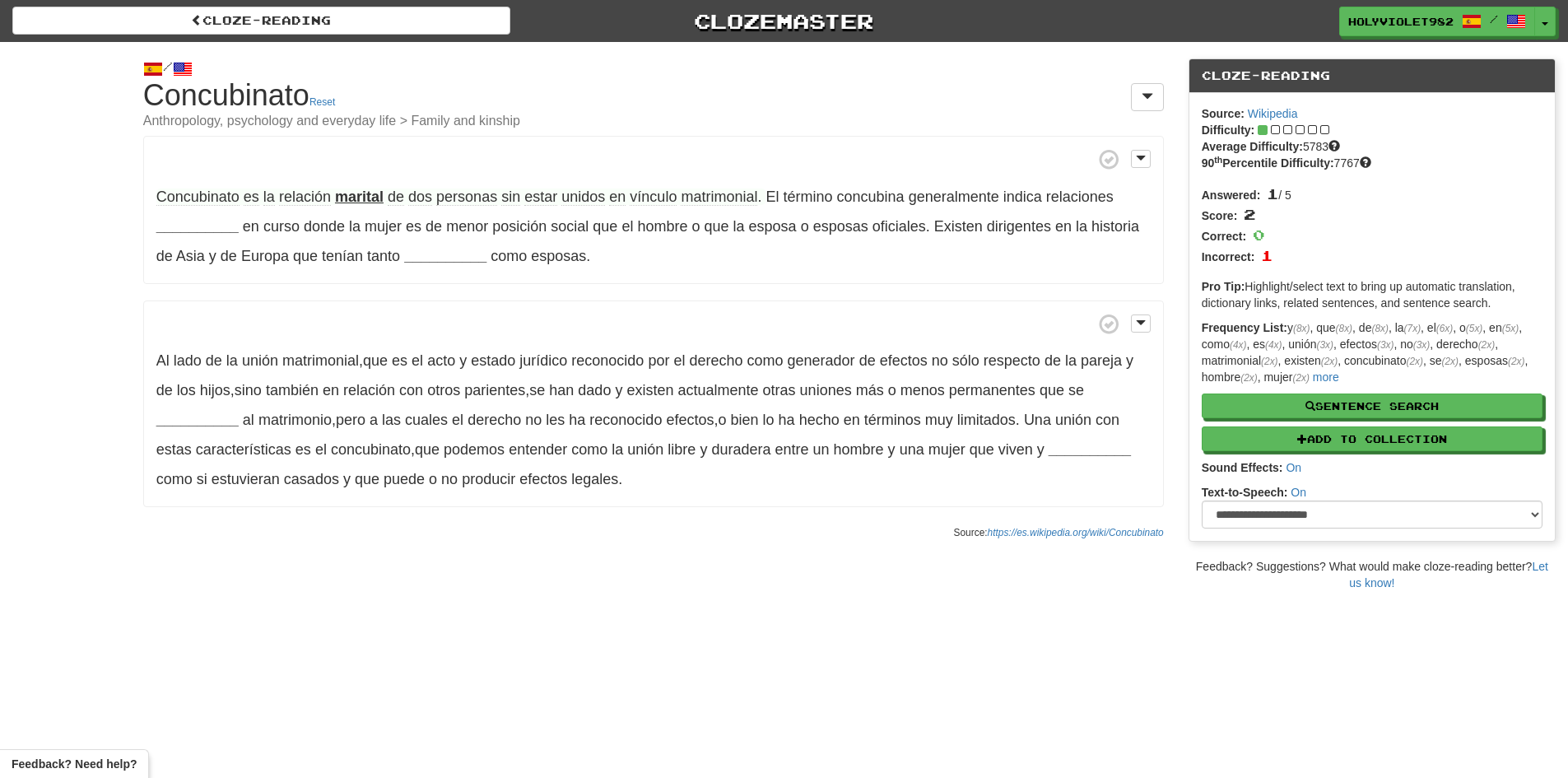 click on "vínculo" at bounding box center (653, 197) 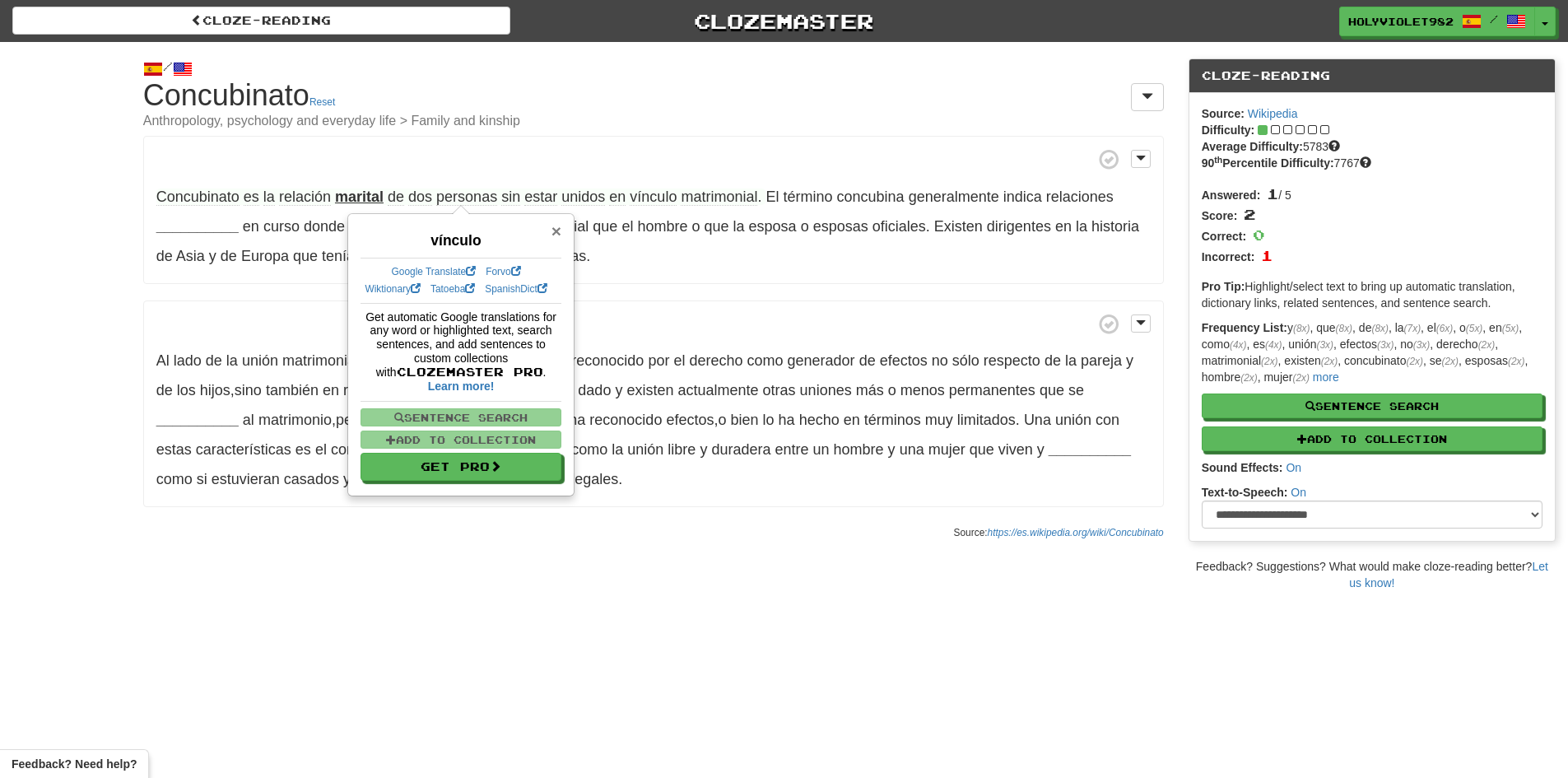 click on "×" at bounding box center (556, 231) 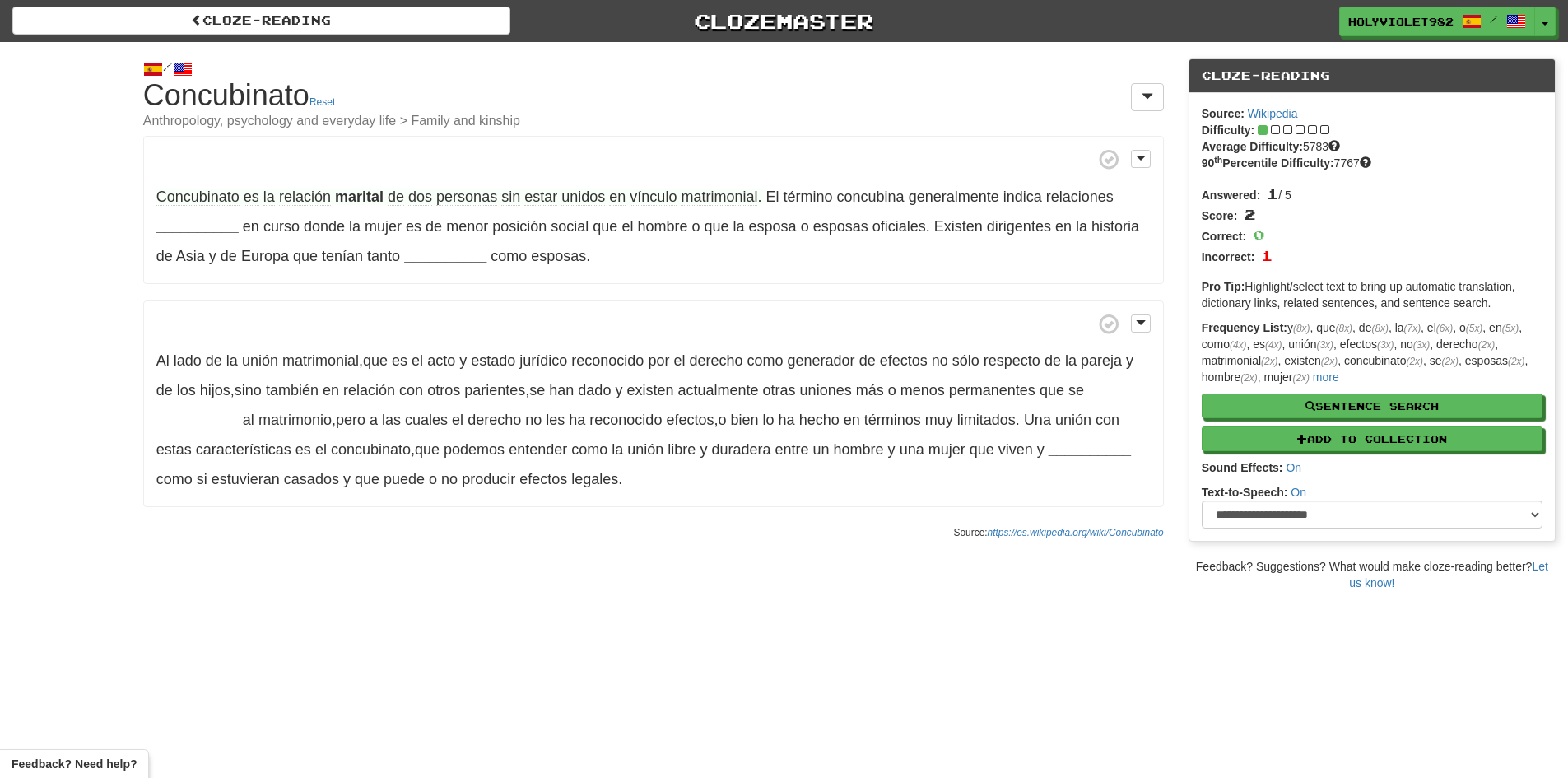 click on "Concubinato   es   la   relación
marital
de   dos   personas   sin   estar   unidos   en   vínculo   matrimonial .
El   término   concubina   generalmente   indica   relaciones
__________
en   curso   donde   la   mujer   es   de   menor   posición   social   que   el   hombre   o   que   la   esposa   o   esposas   oficiales .
Existen   dirigentes   en   la   historia   de   Asia   y   de   Europa   que   tenían   tanto
__________
como   esposas ." at bounding box center [654, 210] 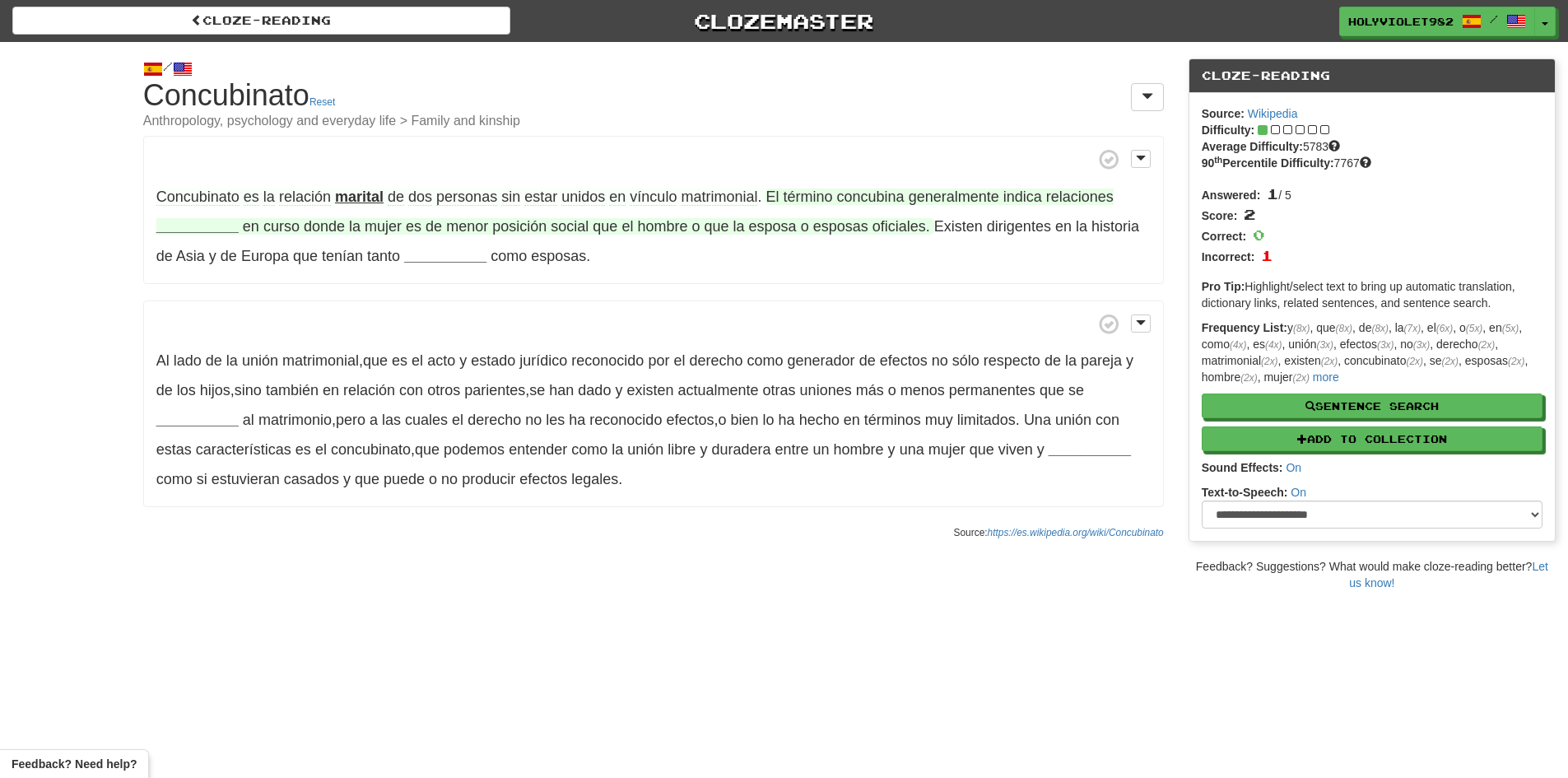 click on "__________" at bounding box center [198, 226] 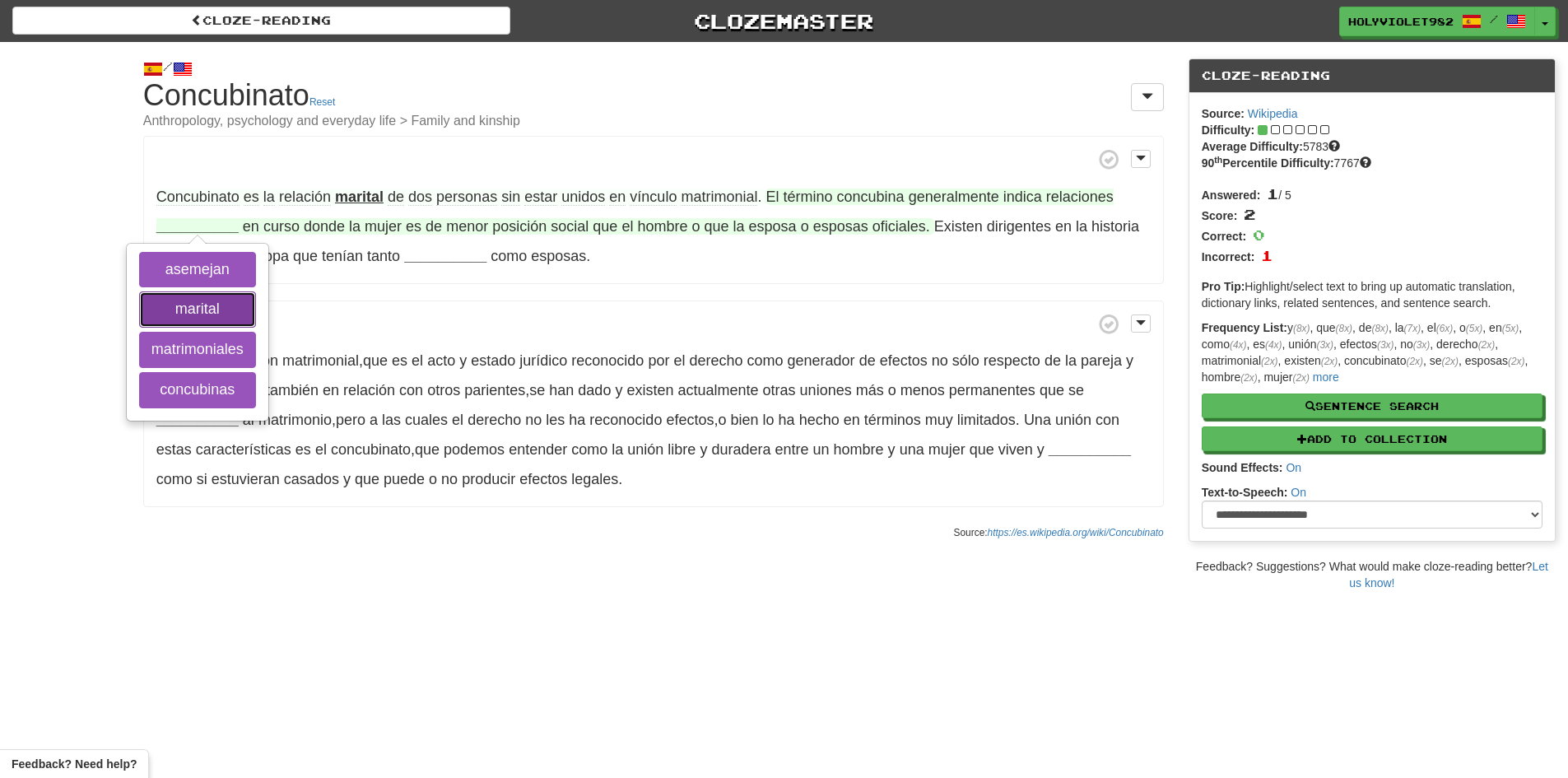 click on "marital" at bounding box center [198, 310] 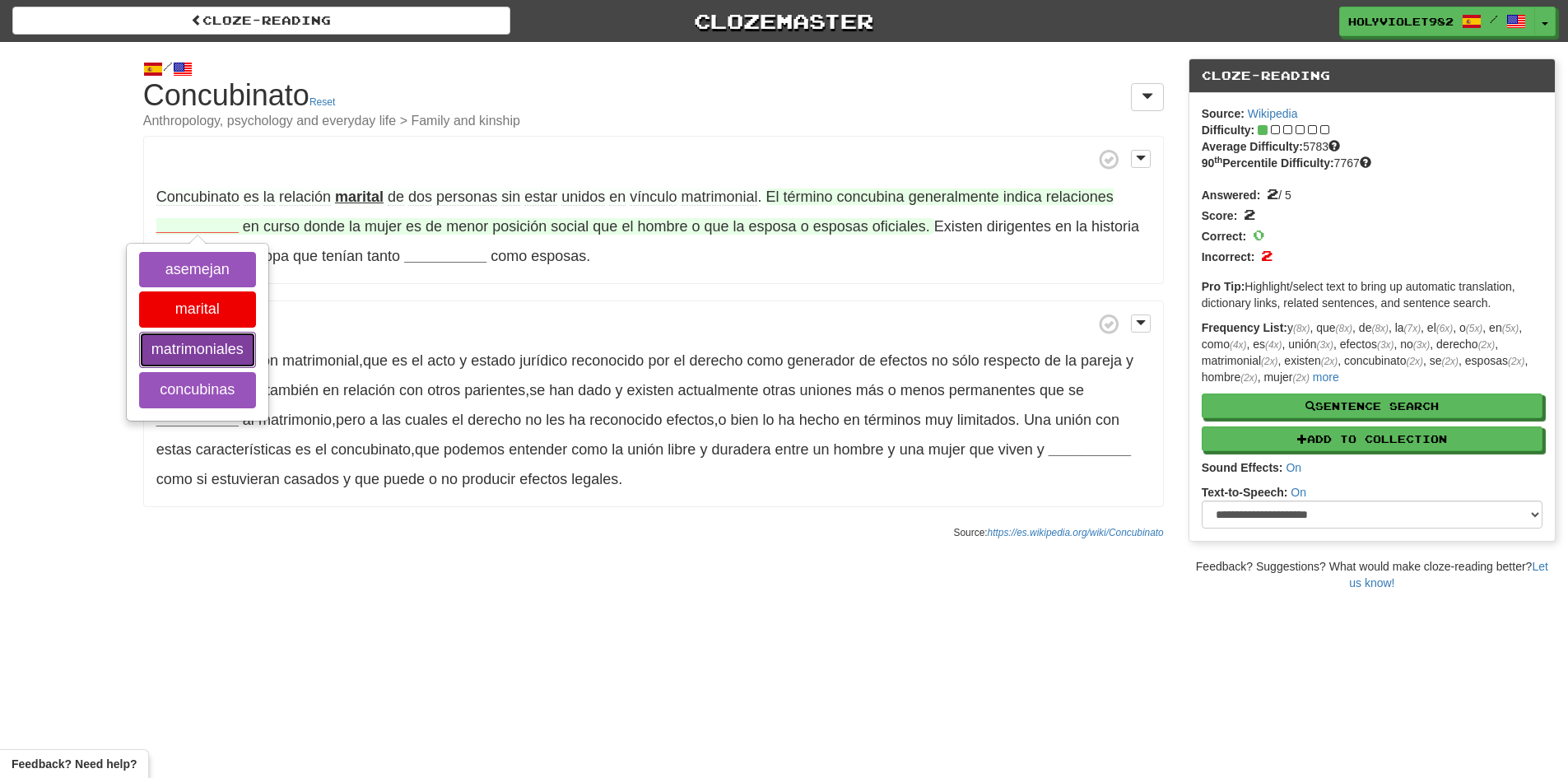 click on "matrimoniales" at bounding box center (198, 350) 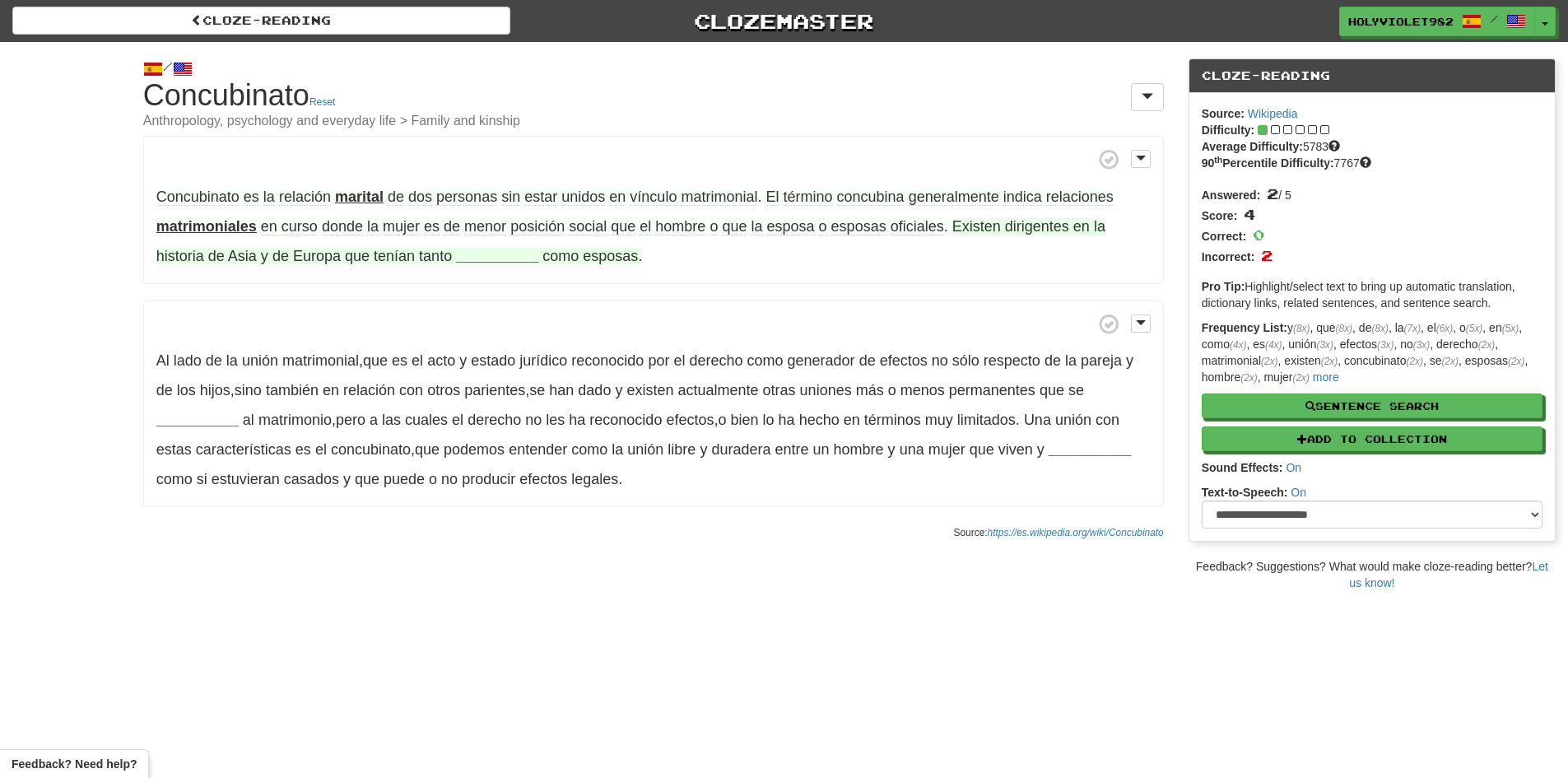 click on "__________" at bounding box center [497, 256] 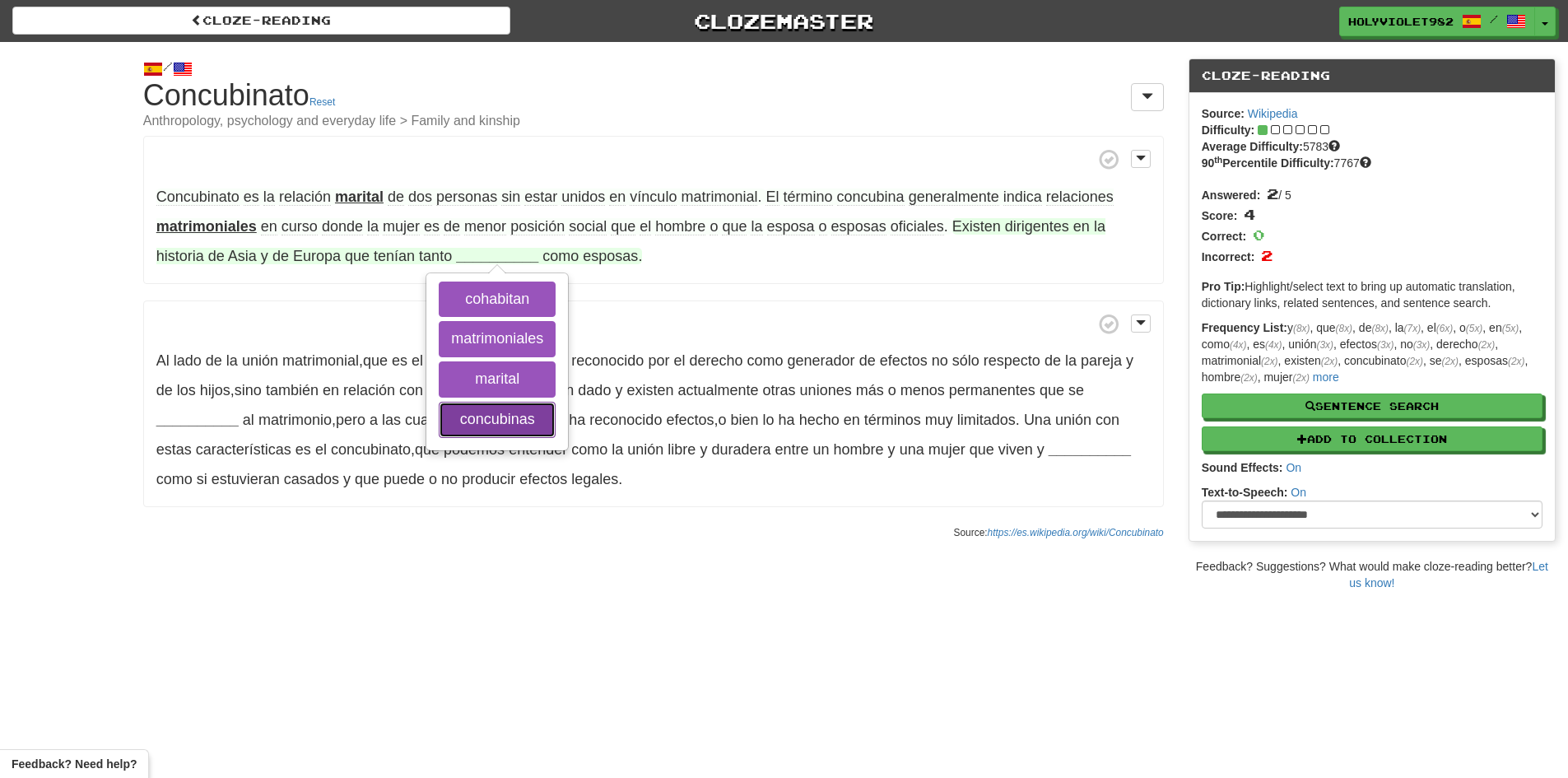 click on "concubinas" at bounding box center (497, 420) 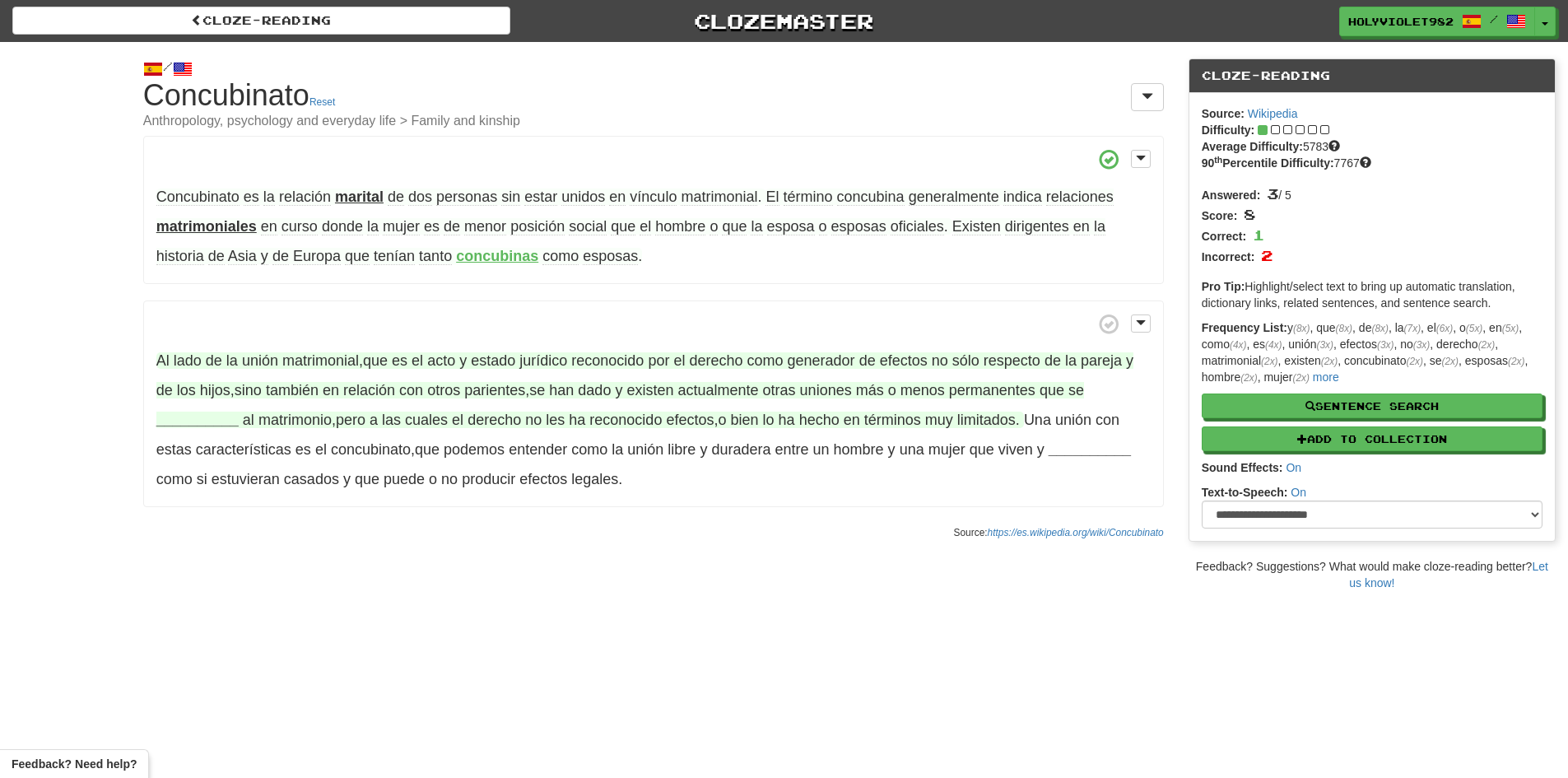 click on "__________" at bounding box center (198, 420) 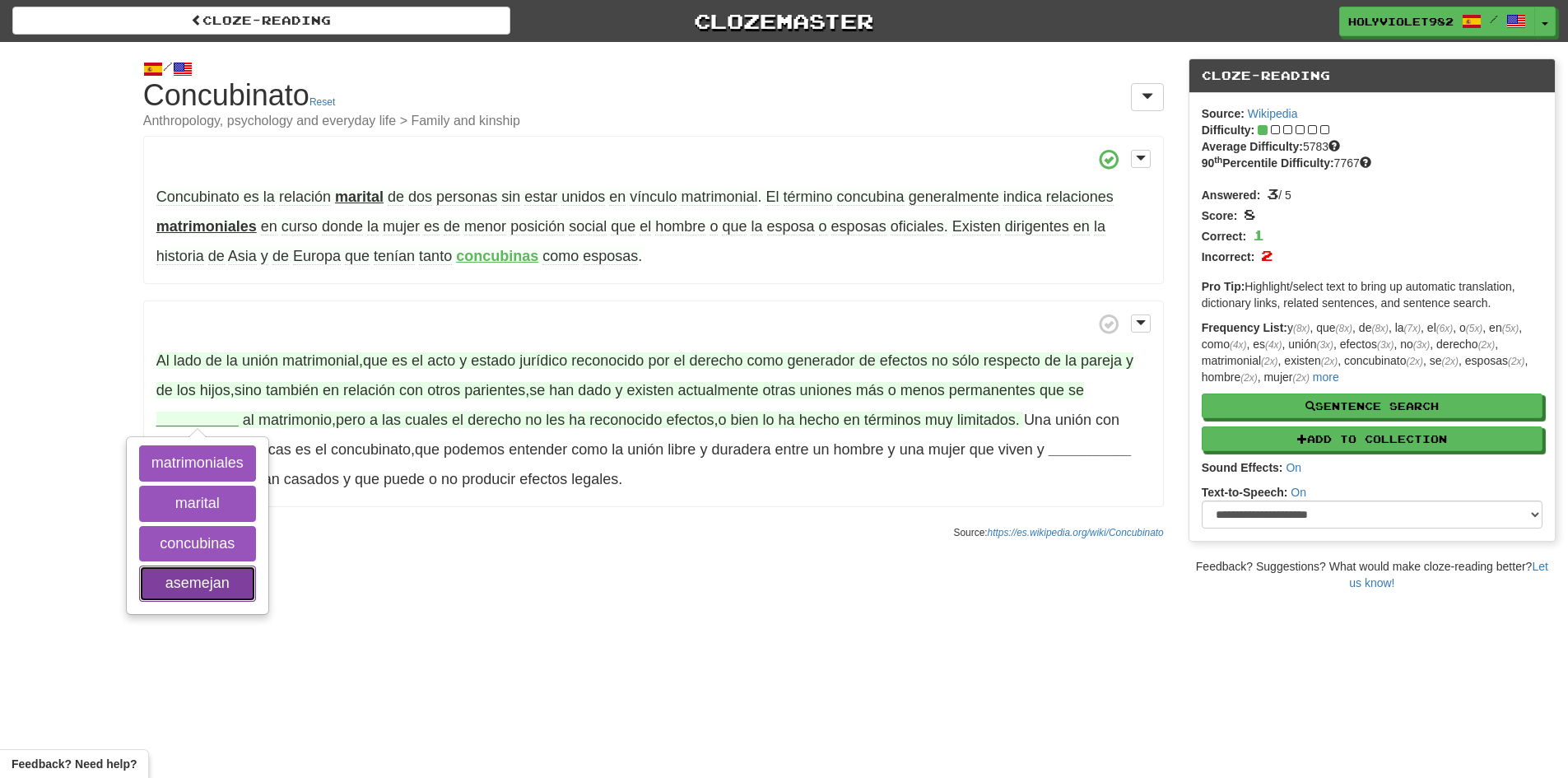 click on "asemejan" at bounding box center [198, 584] 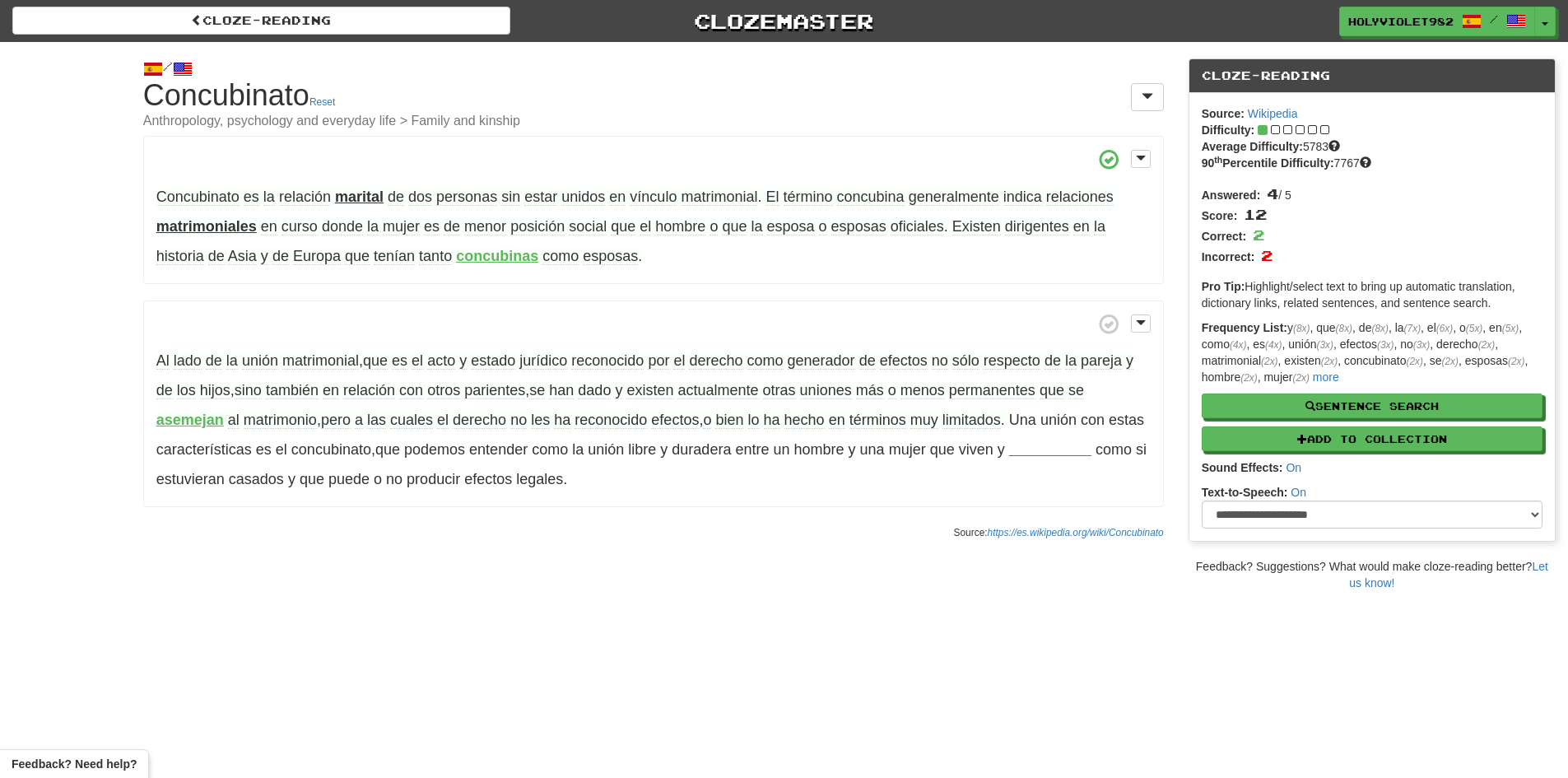 click on "asemejan" at bounding box center [190, 420] 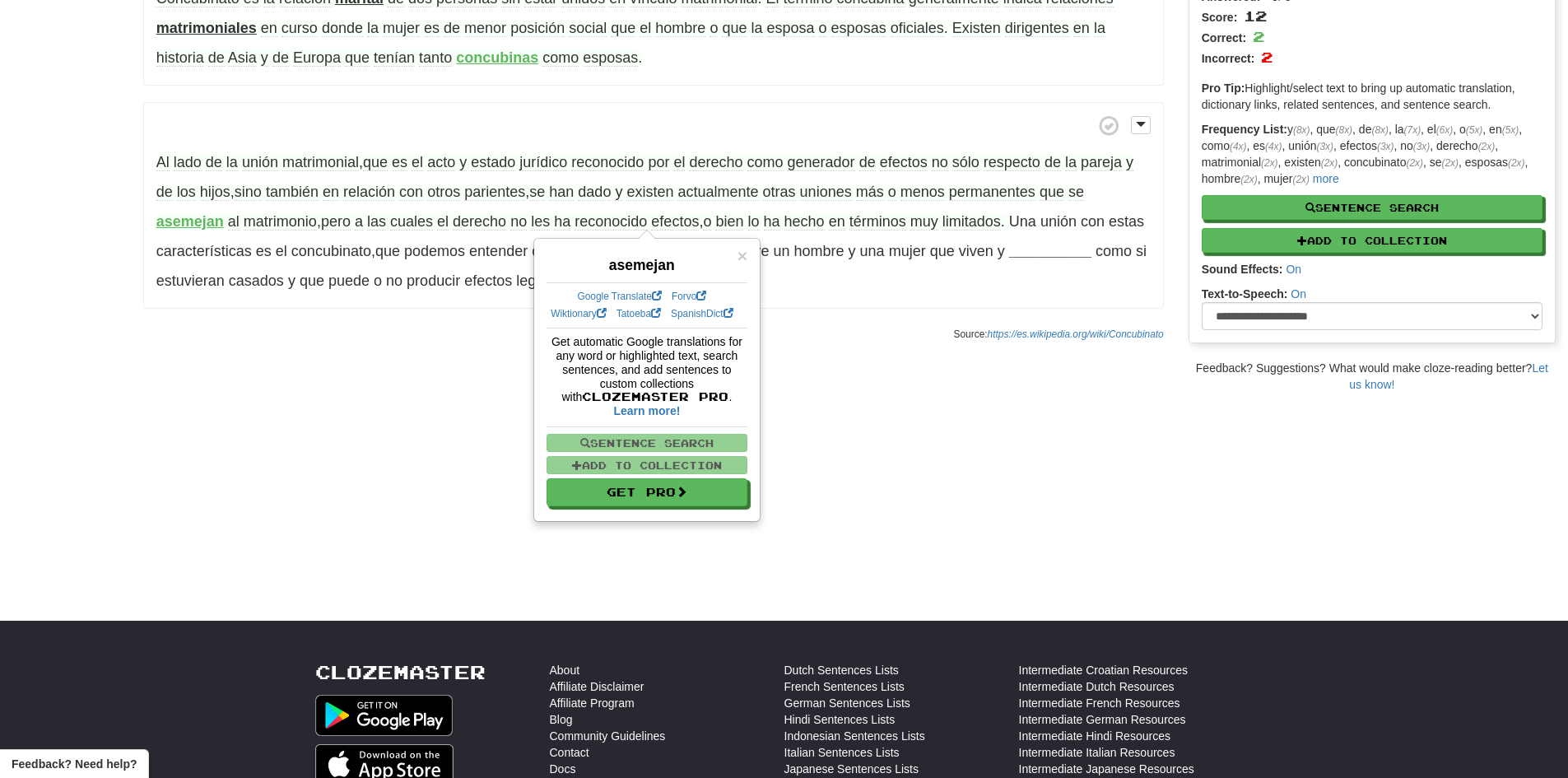scroll, scrollTop: 0, scrollLeft: 0, axis: both 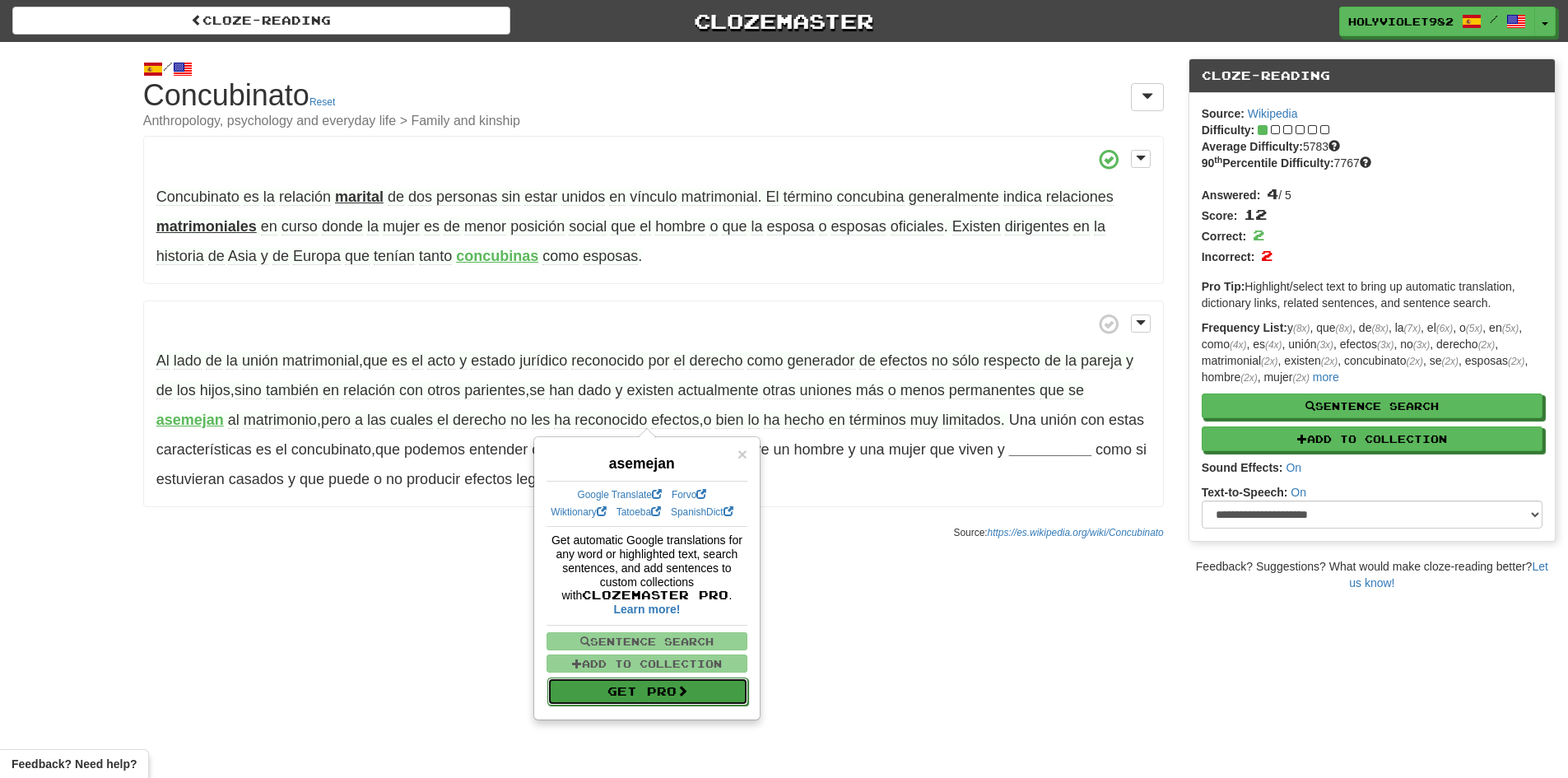 click on "Get Pro" at bounding box center [648, 692] 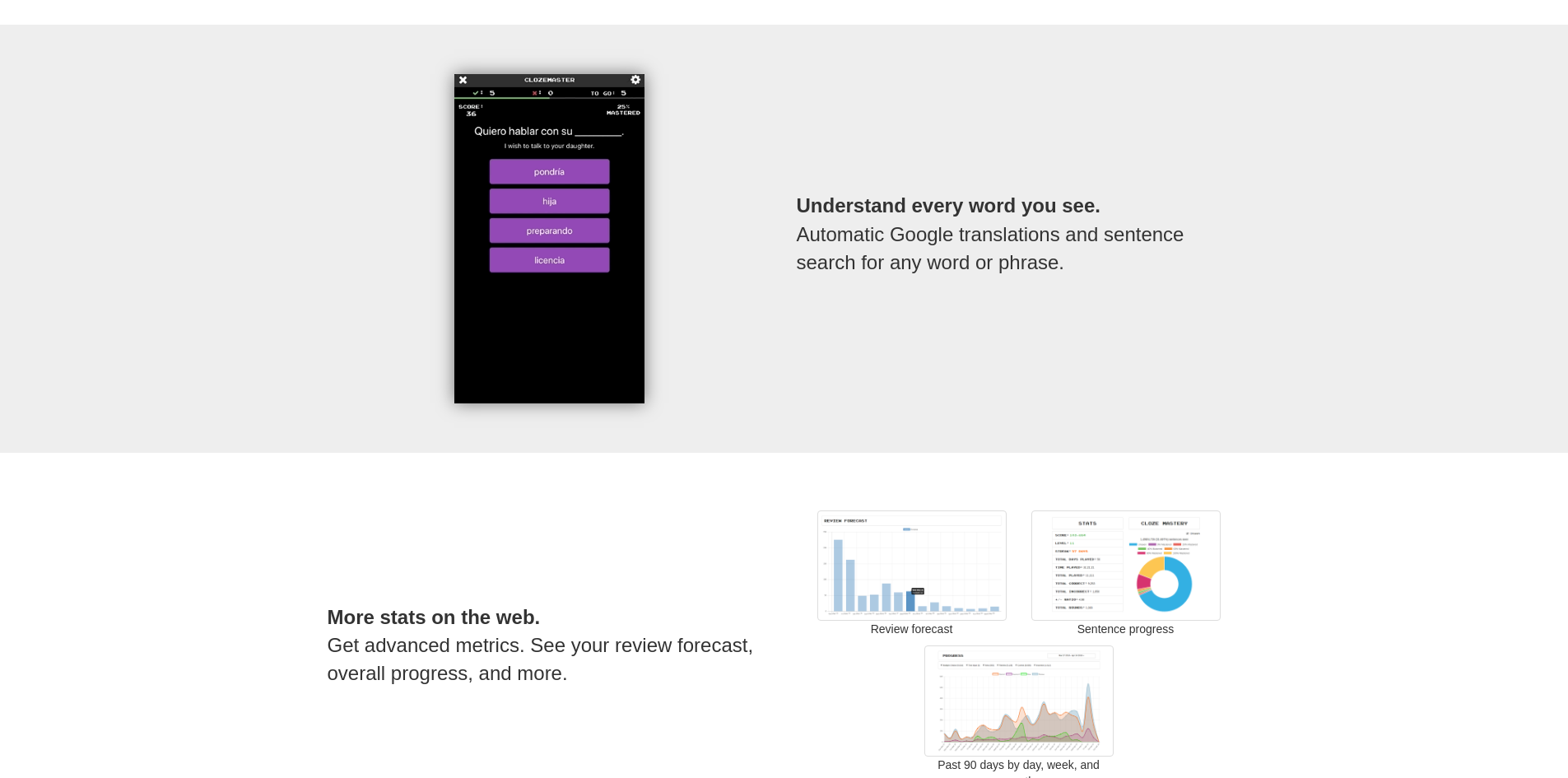 scroll, scrollTop: 2223, scrollLeft: 0, axis: vertical 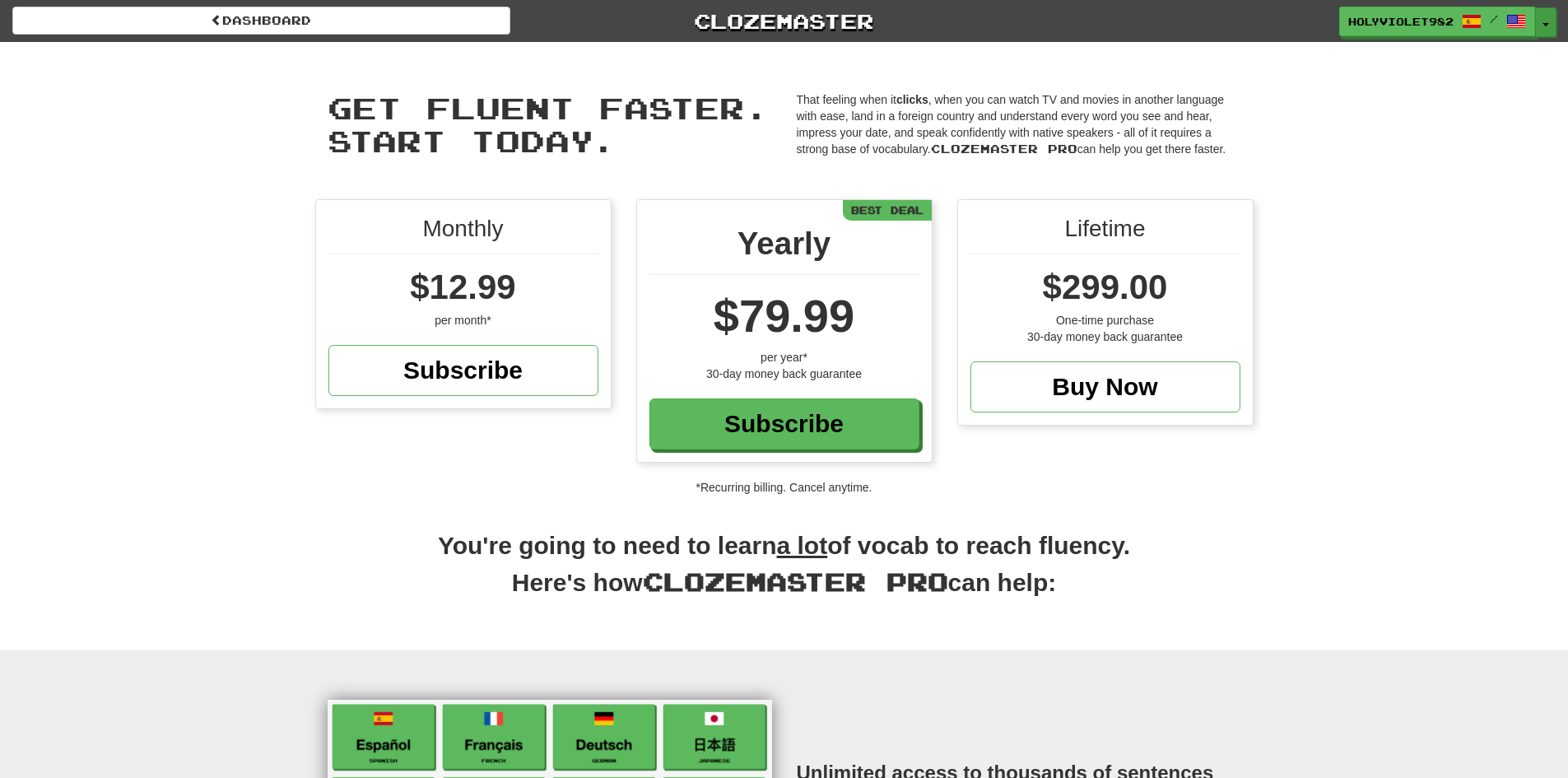 click on "Toggle Dropdown" at bounding box center (1546, 22) 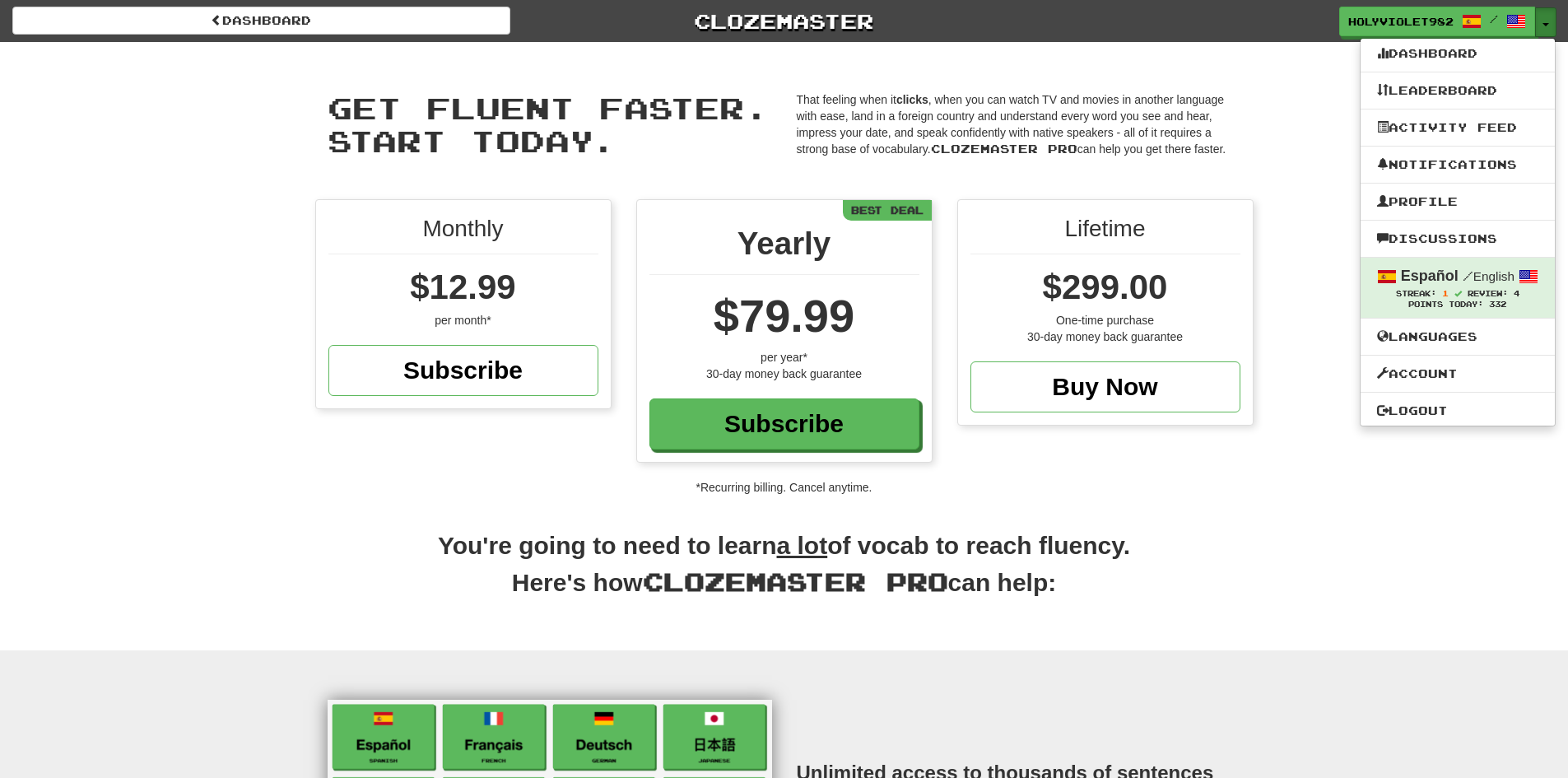click on "Toggle Dropdown" at bounding box center [1546, 22] 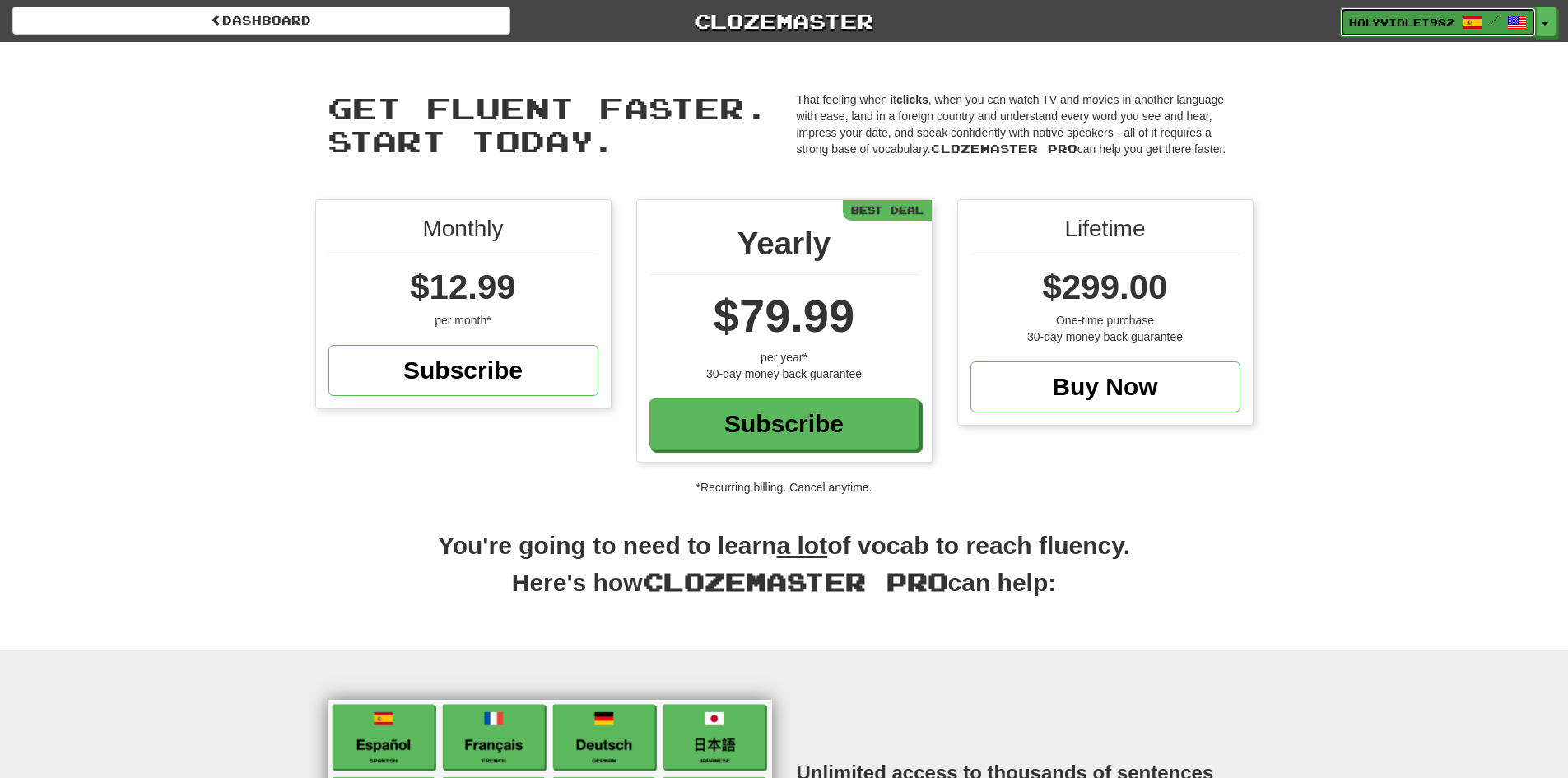 click on "[NAME]
/" at bounding box center (1438, 22) 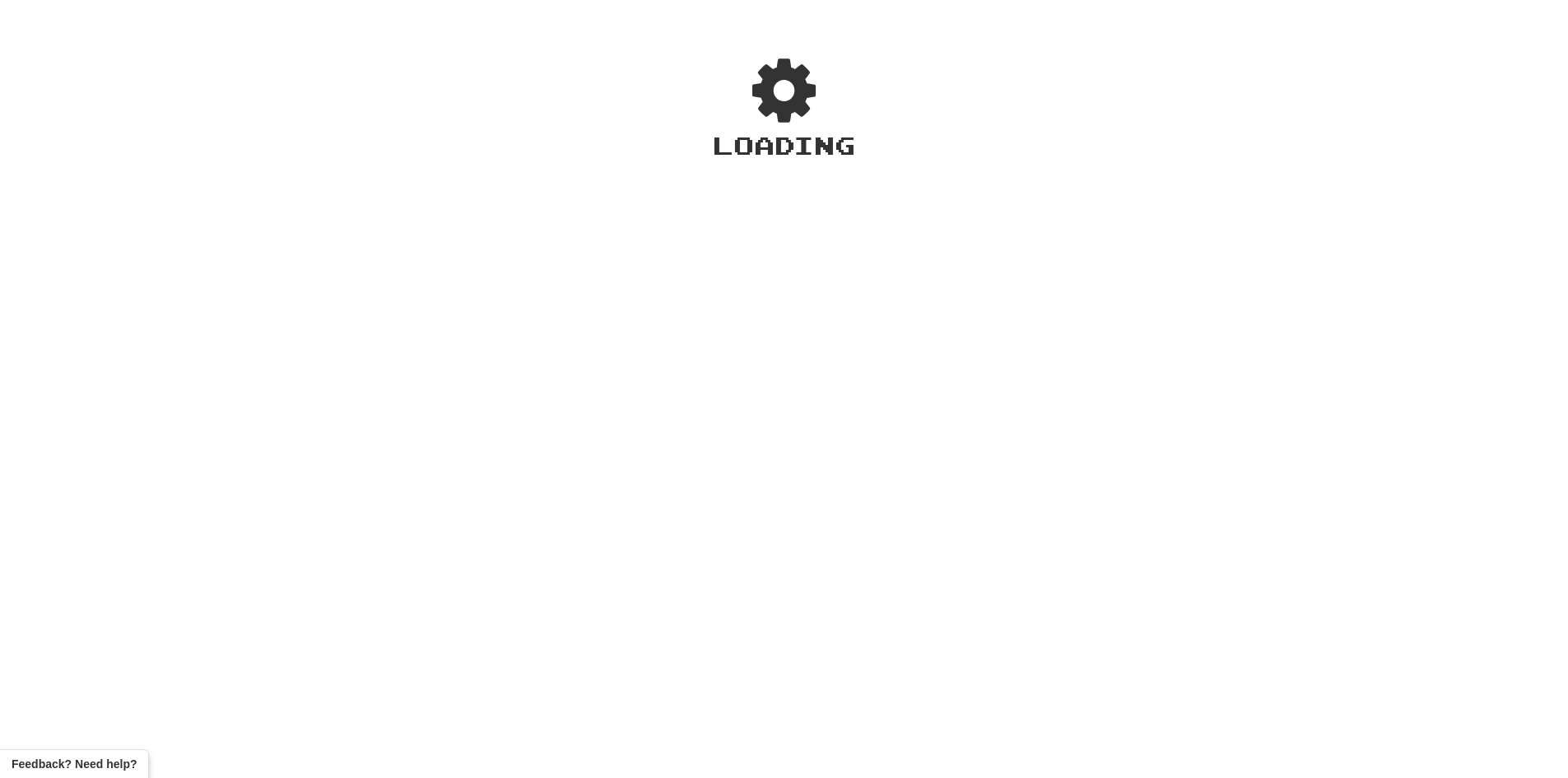 scroll, scrollTop: 0, scrollLeft: 0, axis: both 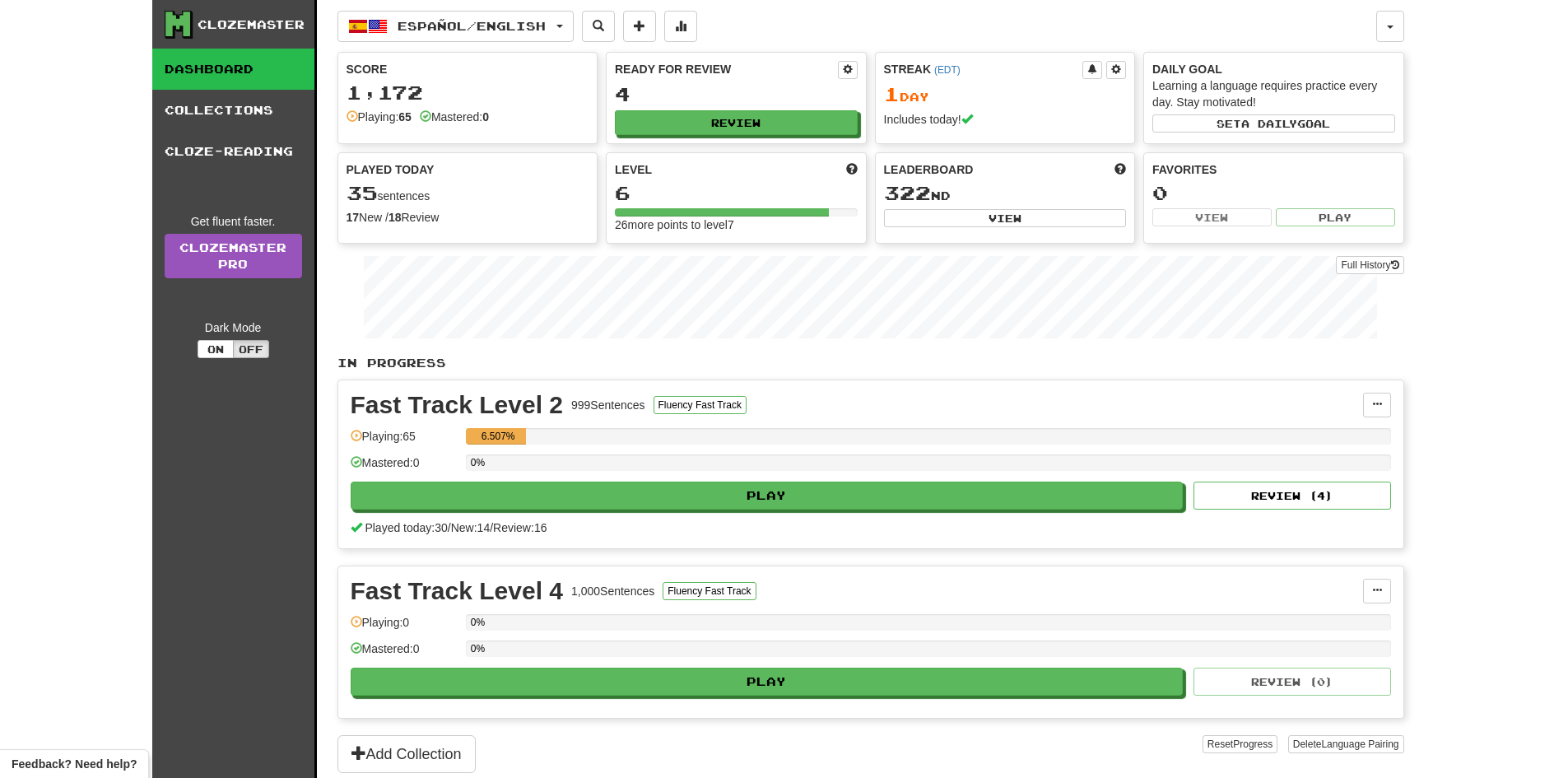 click on "Clozemaster Dashboard Collections Cloze-Reading Get fluent faster. Clozemaster Pro Dark Mode On Off Dashboard Collections Pro Cloze-Reading Español  /  English Español  /  English Streak:  1   Review:  4 Points today:  332  Language Pairing Username: [USERNAME] Edit  Account  Notifications  Activity Feed  Profile  Leaderboard  Forum  Logout Score 1,172  Playing:  65  Mastered:  0 Ready for Review 4   Review Streak   ( EDT ) 1  Day Includes today!  Daily Goal Learning a language requires practice every day. Stay motivated! Set  a daily  goal Played Today 35  sentences 17  New /  18  Review Full History  Level 6 26  more points to level  7 Leaderboard 322 nd View Favorites 0 View Play Full History  In Progress Fast Track Level 2 999  Sentences Fluency Fast Track Manage Sentences Unpin from Dashboard  Playing:  65 6.507%  Mastered:  0 0% Play Review ( 4 )   Played today:  30  /  New:  14  /  Review:  16 Fast Track Level 4 1,000  Sentences Fluency Fast Track Manage Sentences Unpin from Dashboard  Playing:  0" at bounding box center [784, 389] 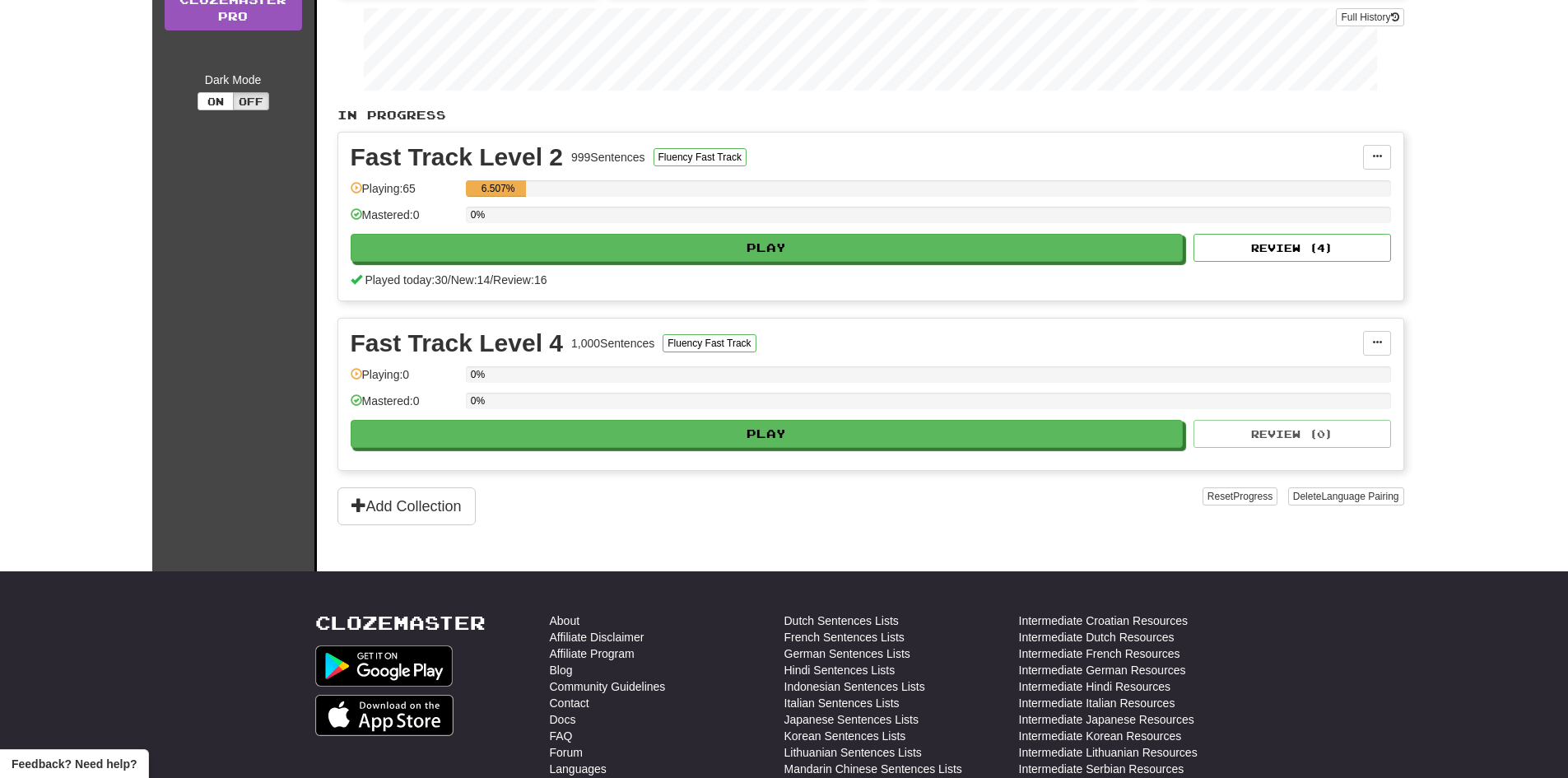 scroll, scrollTop: 0, scrollLeft: 0, axis: both 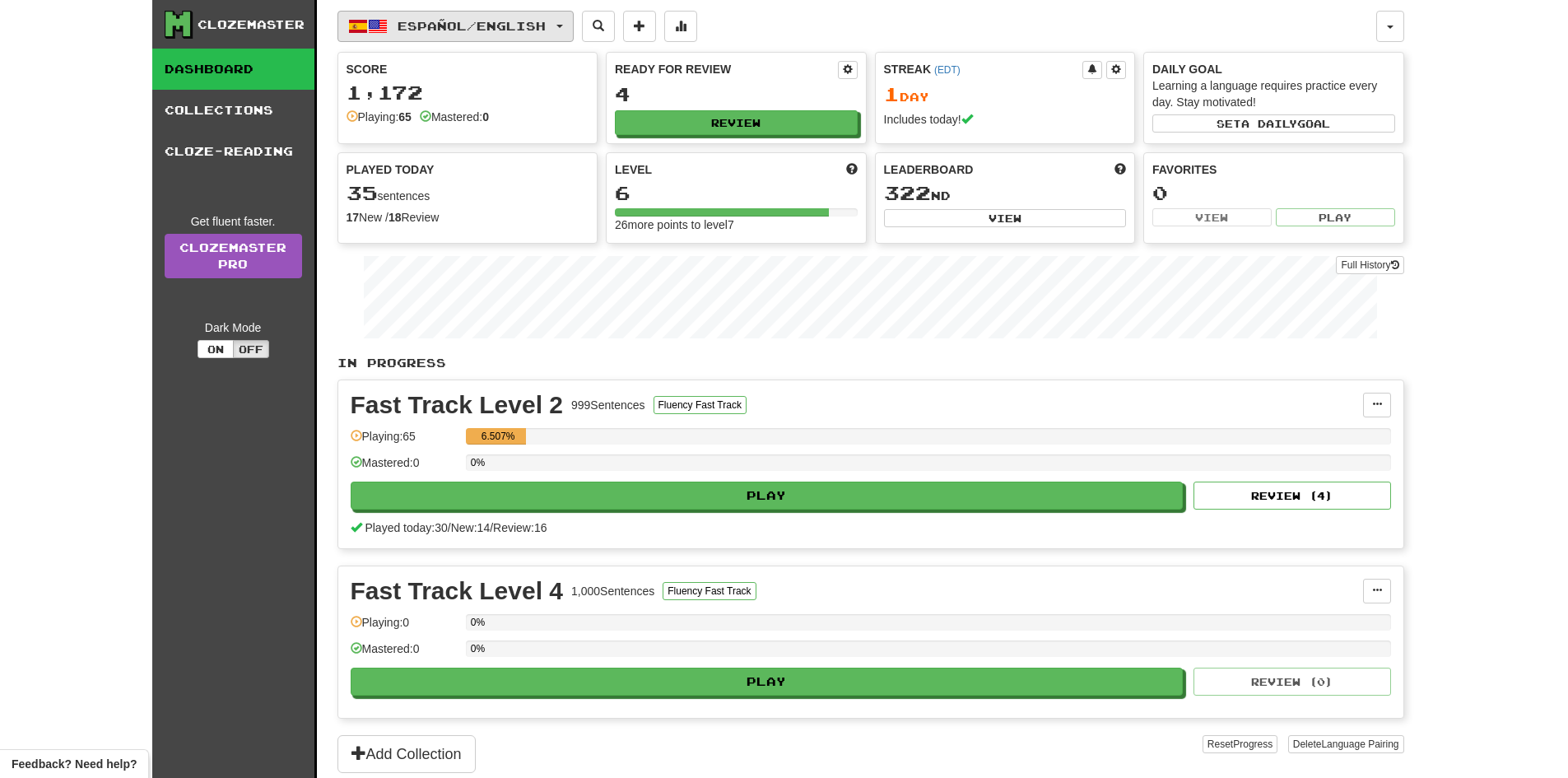click on "Español  /  English" at bounding box center (455, 26) 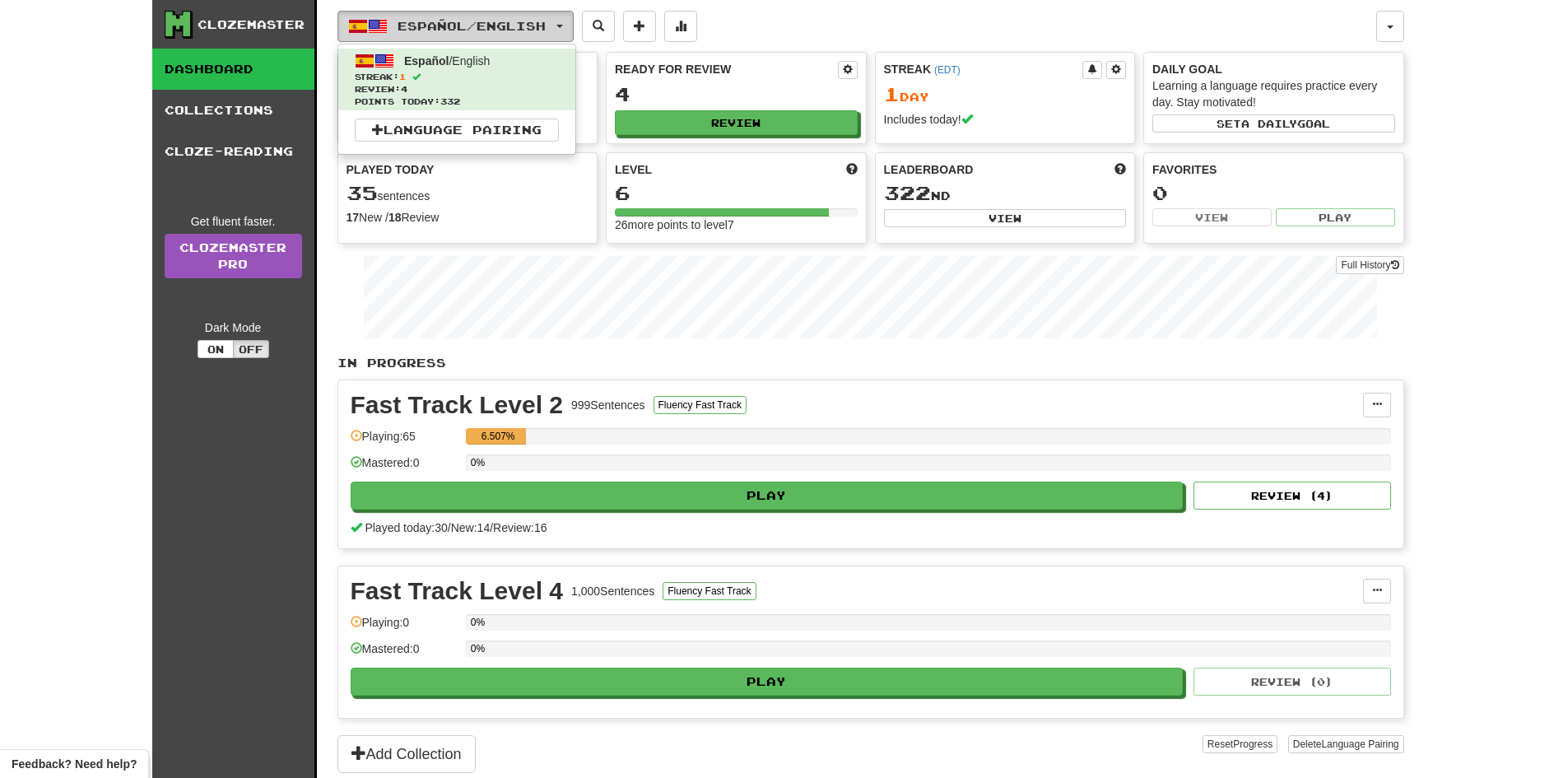 click on "Español  /  English" at bounding box center [455, 26] 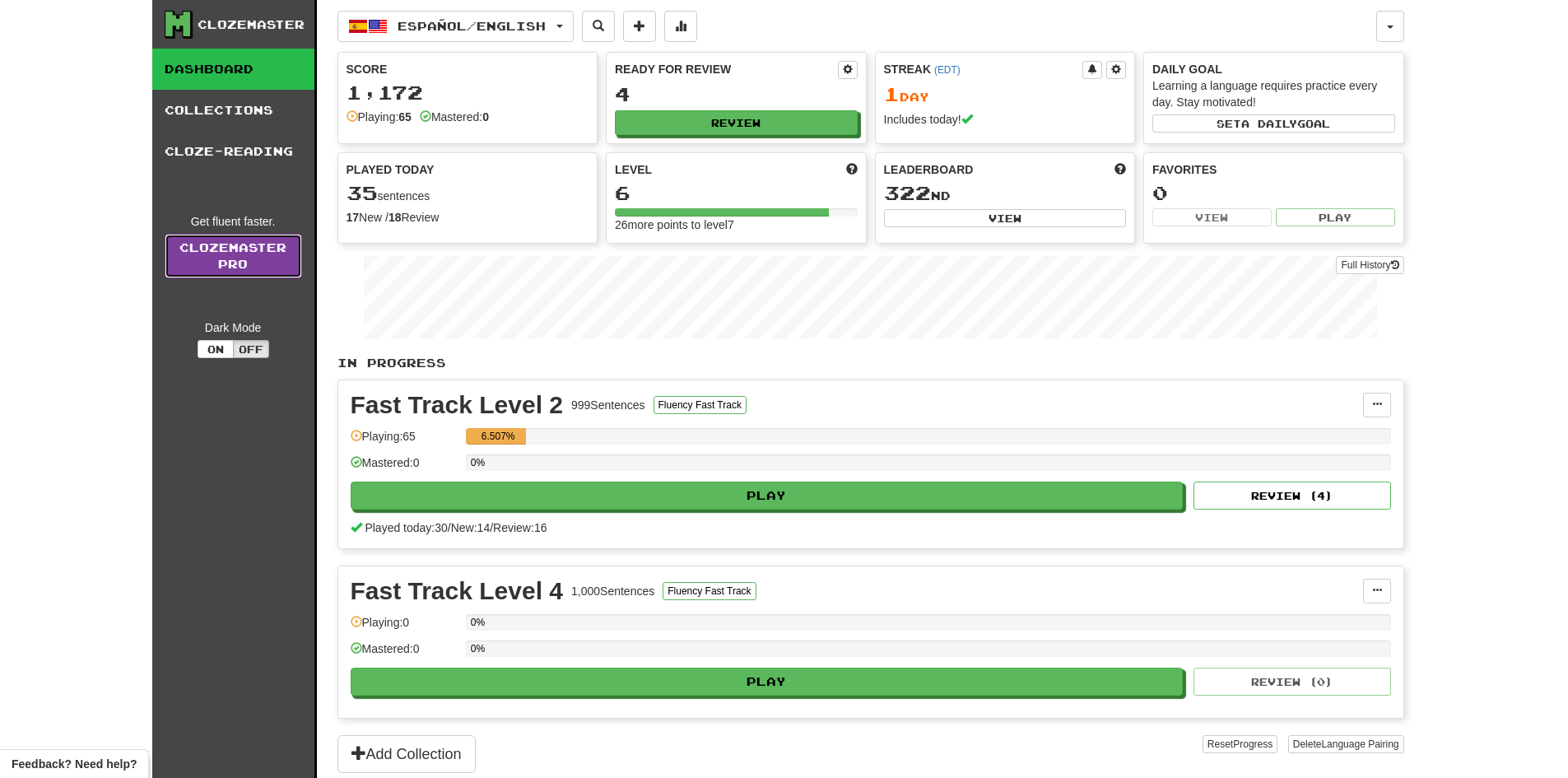 click on "Clozemaster Pro" at bounding box center (233, 256) 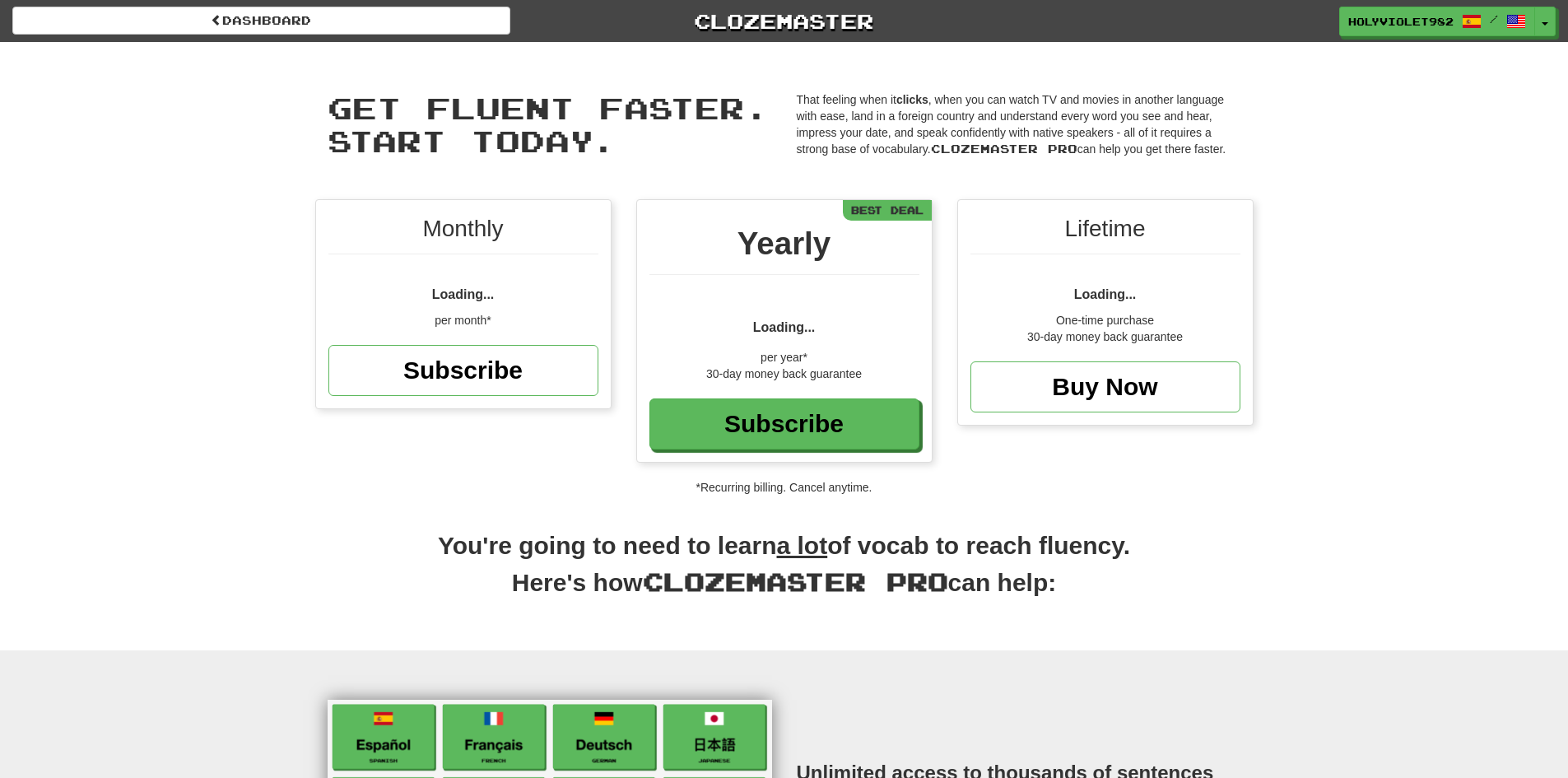 scroll, scrollTop: 0, scrollLeft: 0, axis: both 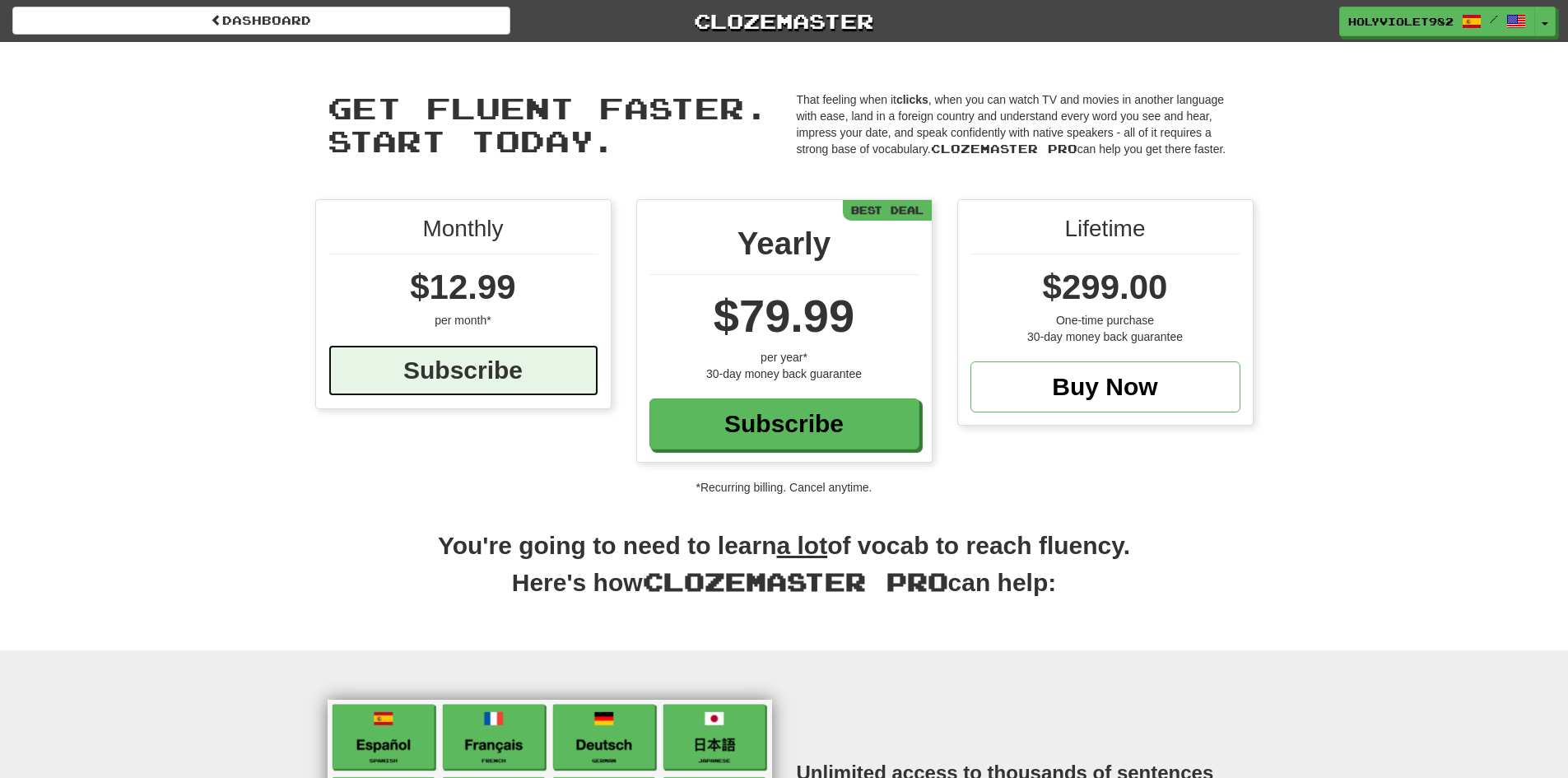 click on "Subscribe" at bounding box center [463, 370] 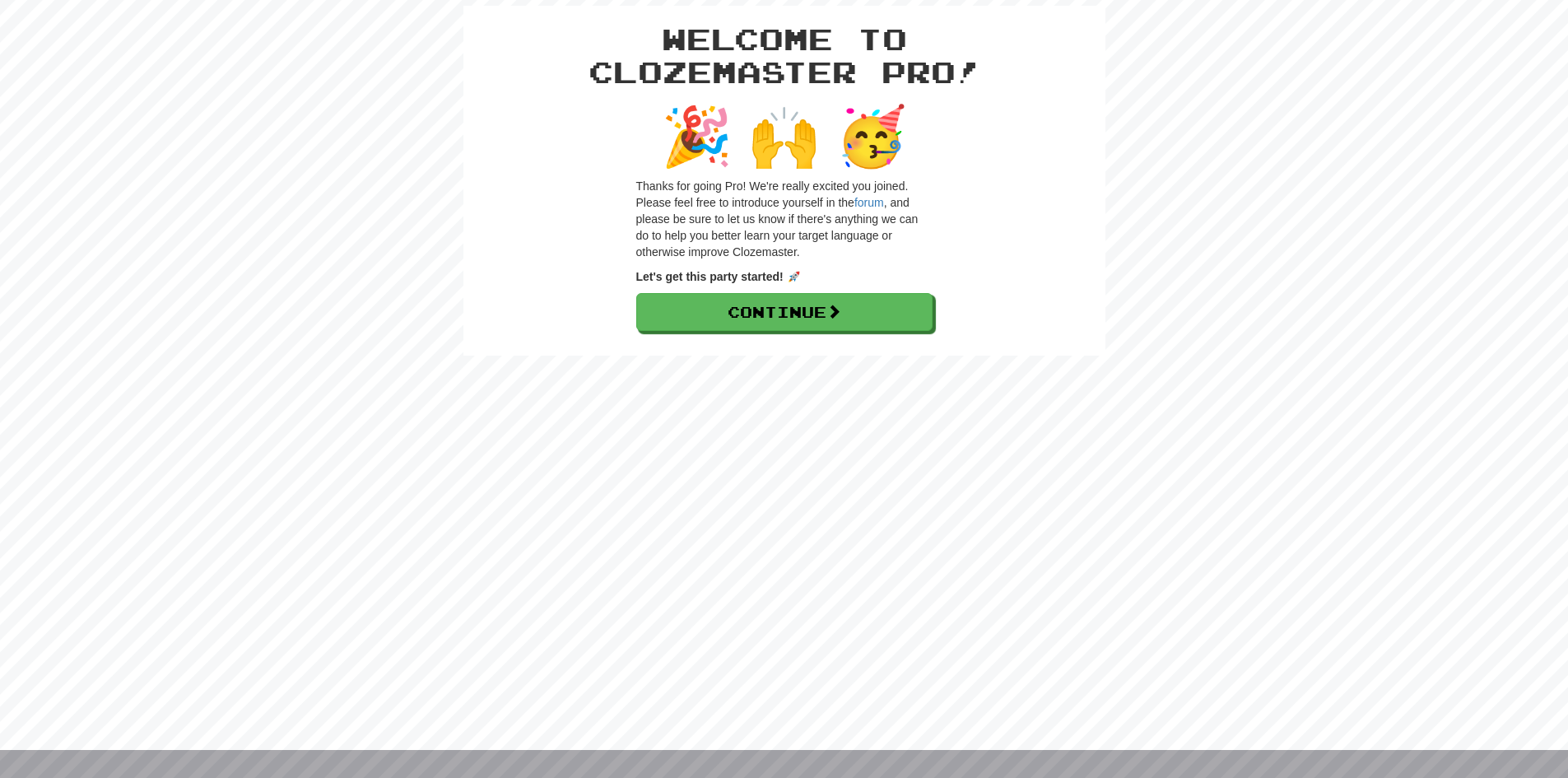 scroll, scrollTop: 0, scrollLeft: 0, axis: both 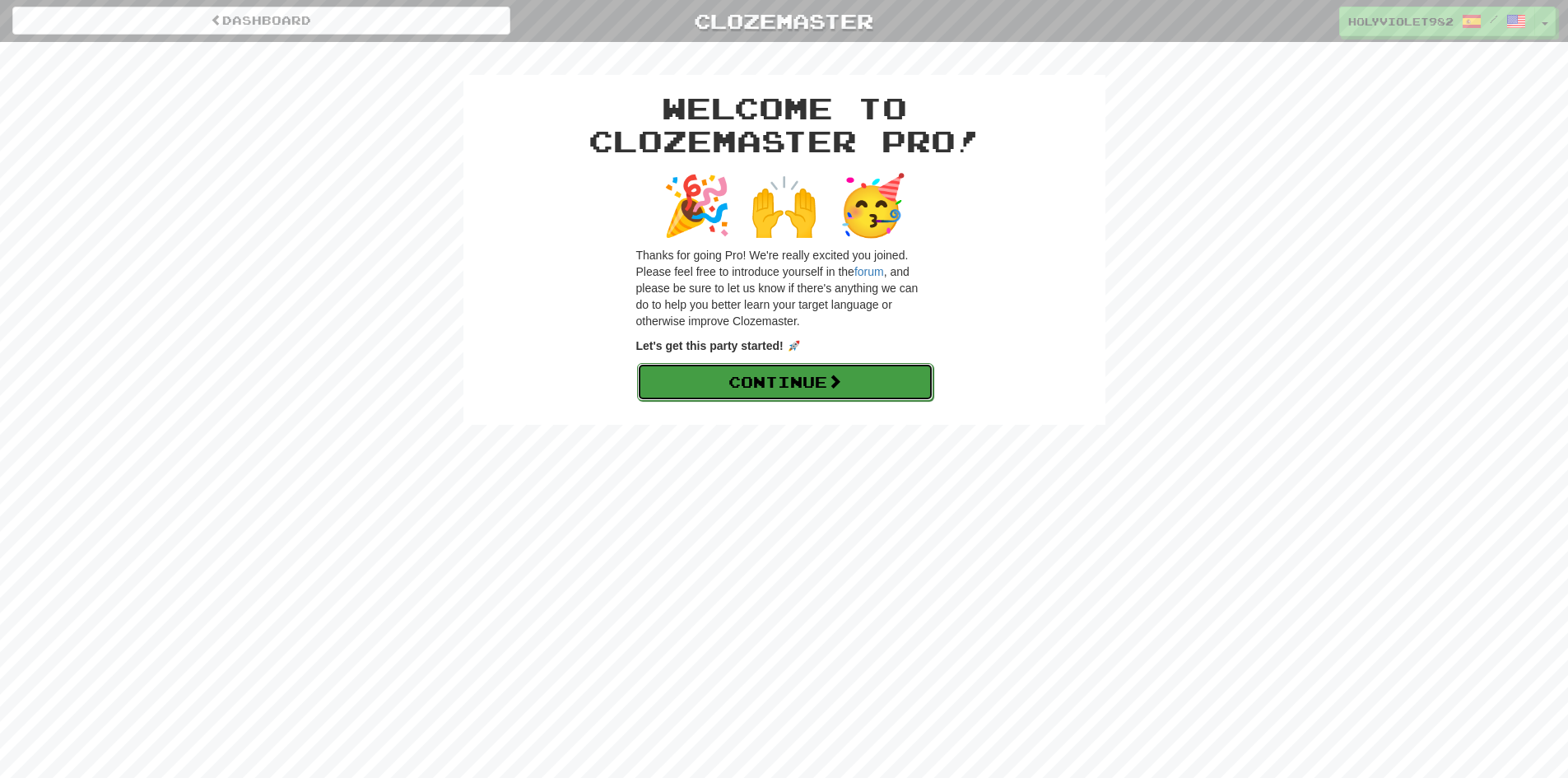 click on "Continue" at bounding box center (785, 382) 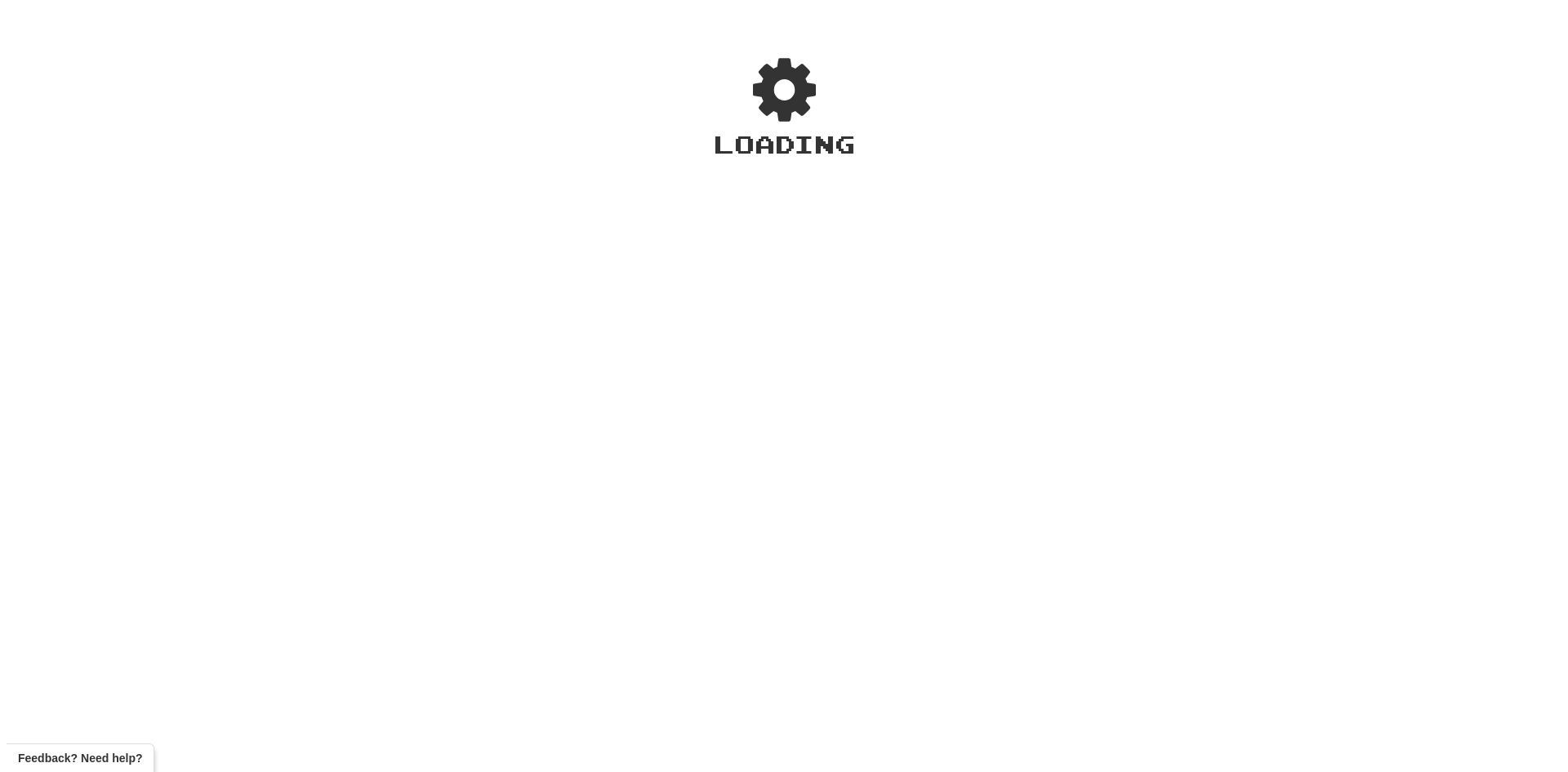 scroll, scrollTop: 0, scrollLeft: 0, axis: both 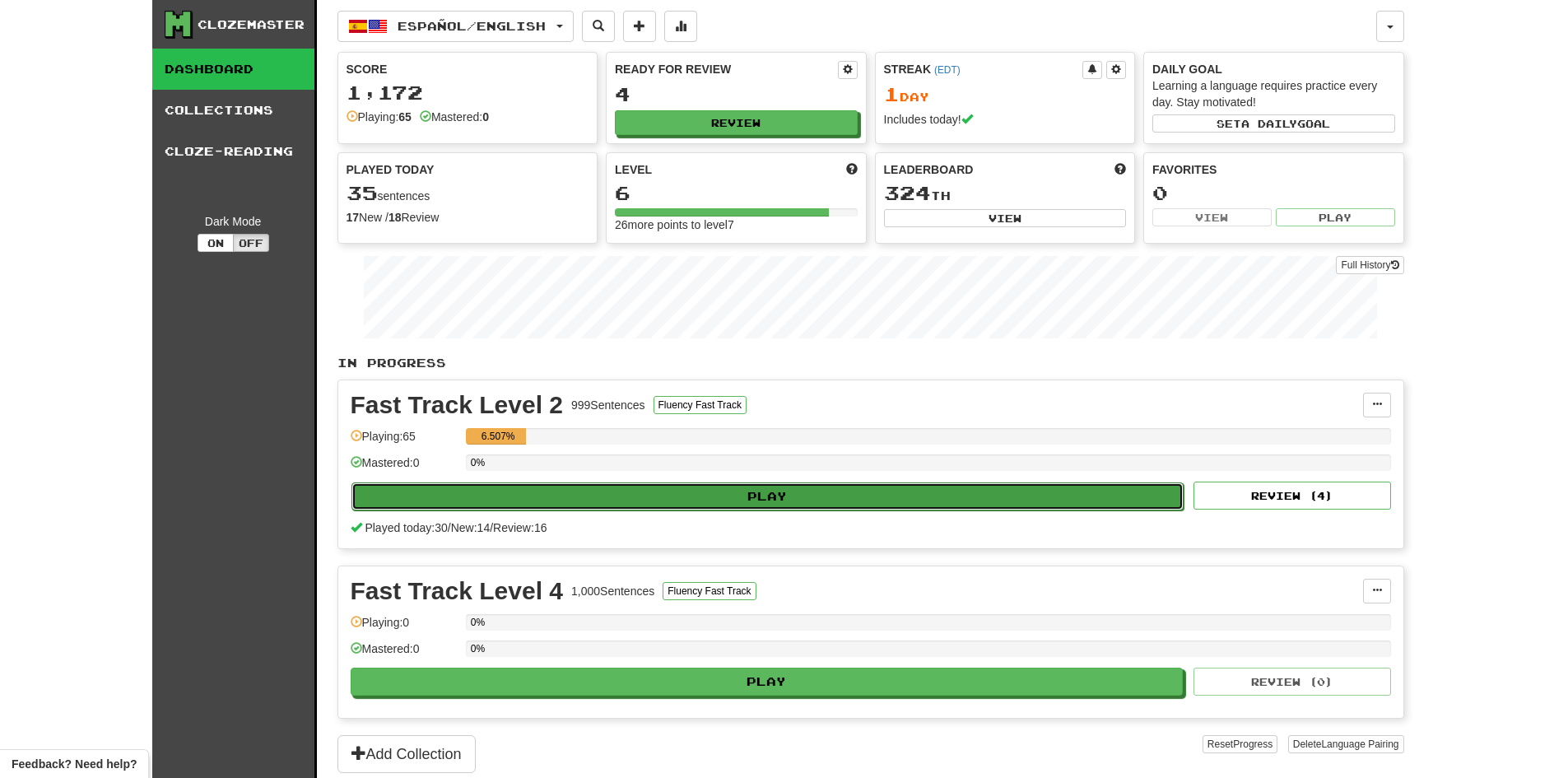 click on "Play" at bounding box center (768, 496) 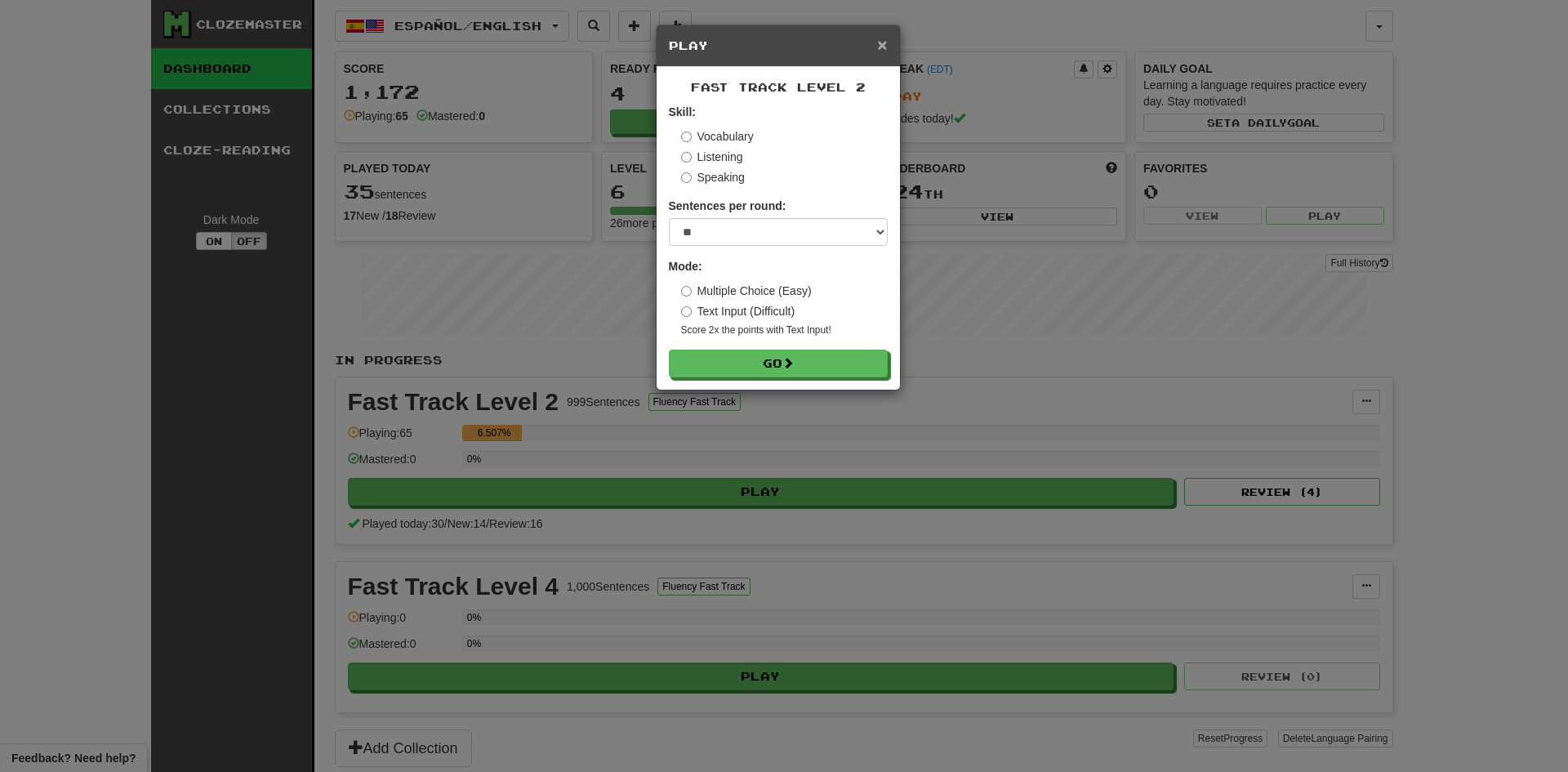 click on "×" at bounding box center [882, 44] 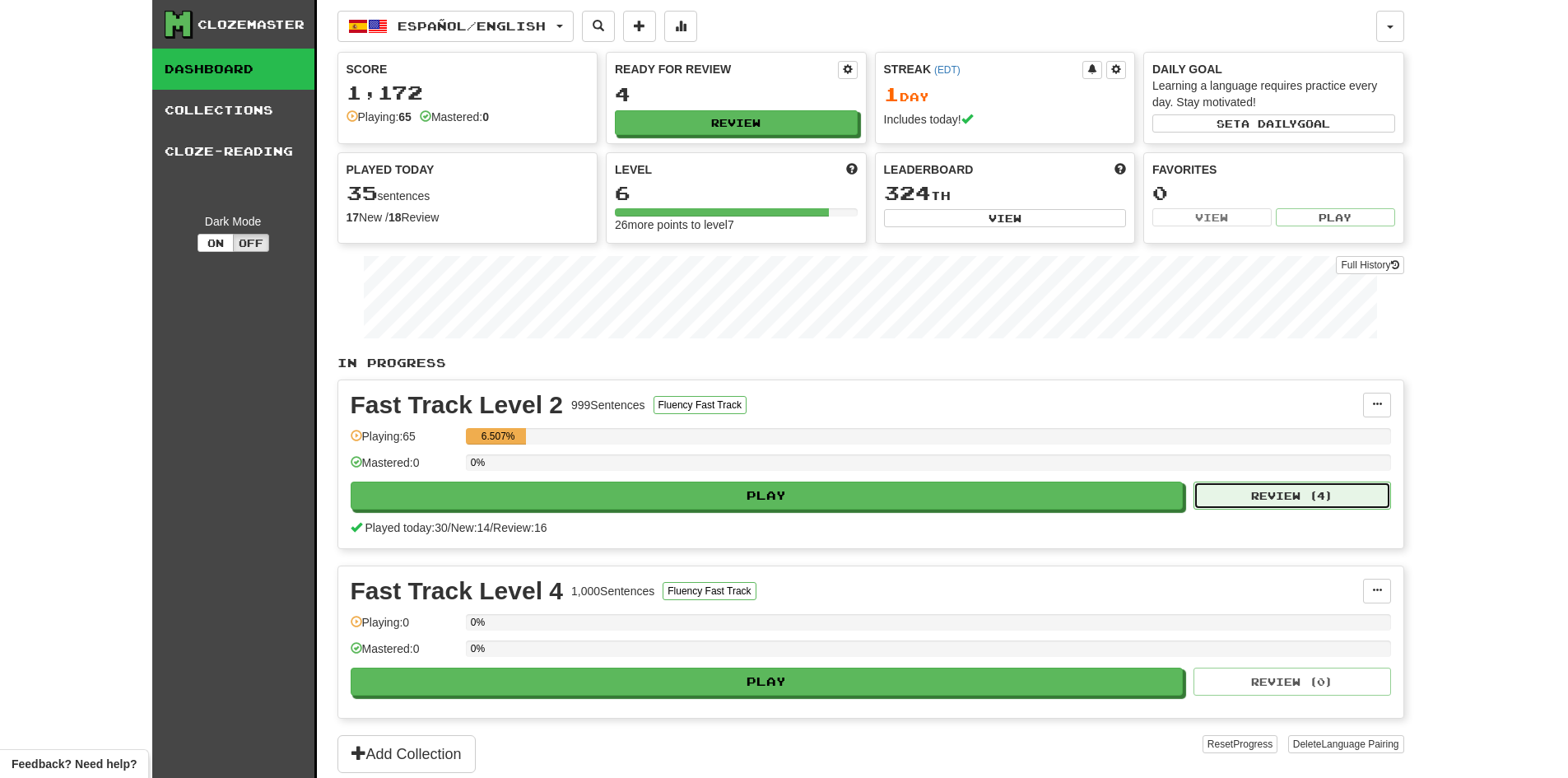 click on "Review ( 4 )" at bounding box center [1292, 496] 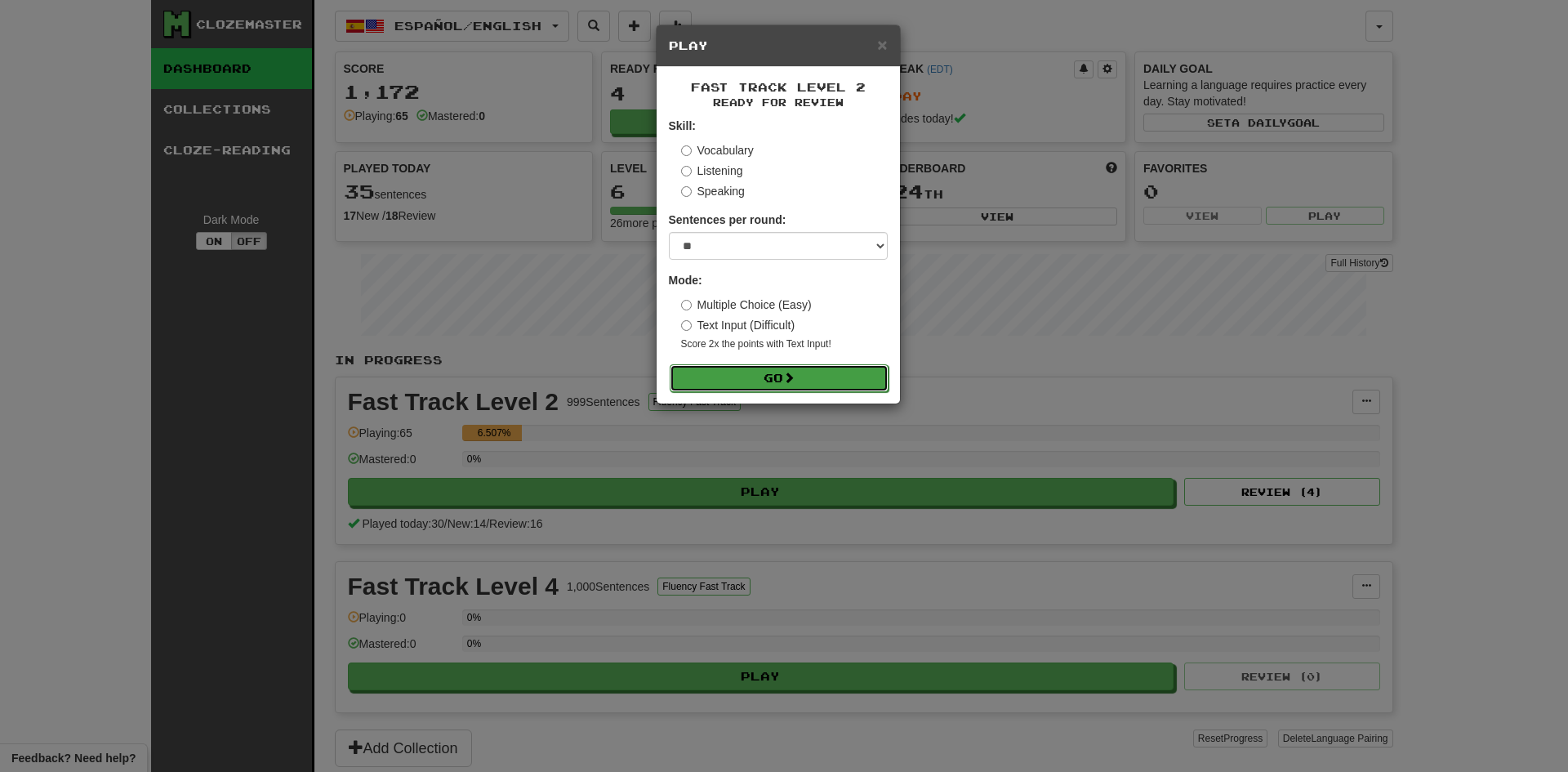 click at bounding box center (789, 377) 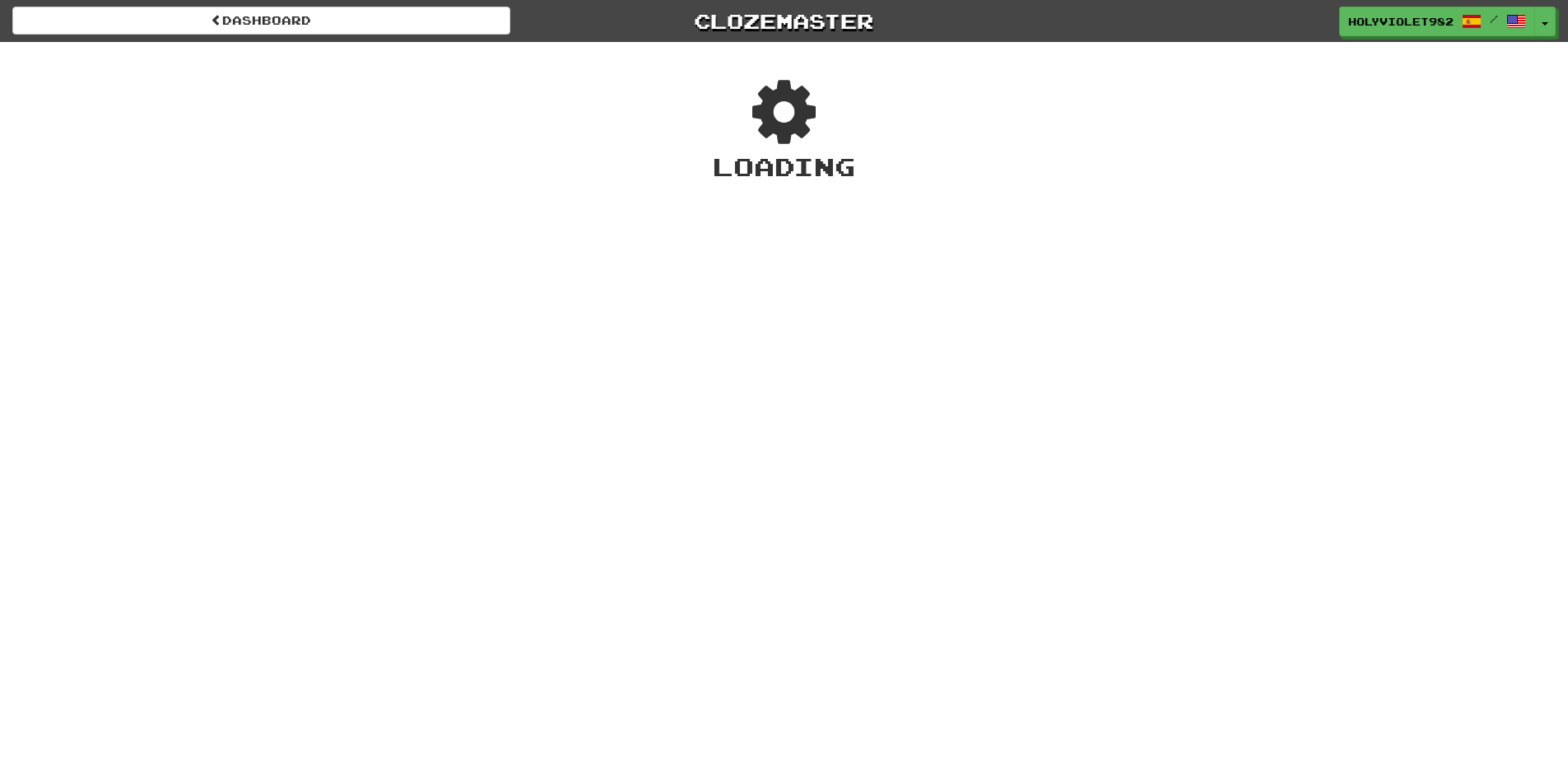 scroll, scrollTop: 0, scrollLeft: 0, axis: both 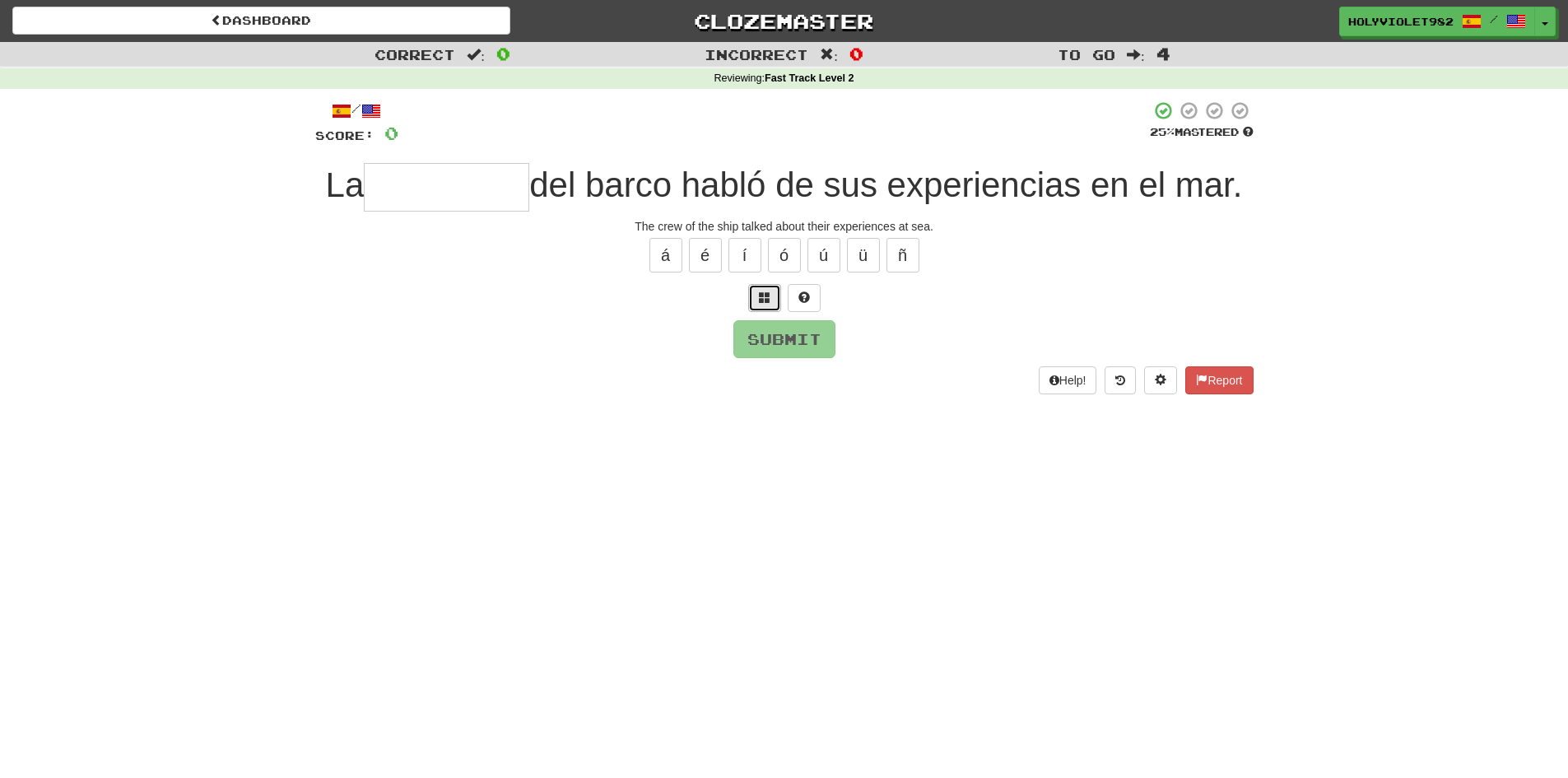 click at bounding box center [765, 297] 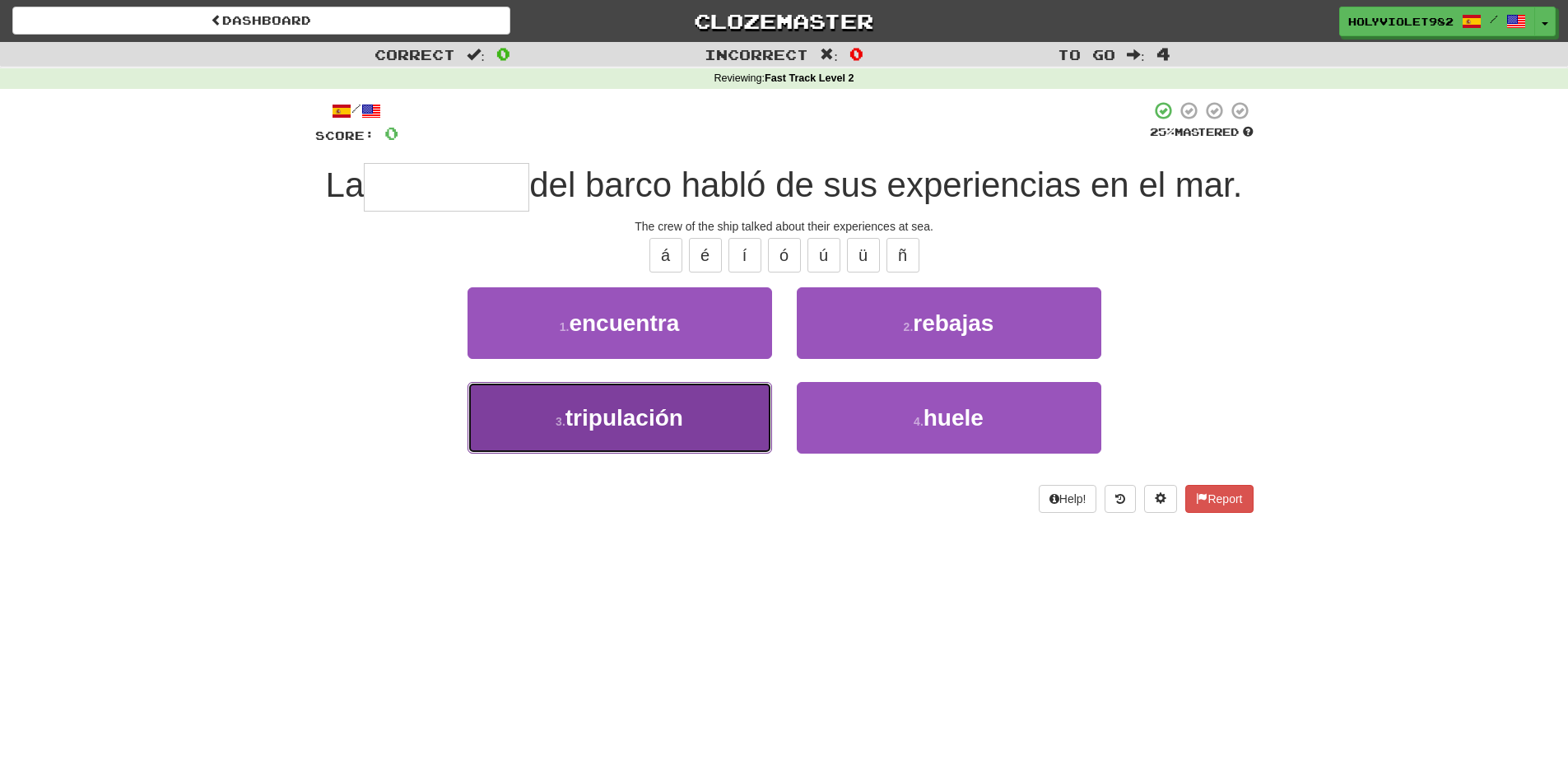 click on "3 .  tripulación" at bounding box center (620, 417) 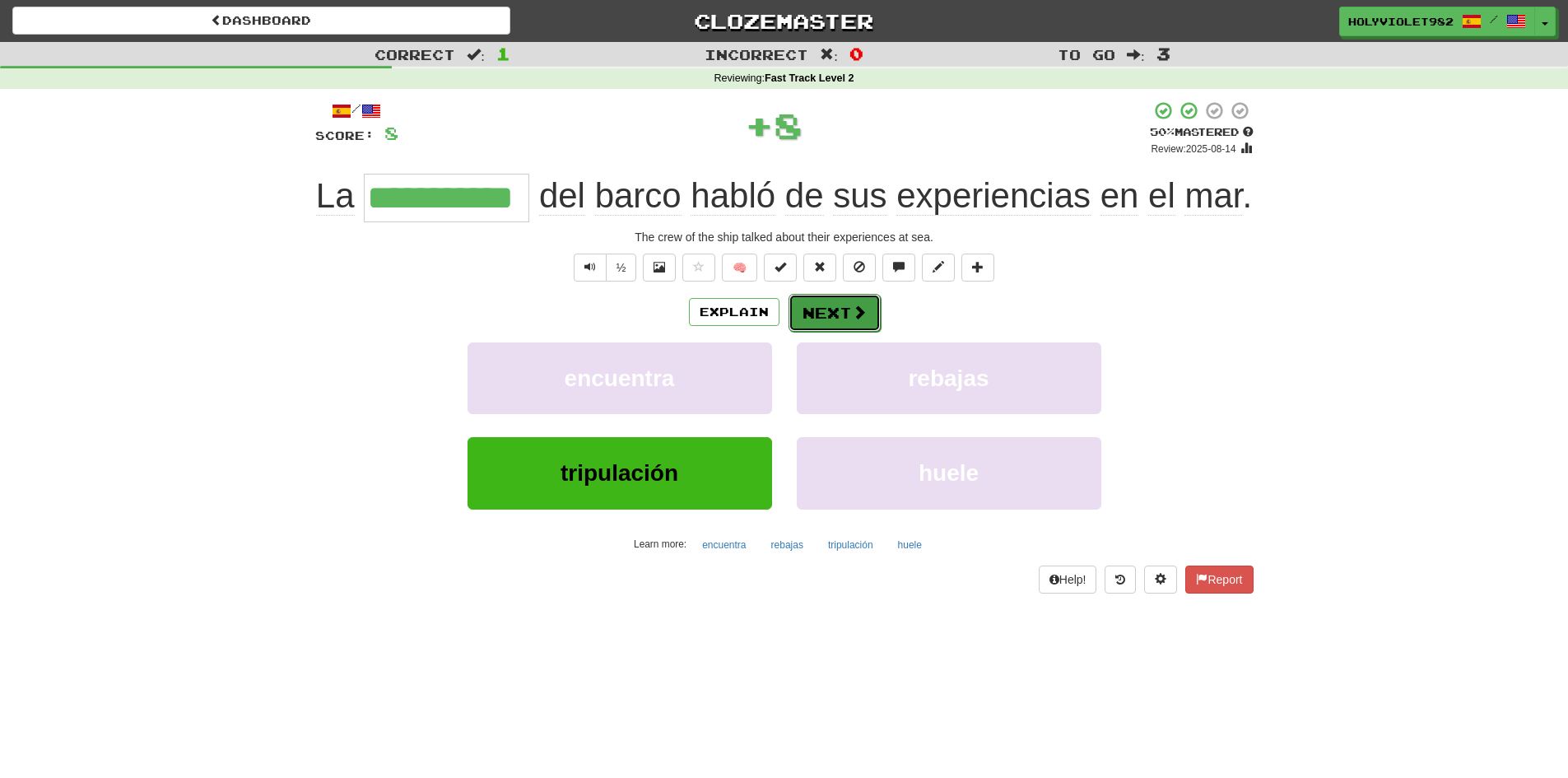 click on "Next" at bounding box center [835, 313] 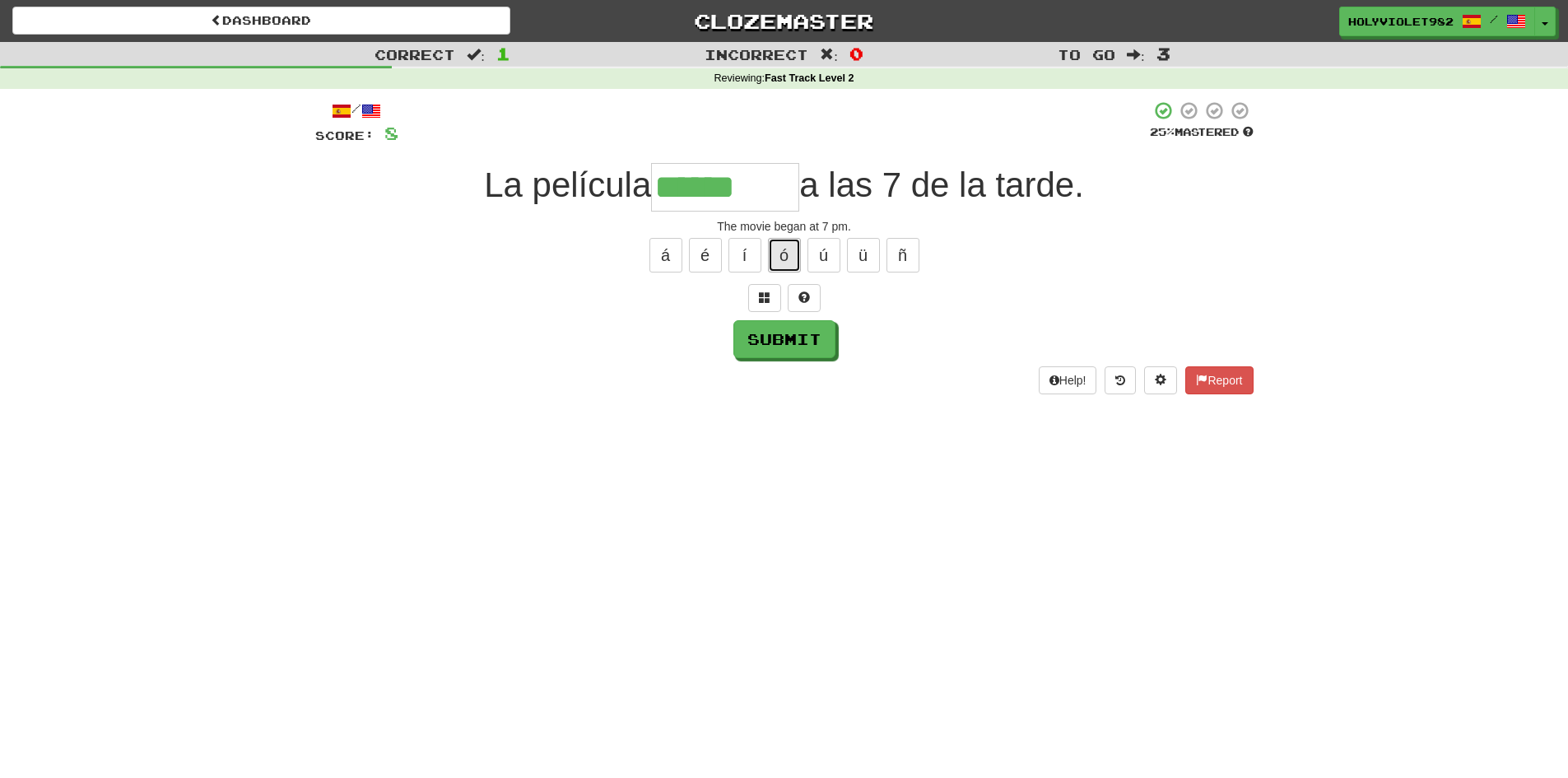 click on "ó" at bounding box center [784, 255] 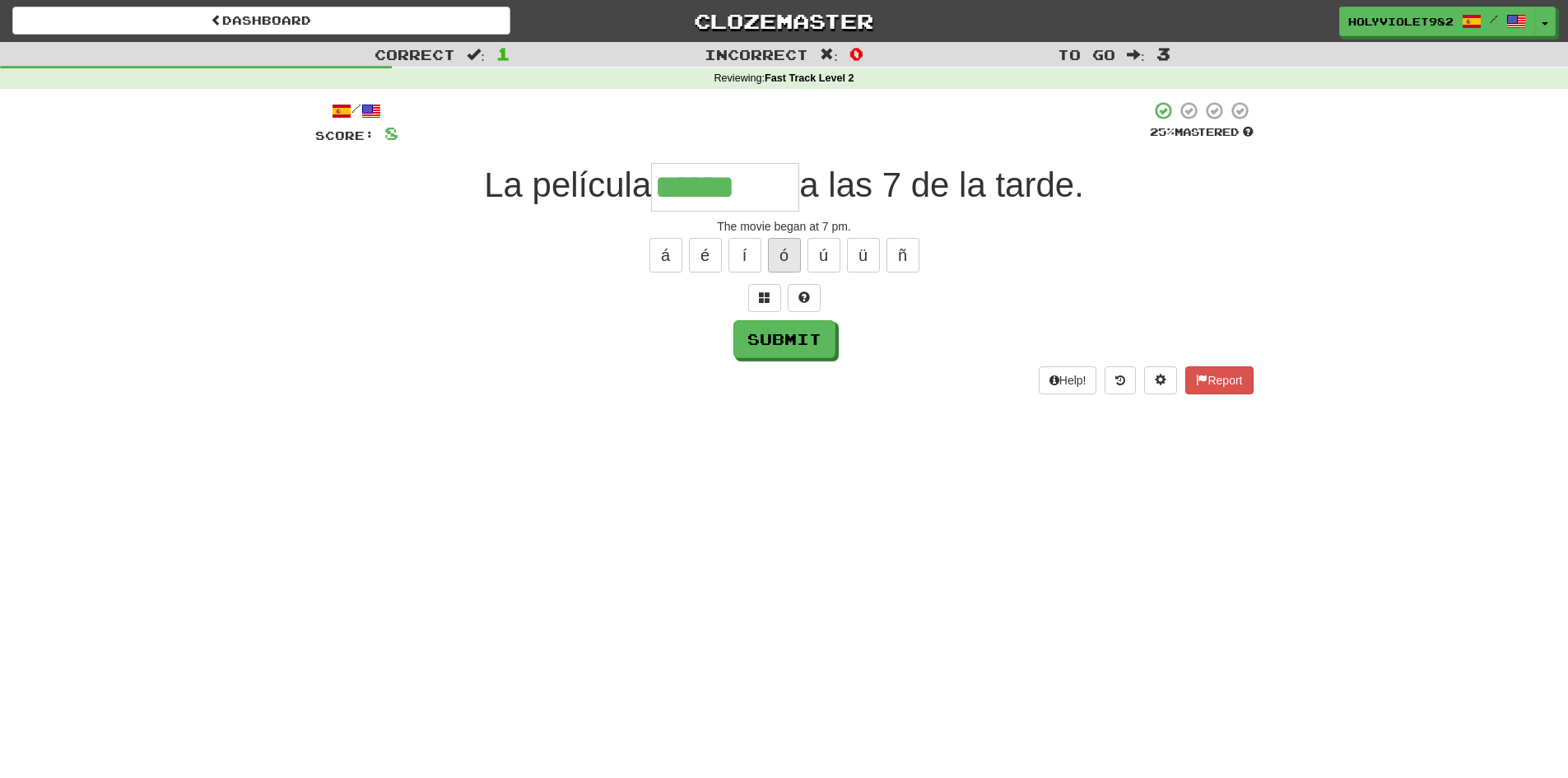 type on "*******" 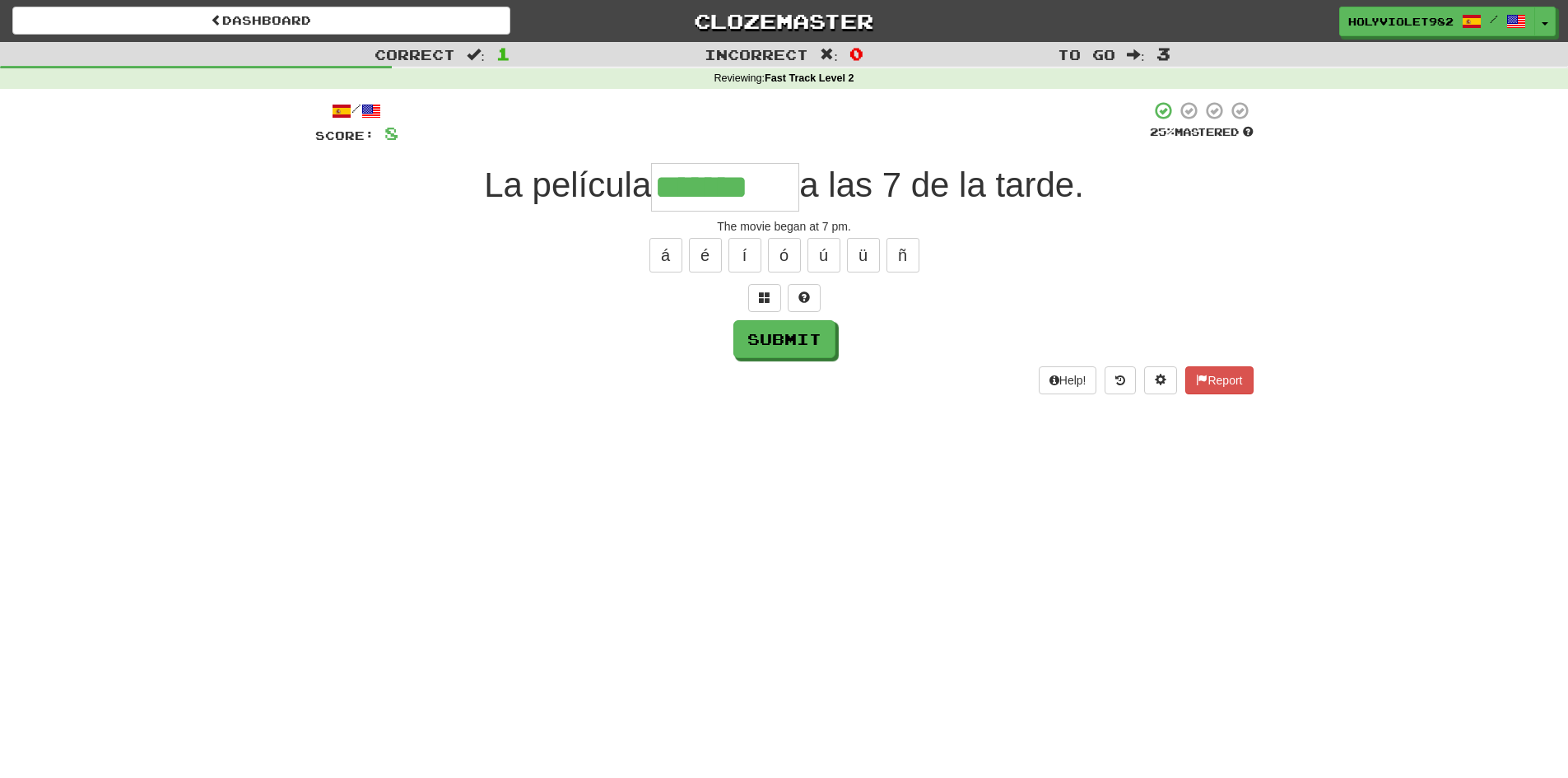drag, startPoint x: 1161, startPoint y: 610, endPoint x: 957, endPoint y: 479, distance: 242.4397 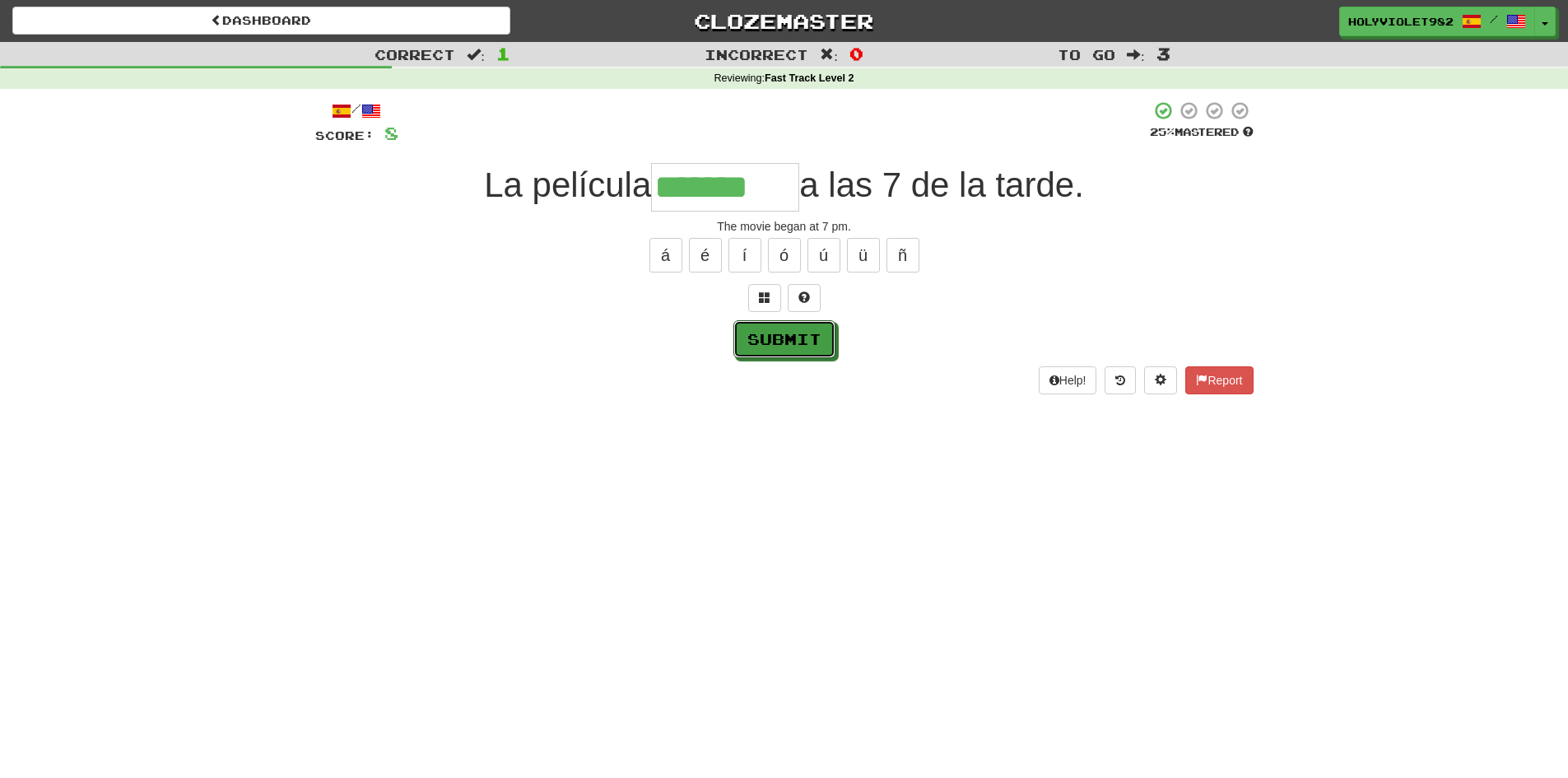 click on "Submit" at bounding box center [784, 339] 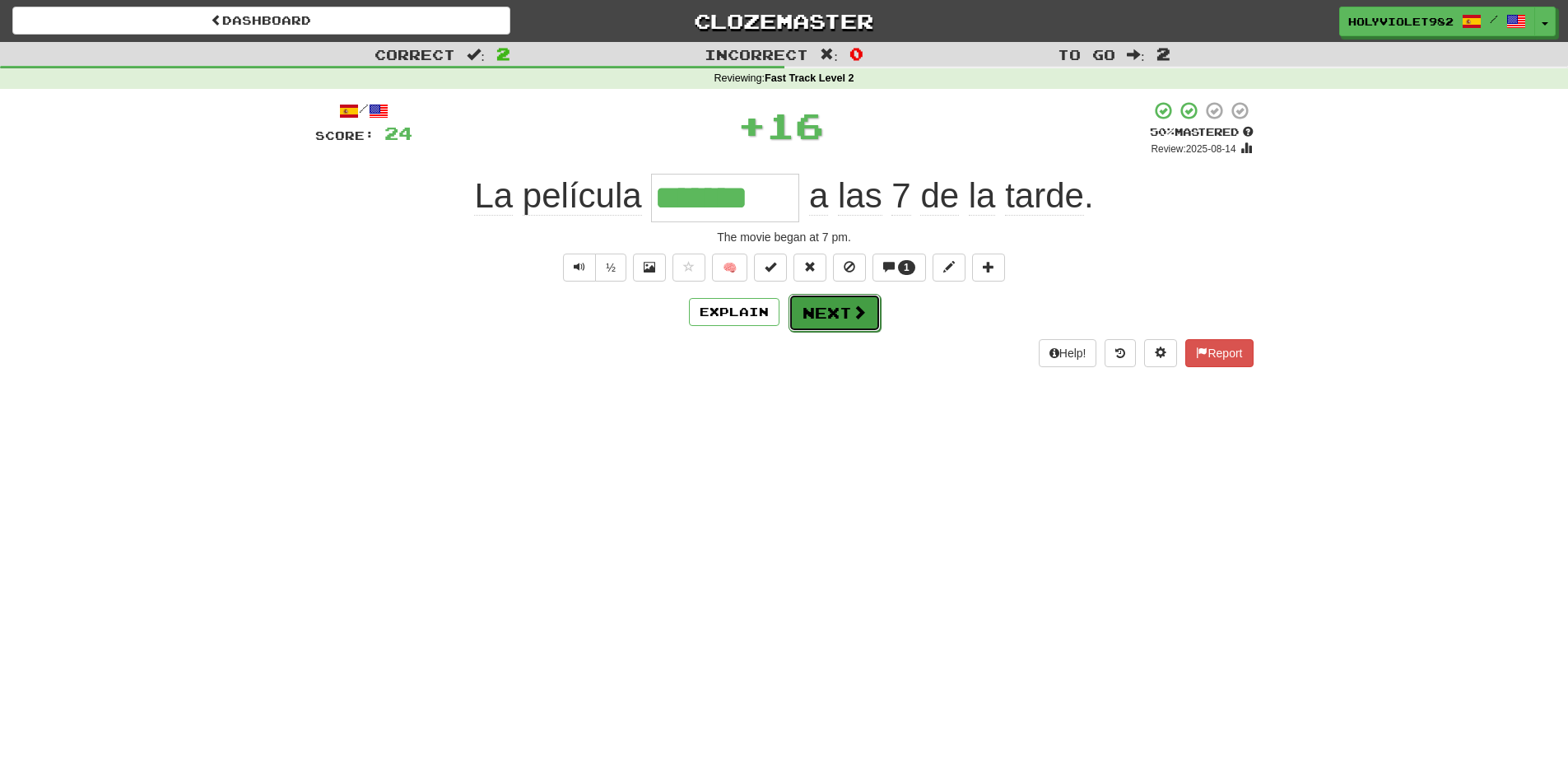 click on "Next" at bounding box center [835, 313] 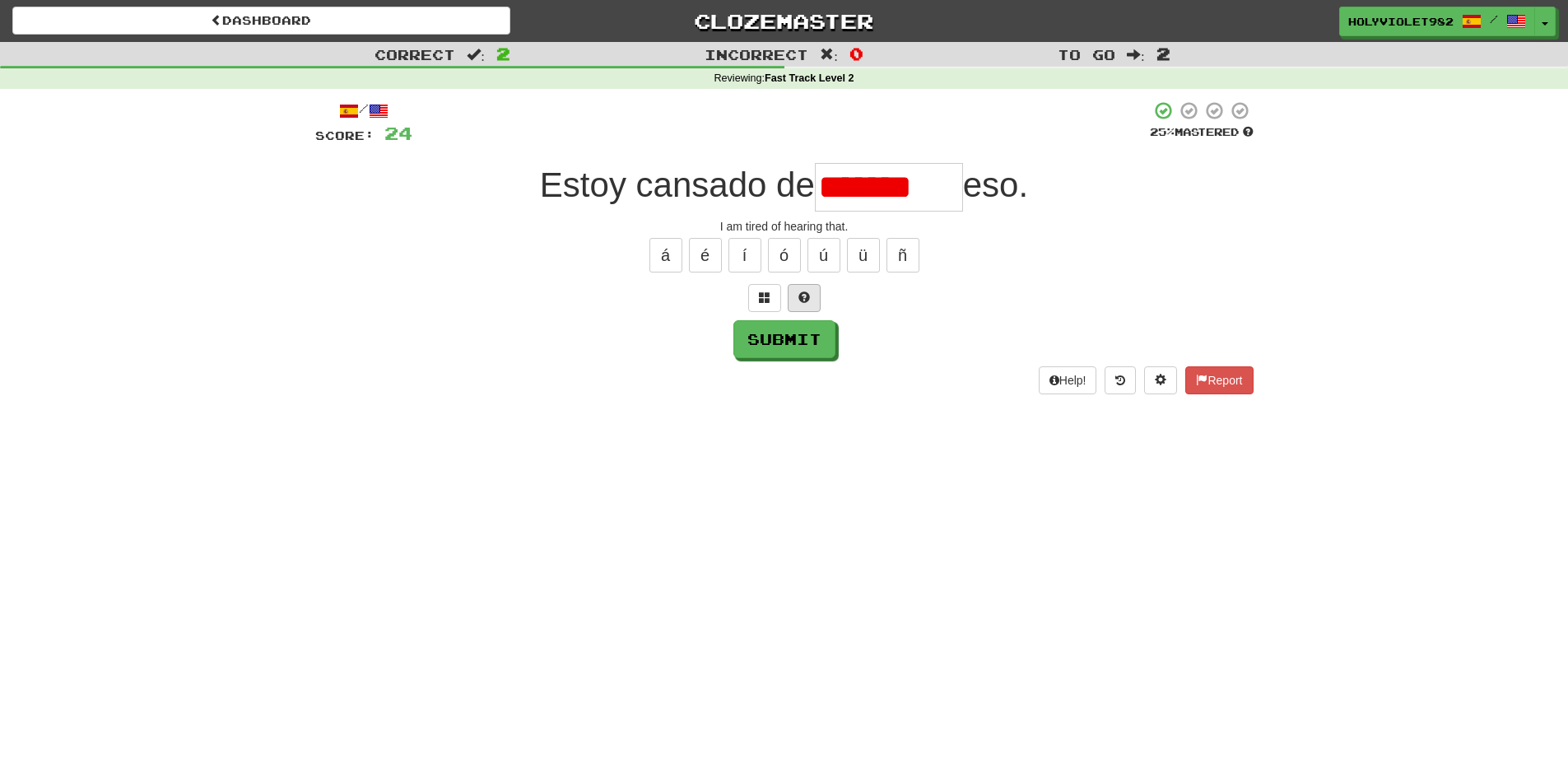 scroll, scrollTop: 0, scrollLeft: 0, axis: both 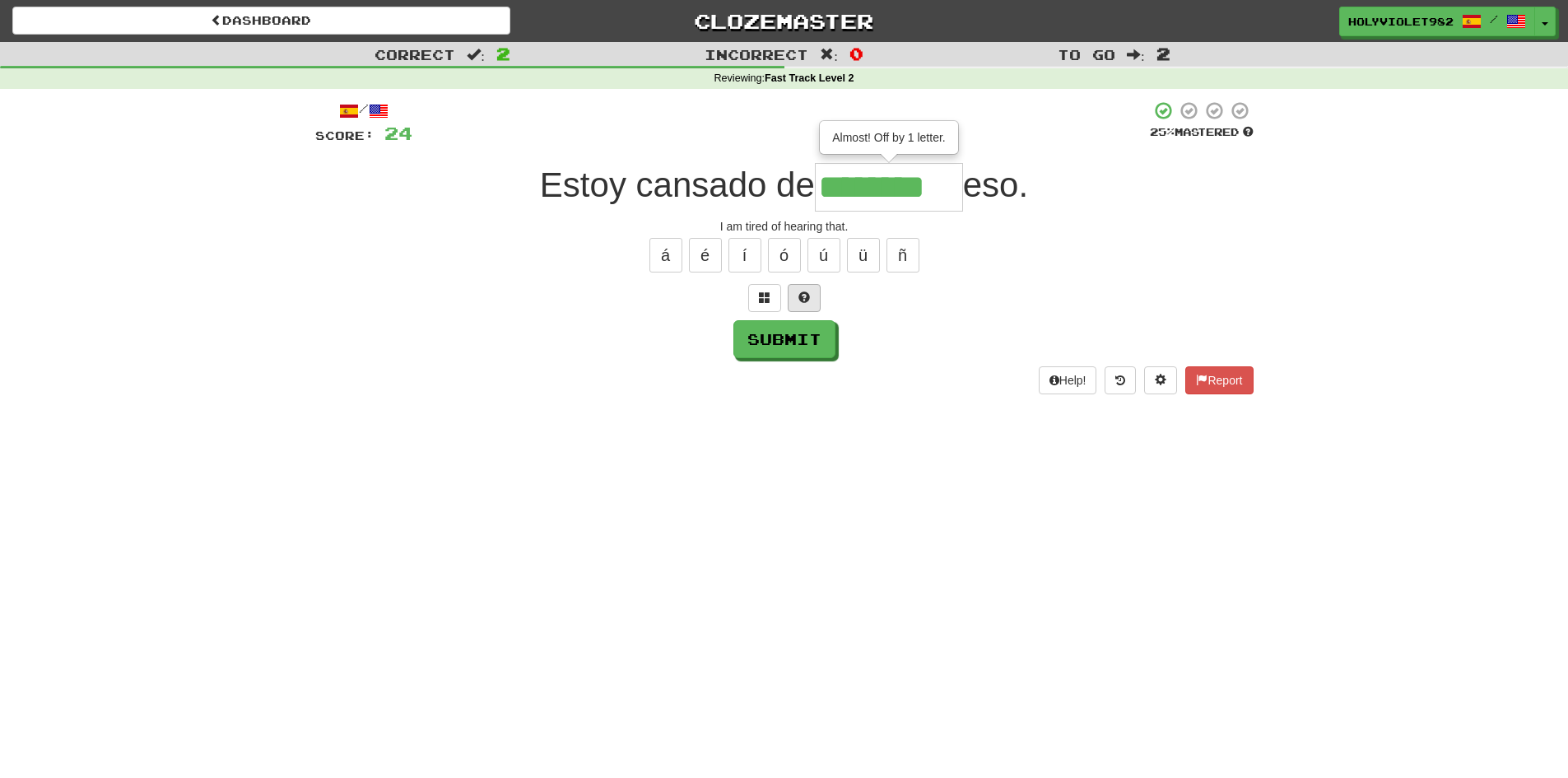 type on "********" 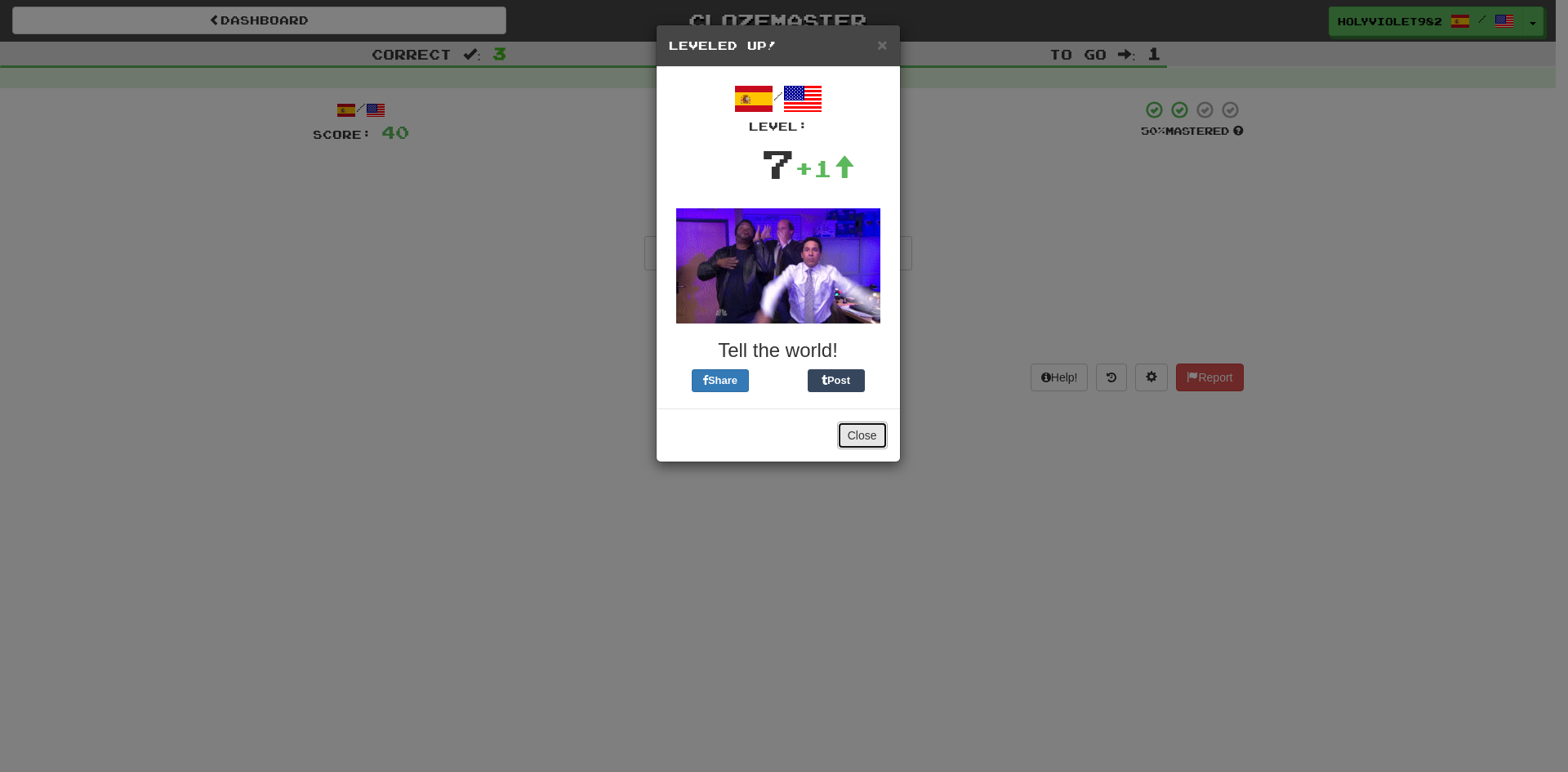 click on "Close" at bounding box center (862, 435) 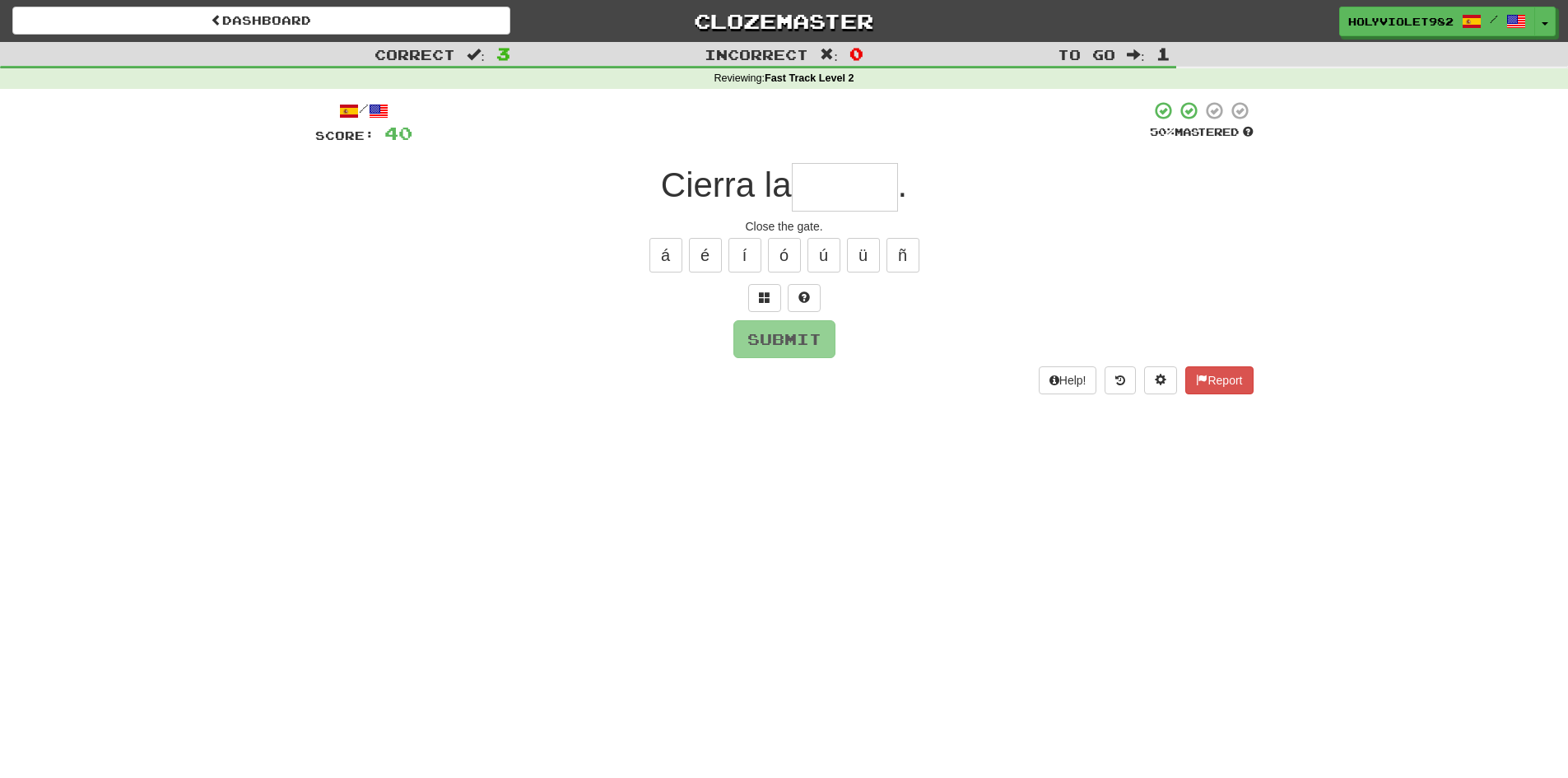 click at bounding box center (844, 187) 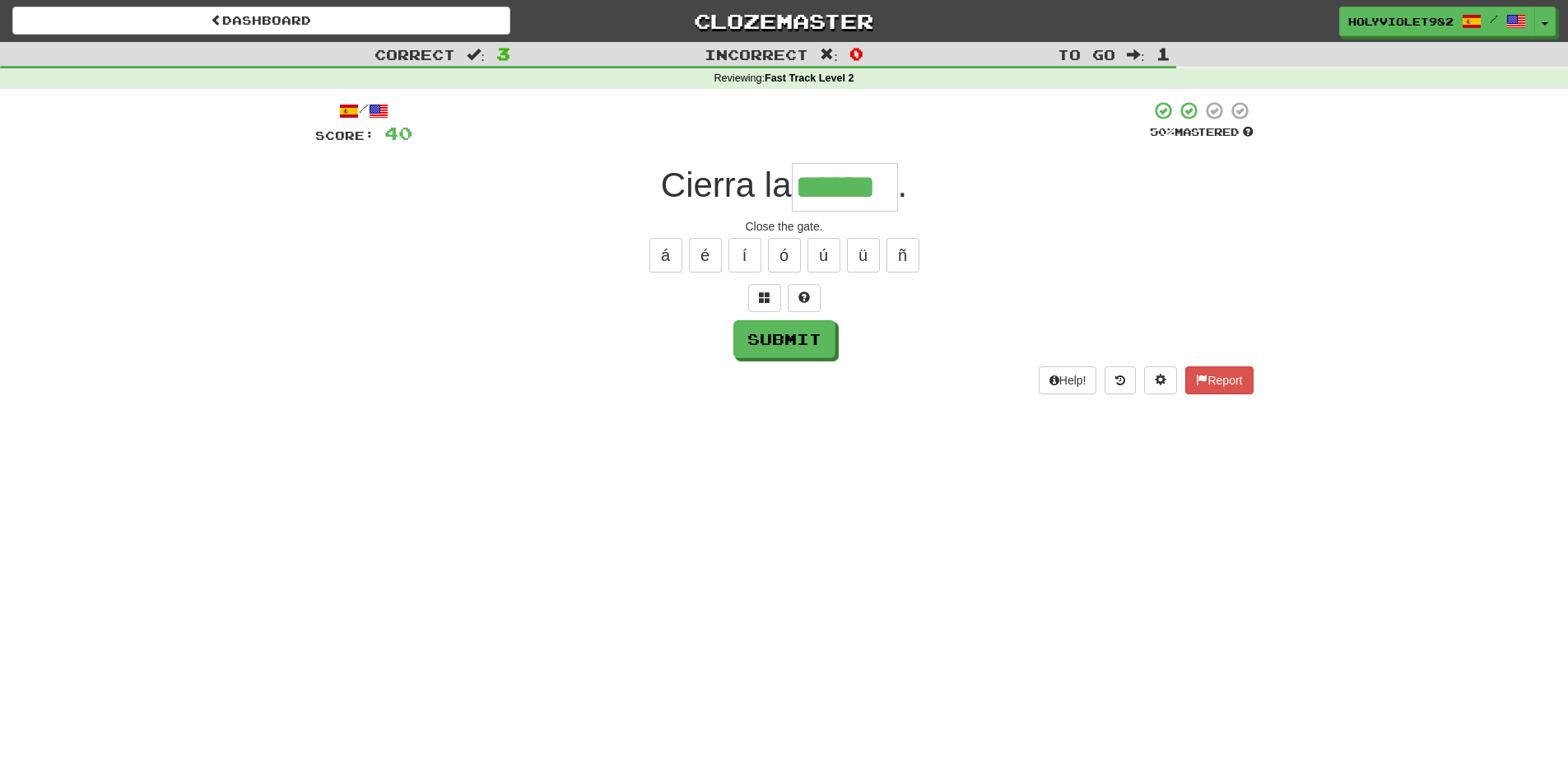 type on "******" 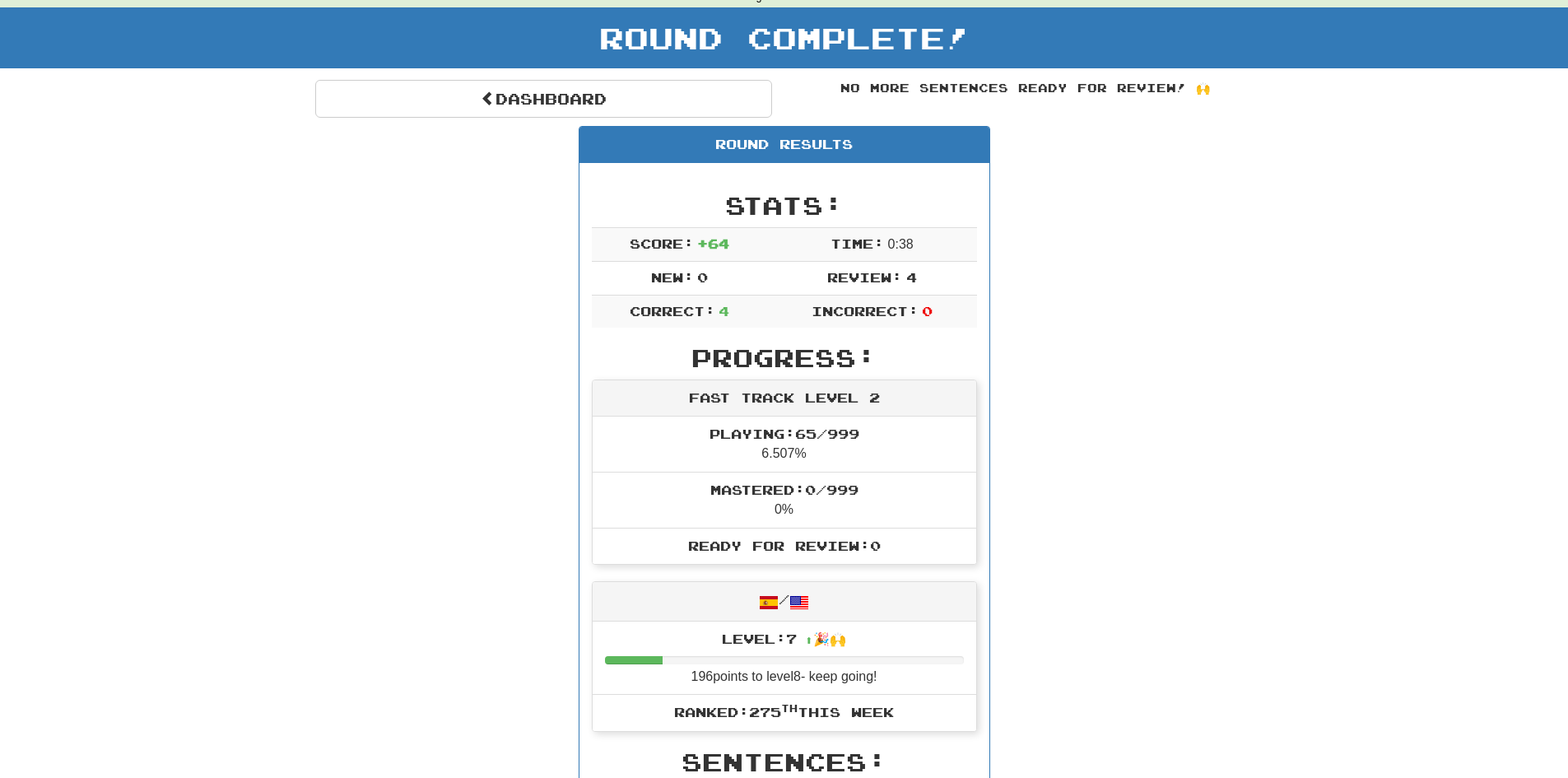 scroll, scrollTop: 0, scrollLeft: 0, axis: both 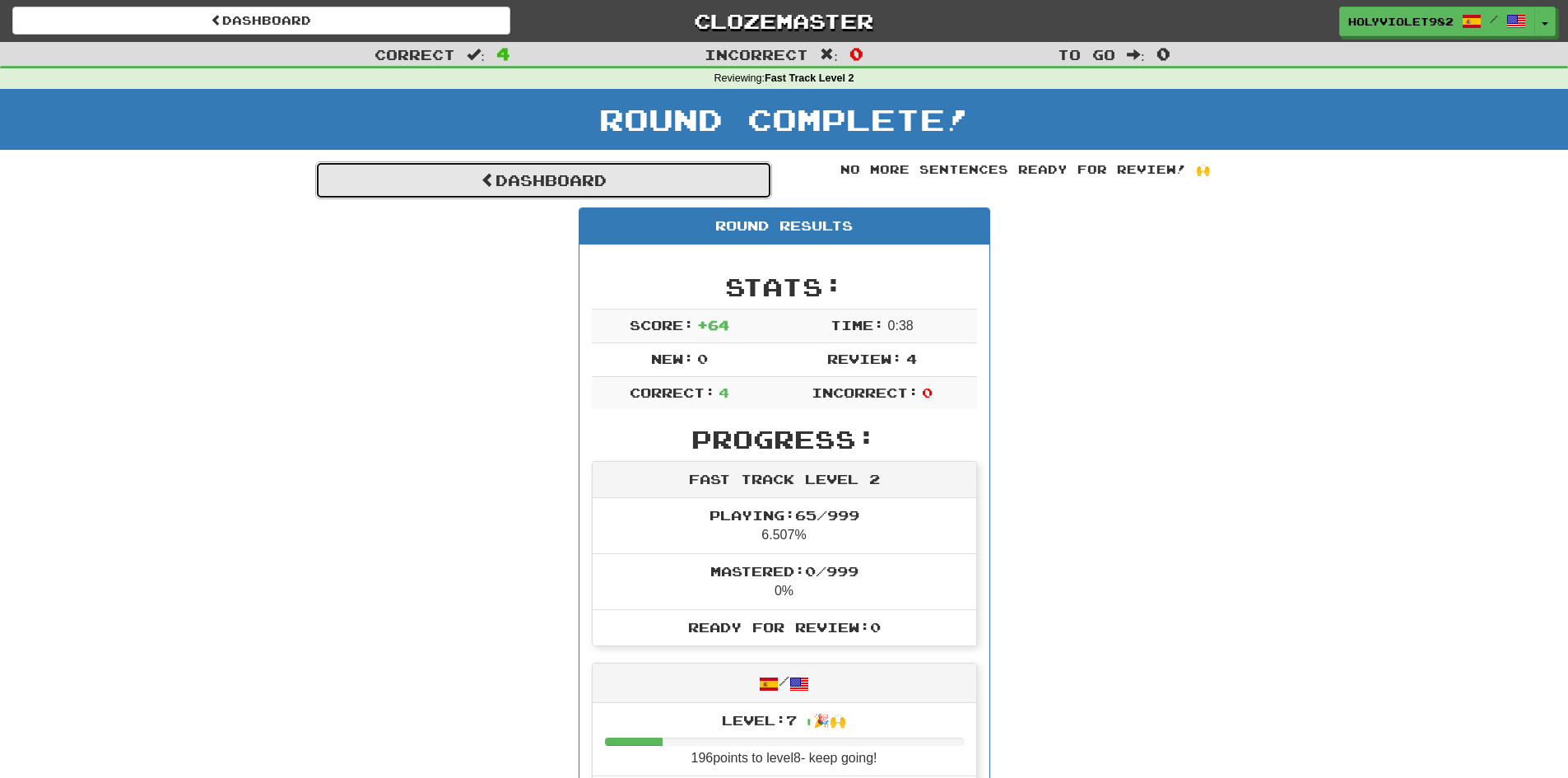 click on "Dashboard" at bounding box center (543, 180) 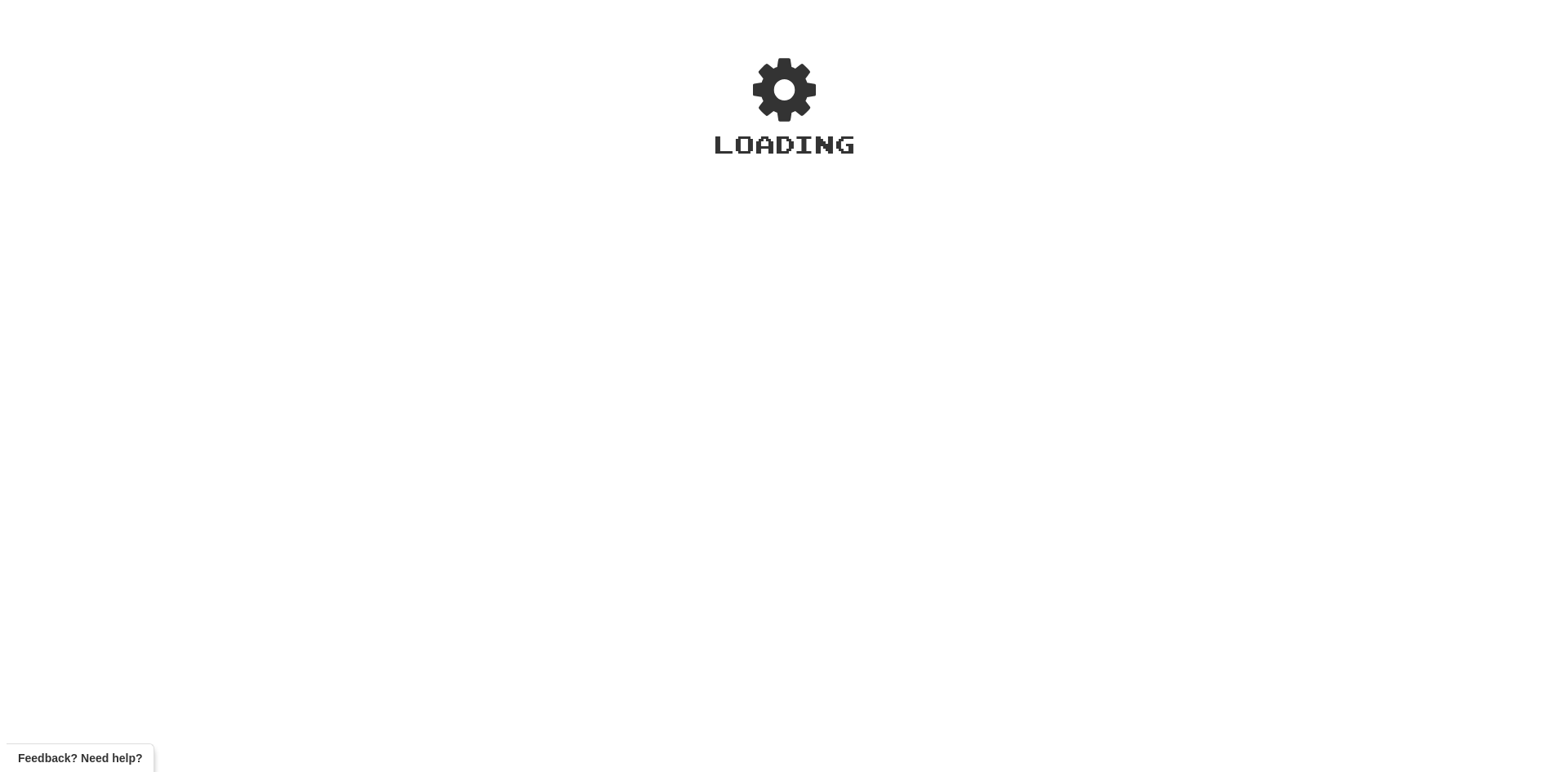 scroll, scrollTop: 0, scrollLeft: 0, axis: both 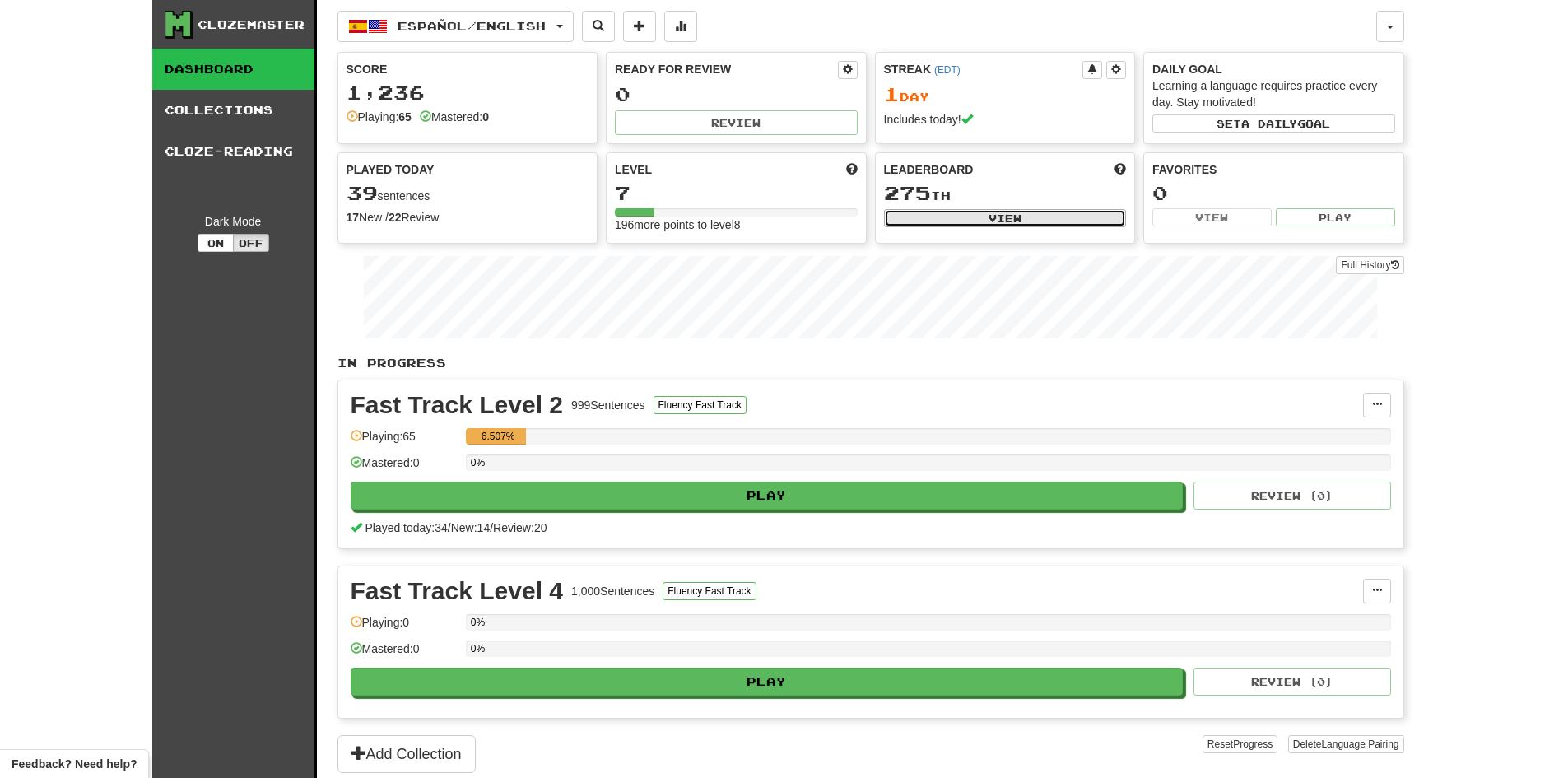 click on "View" at bounding box center [1005, 218] 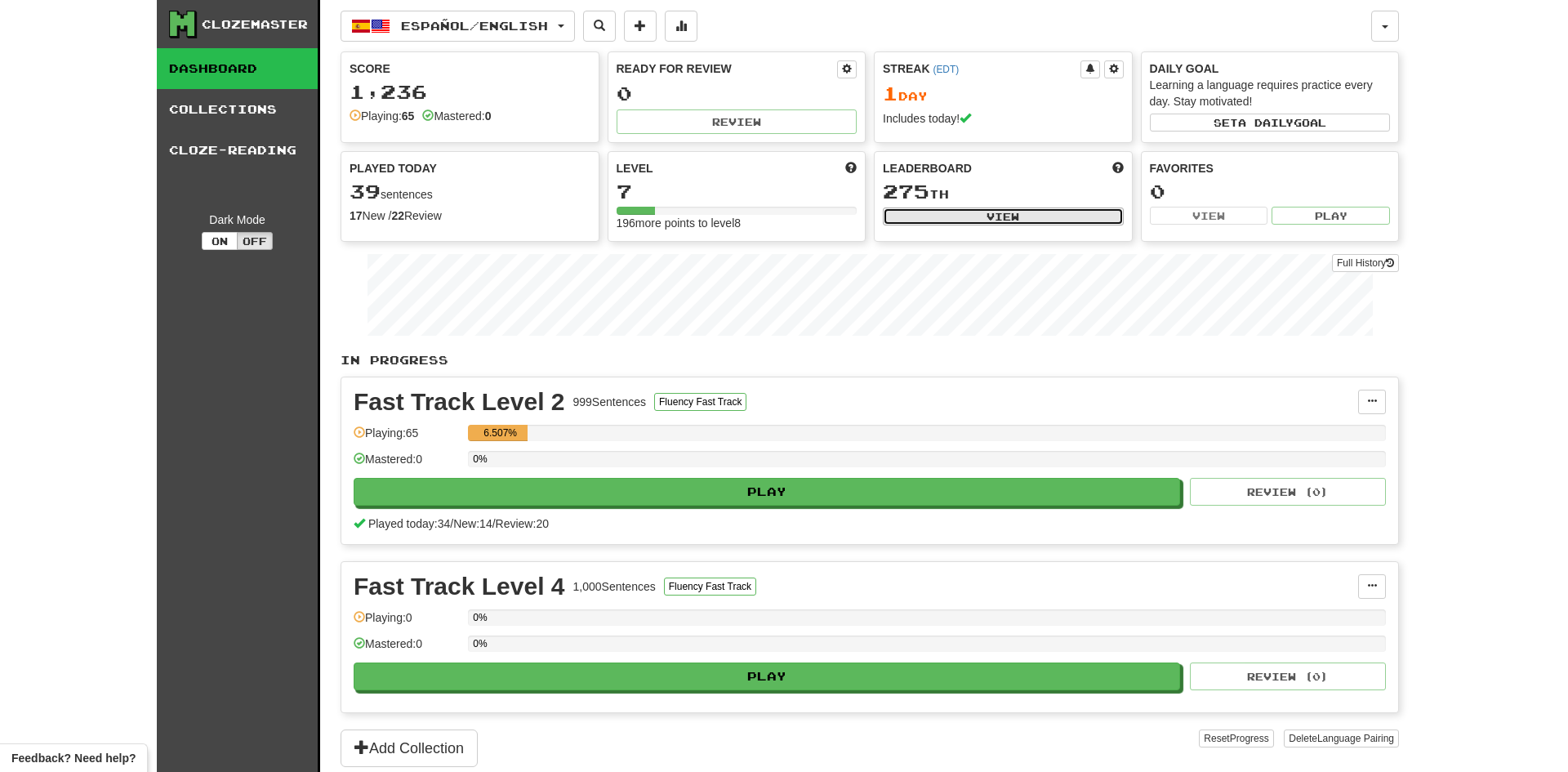select on "**********" 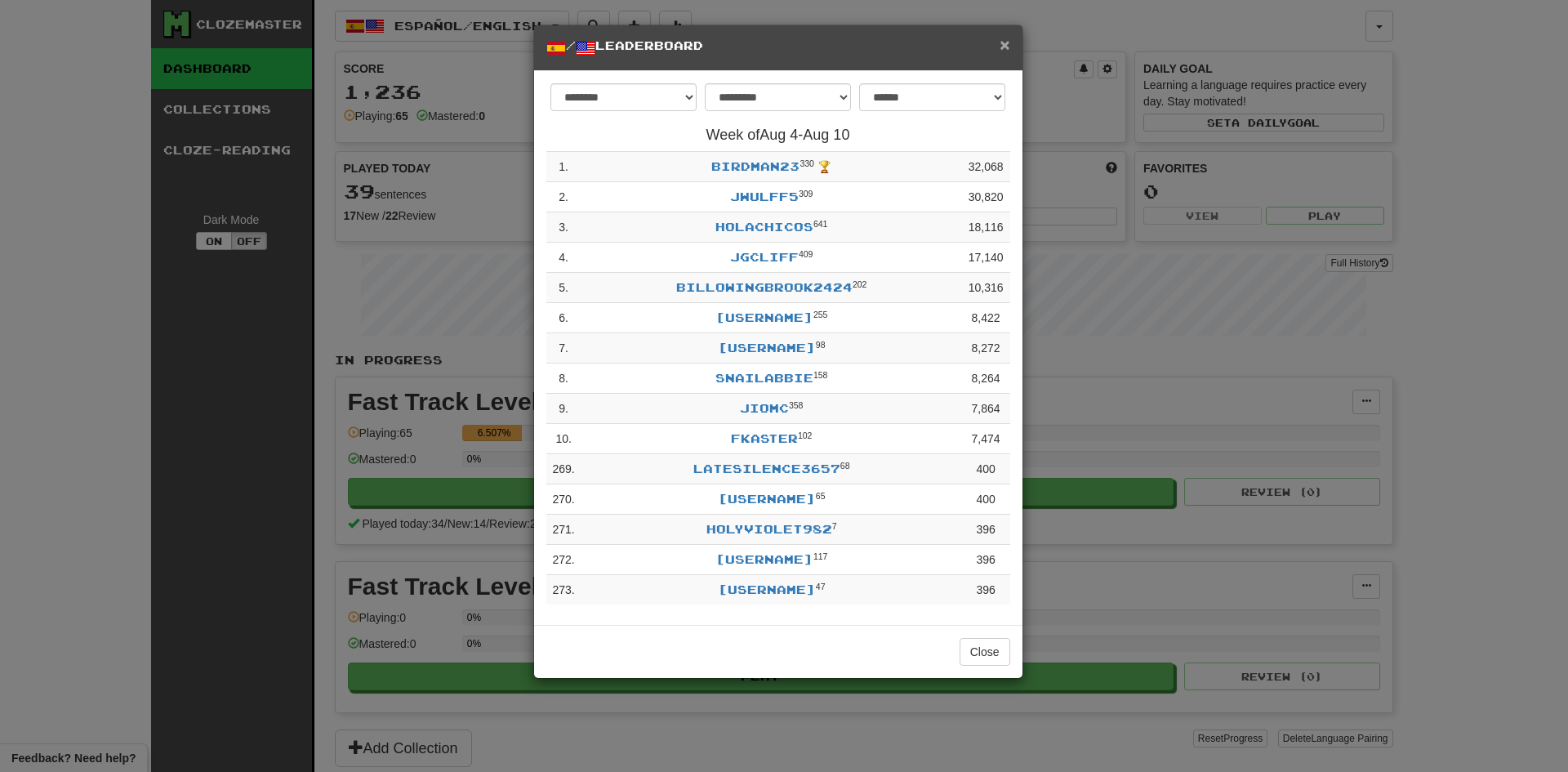 click on "×" at bounding box center (1004, 44) 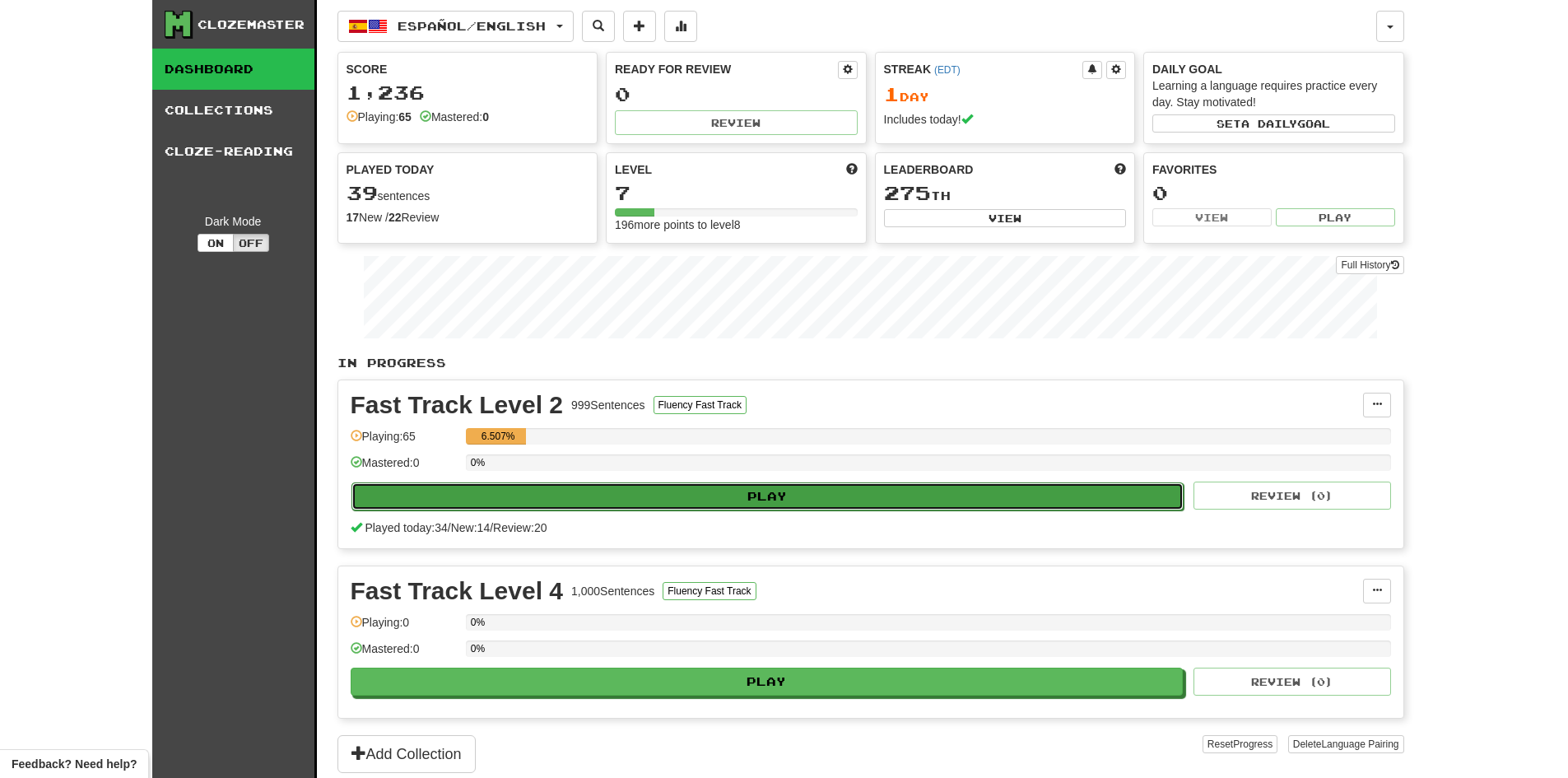 click on "Play" at bounding box center [768, 496] 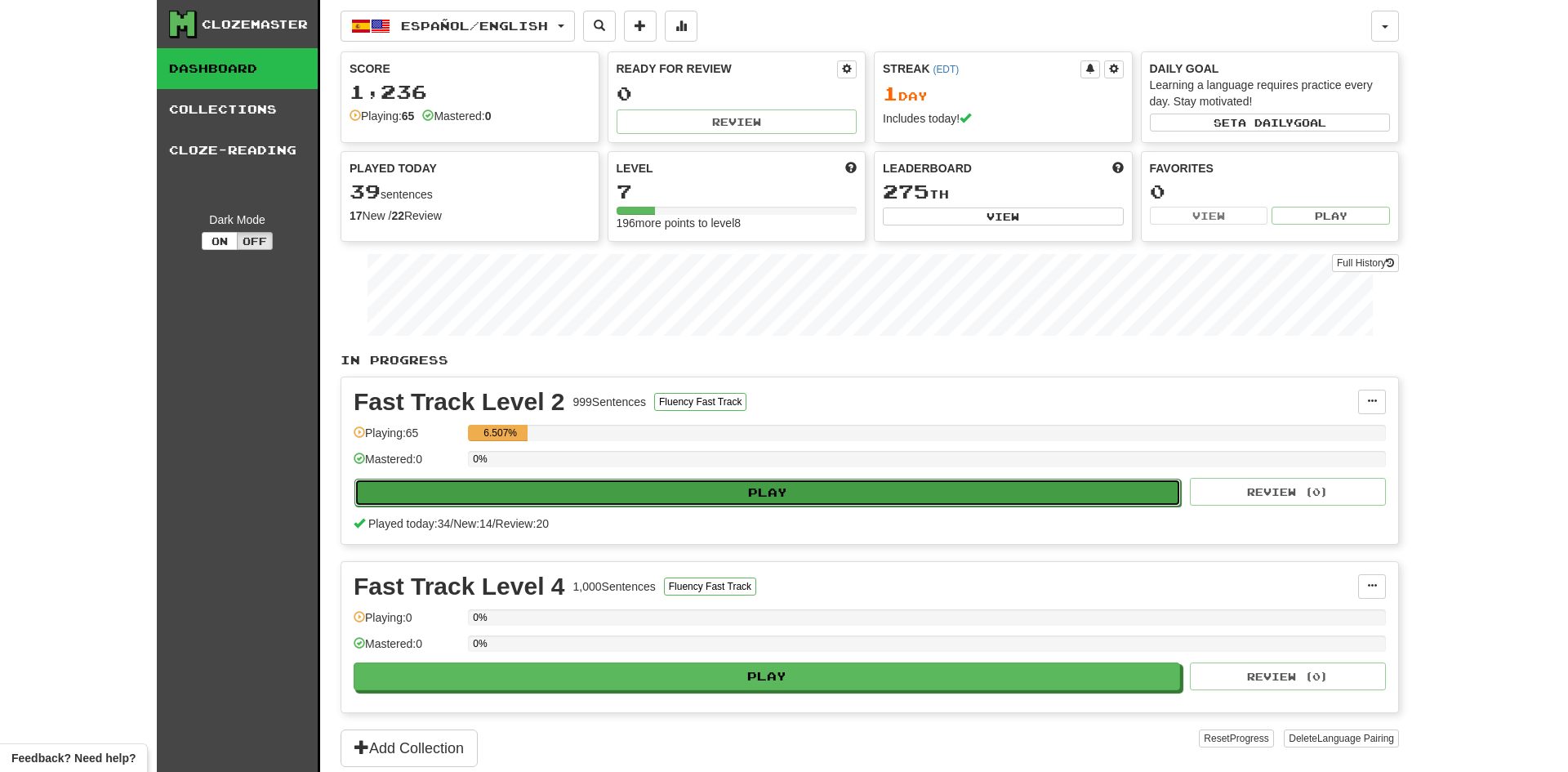 select on "**" 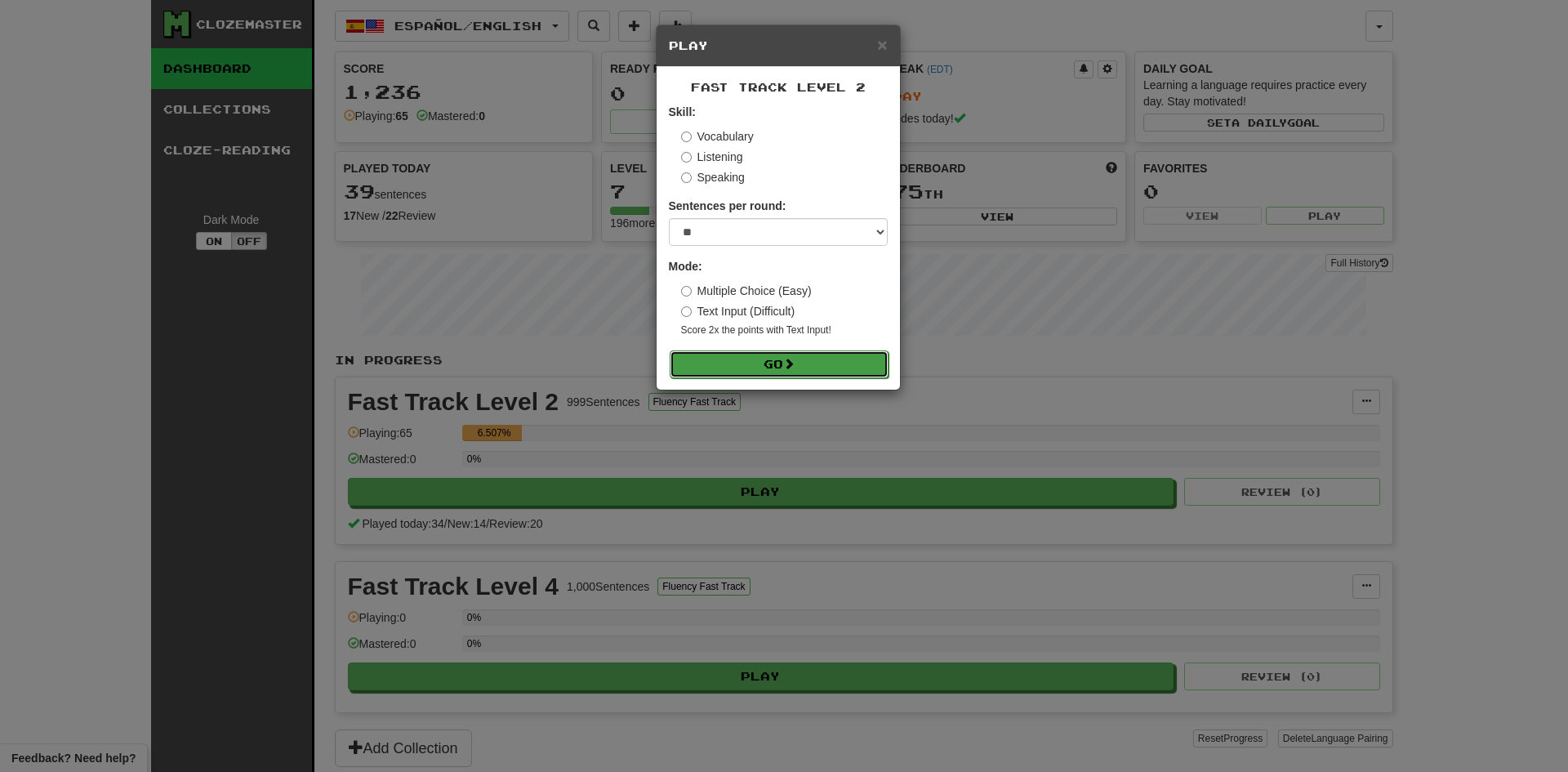 click on "Go" at bounding box center [779, 364] 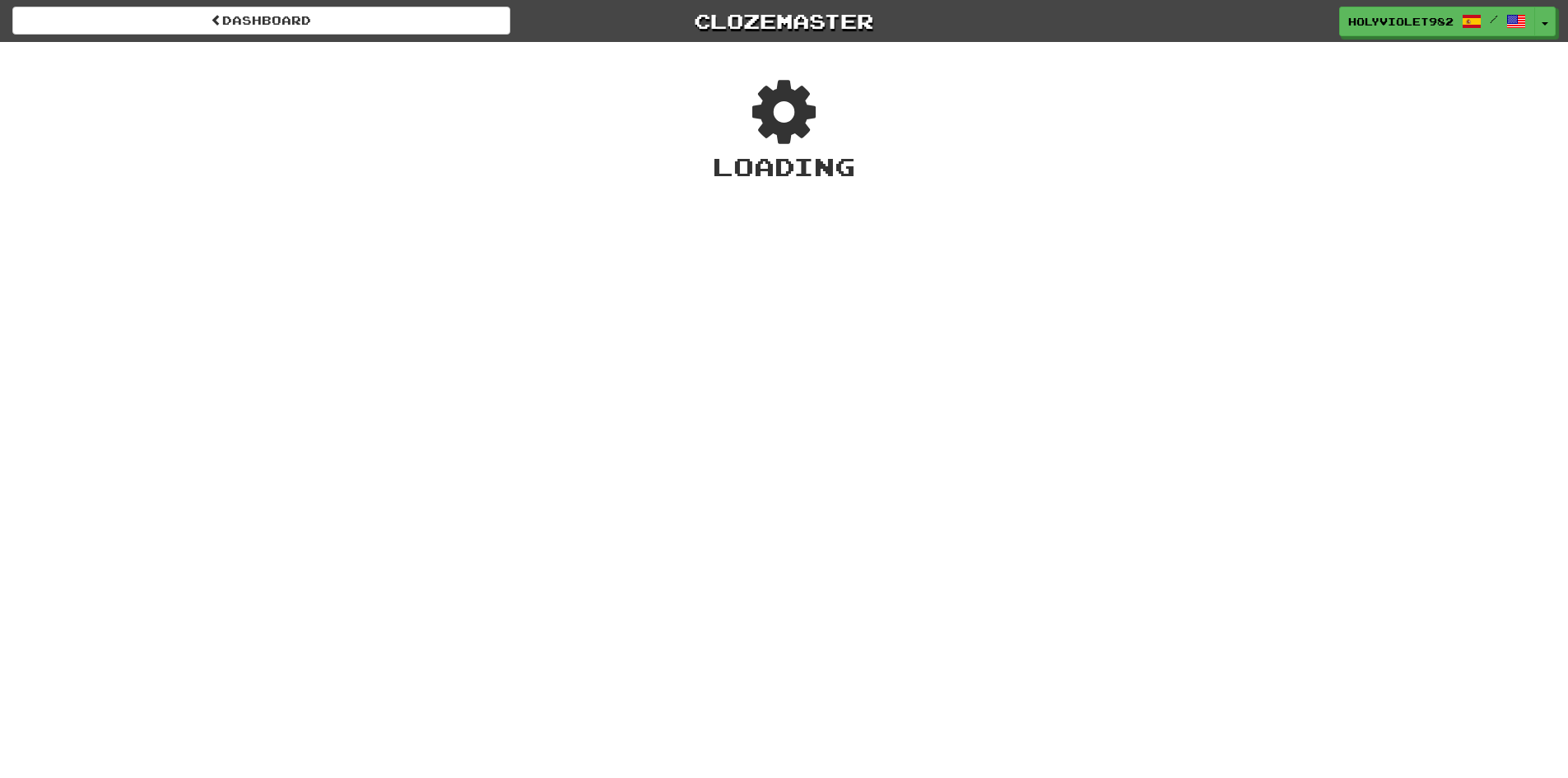 scroll, scrollTop: 0, scrollLeft: 0, axis: both 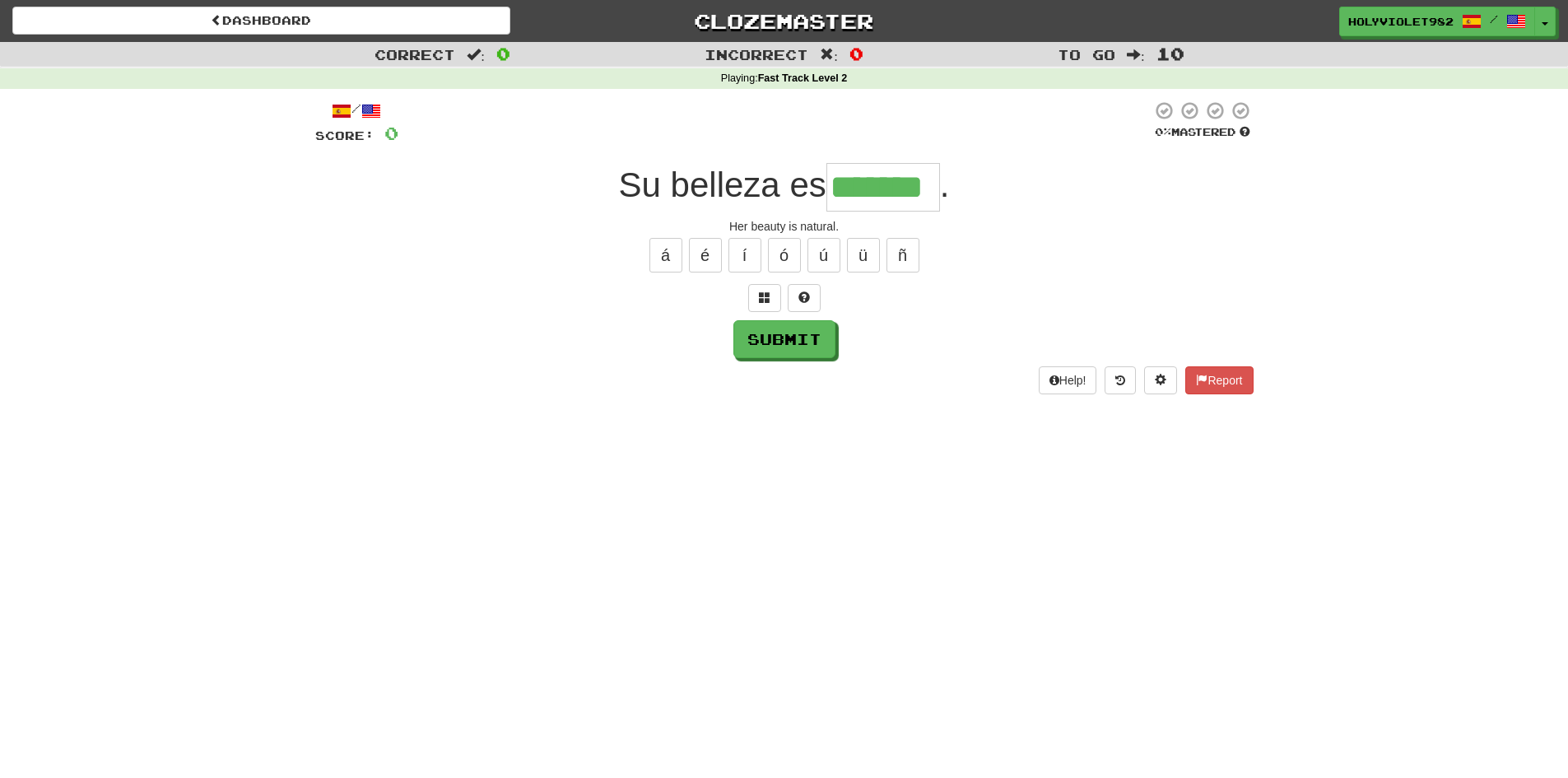 type on "*******" 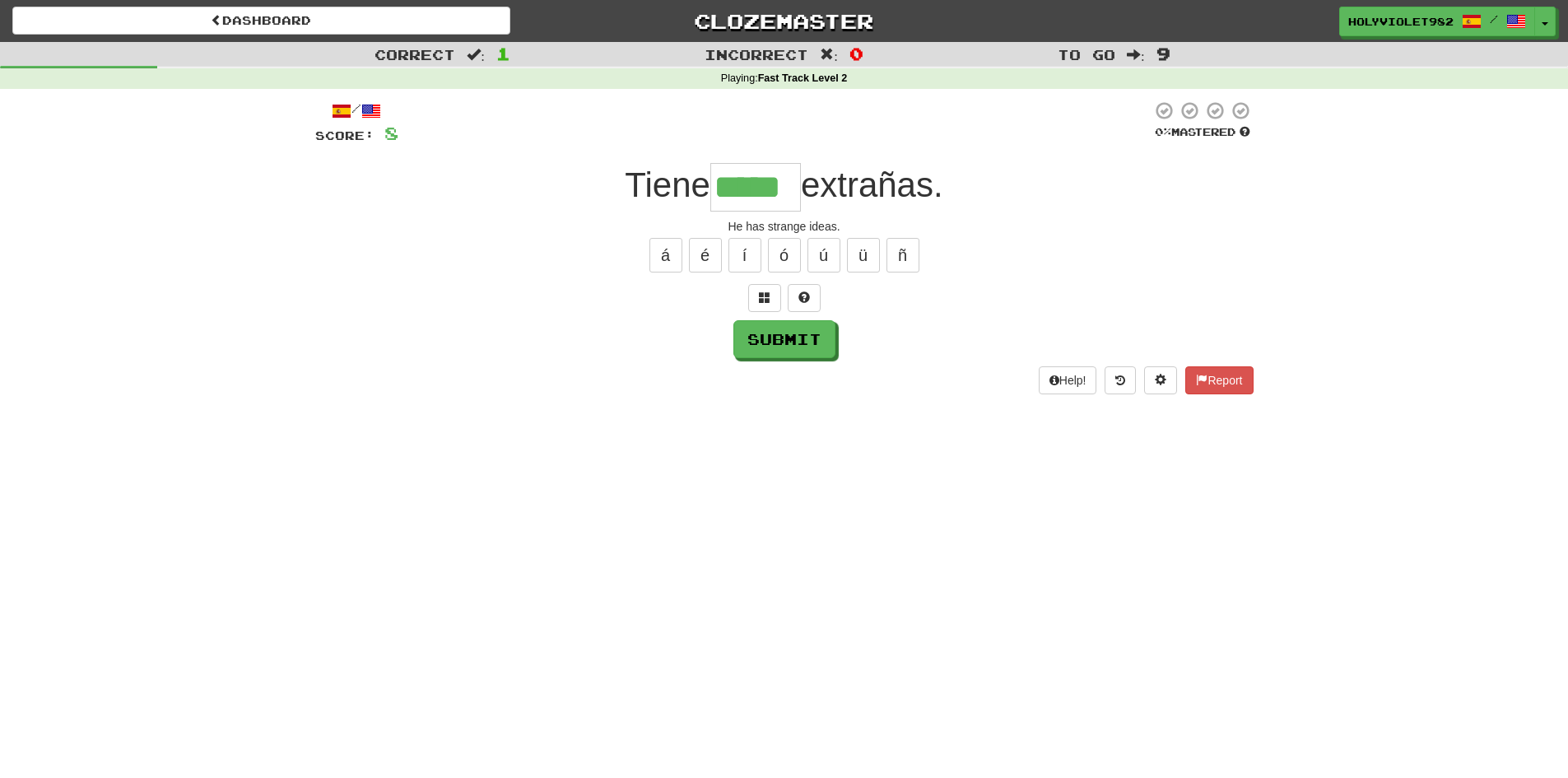 type on "*****" 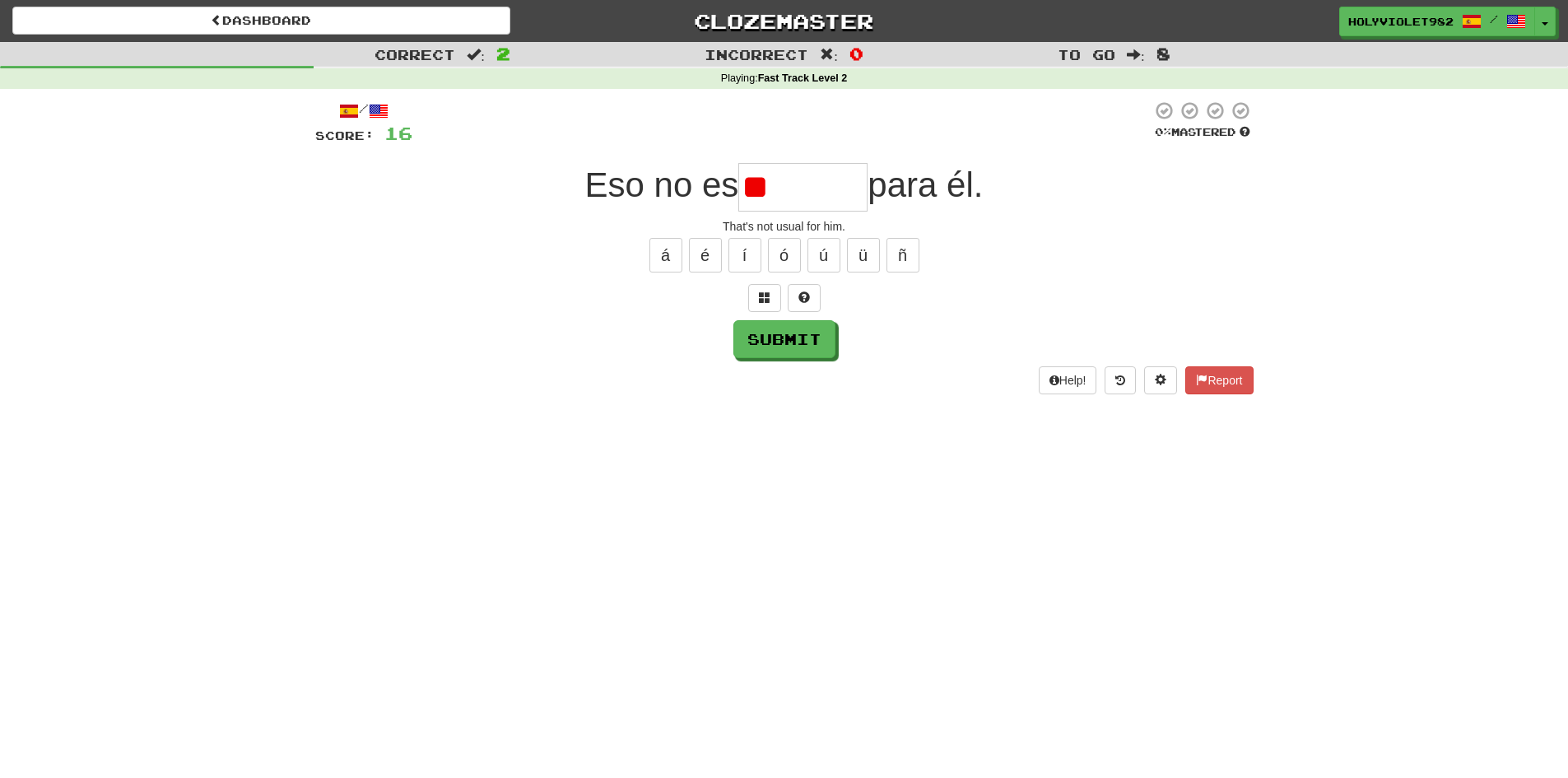 type on "*" 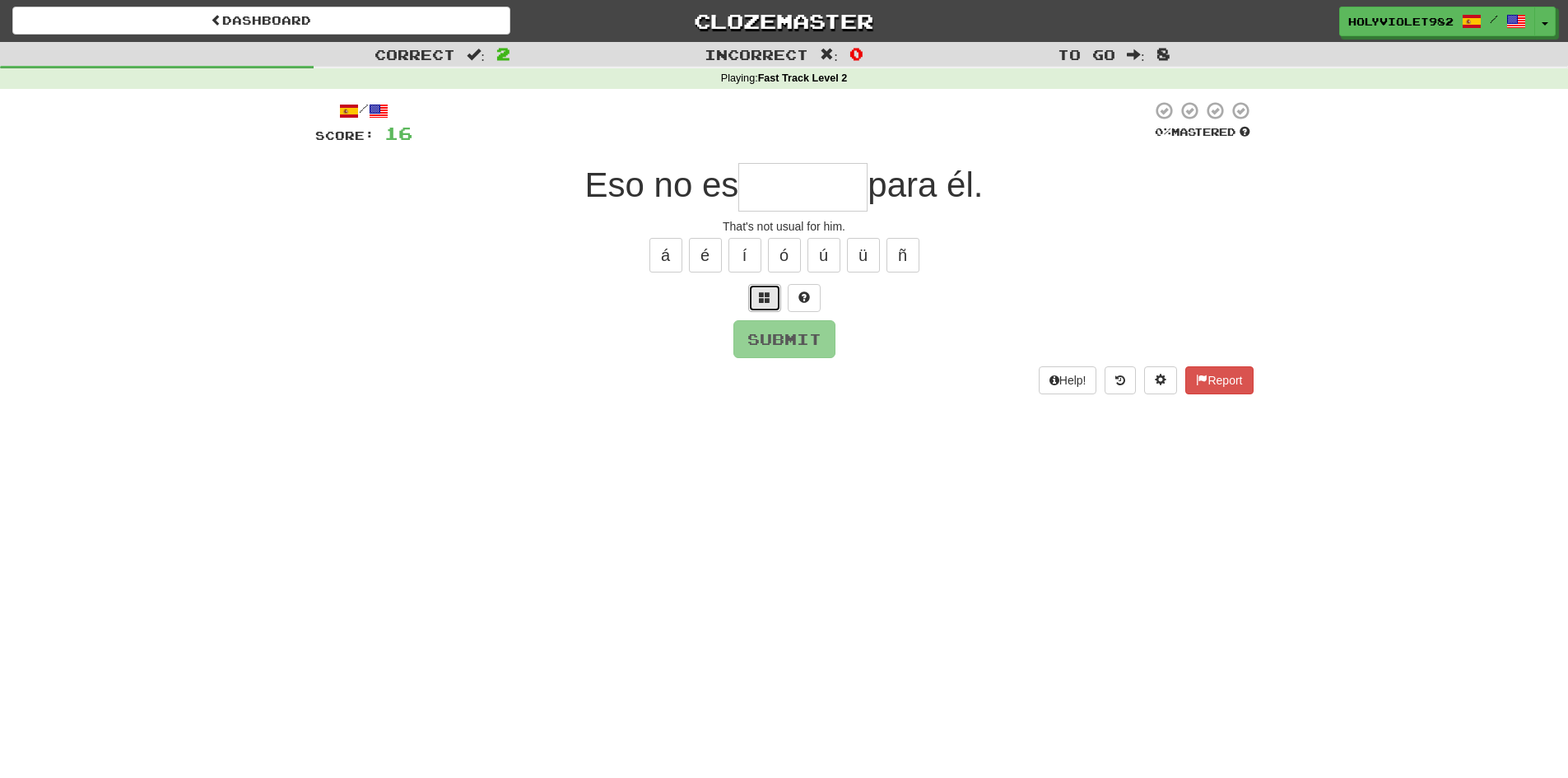 click at bounding box center [765, 298] 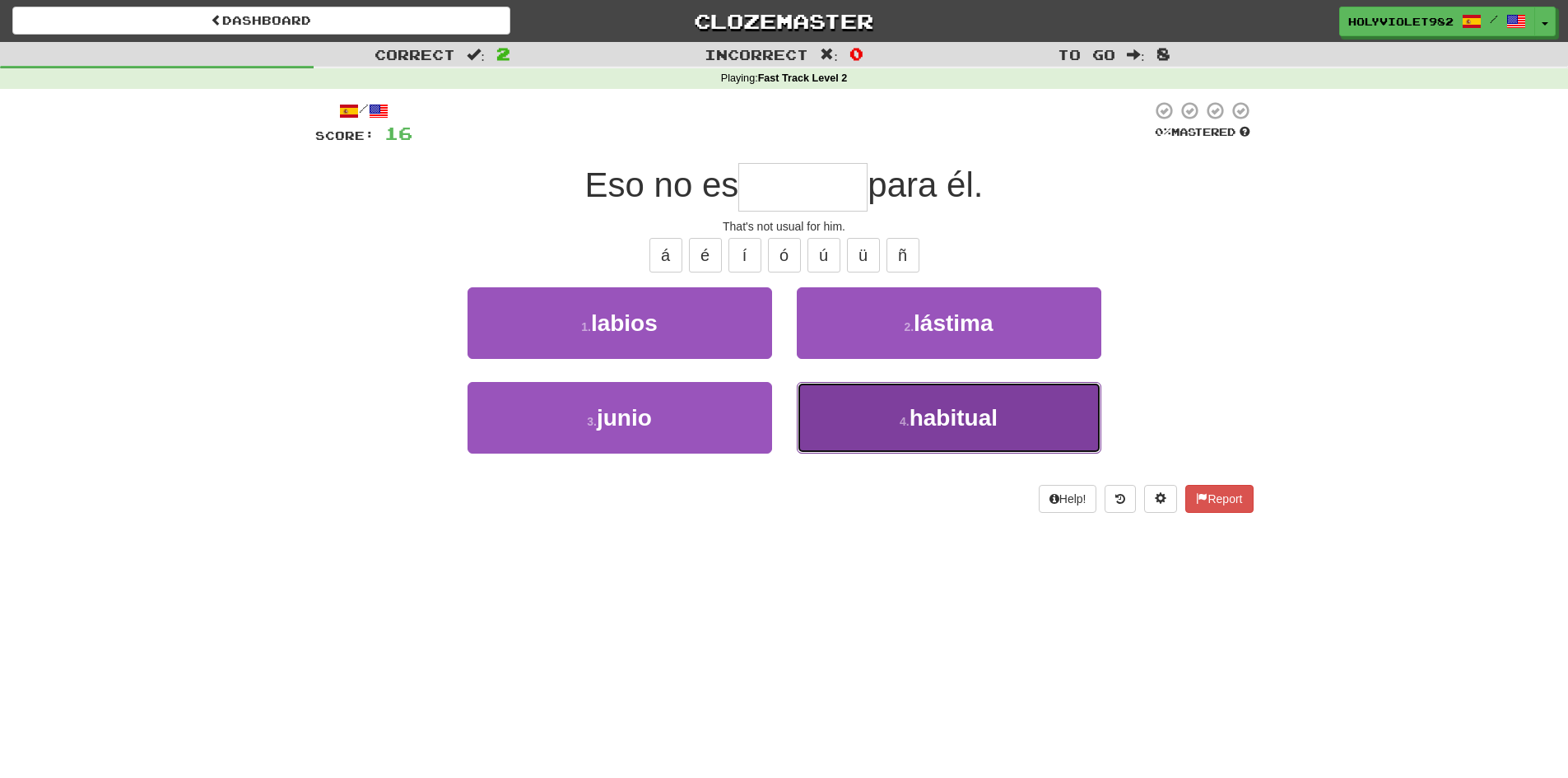 click on "4 .  habitual" at bounding box center (949, 417) 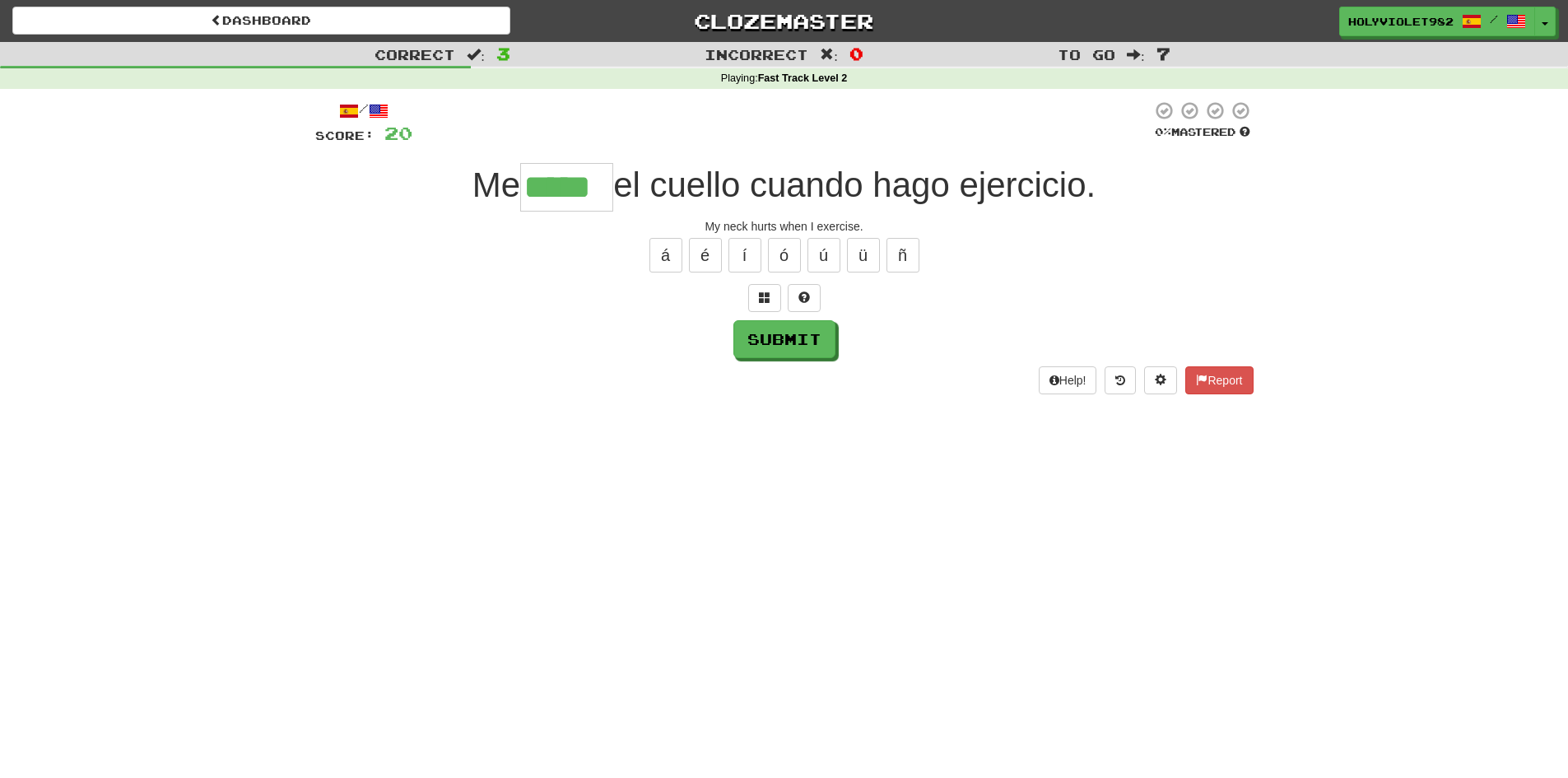 type on "*****" 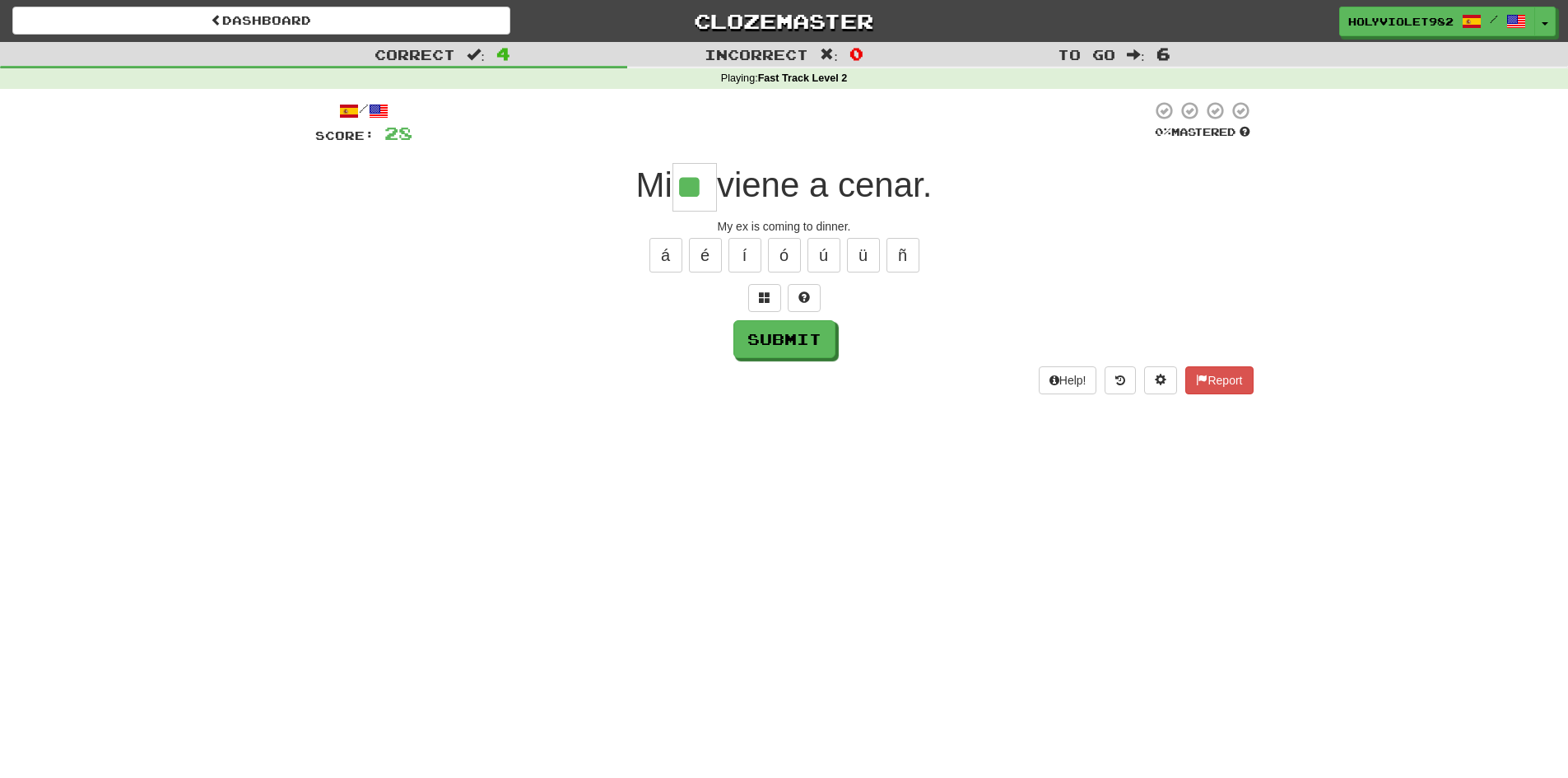 type on "**" 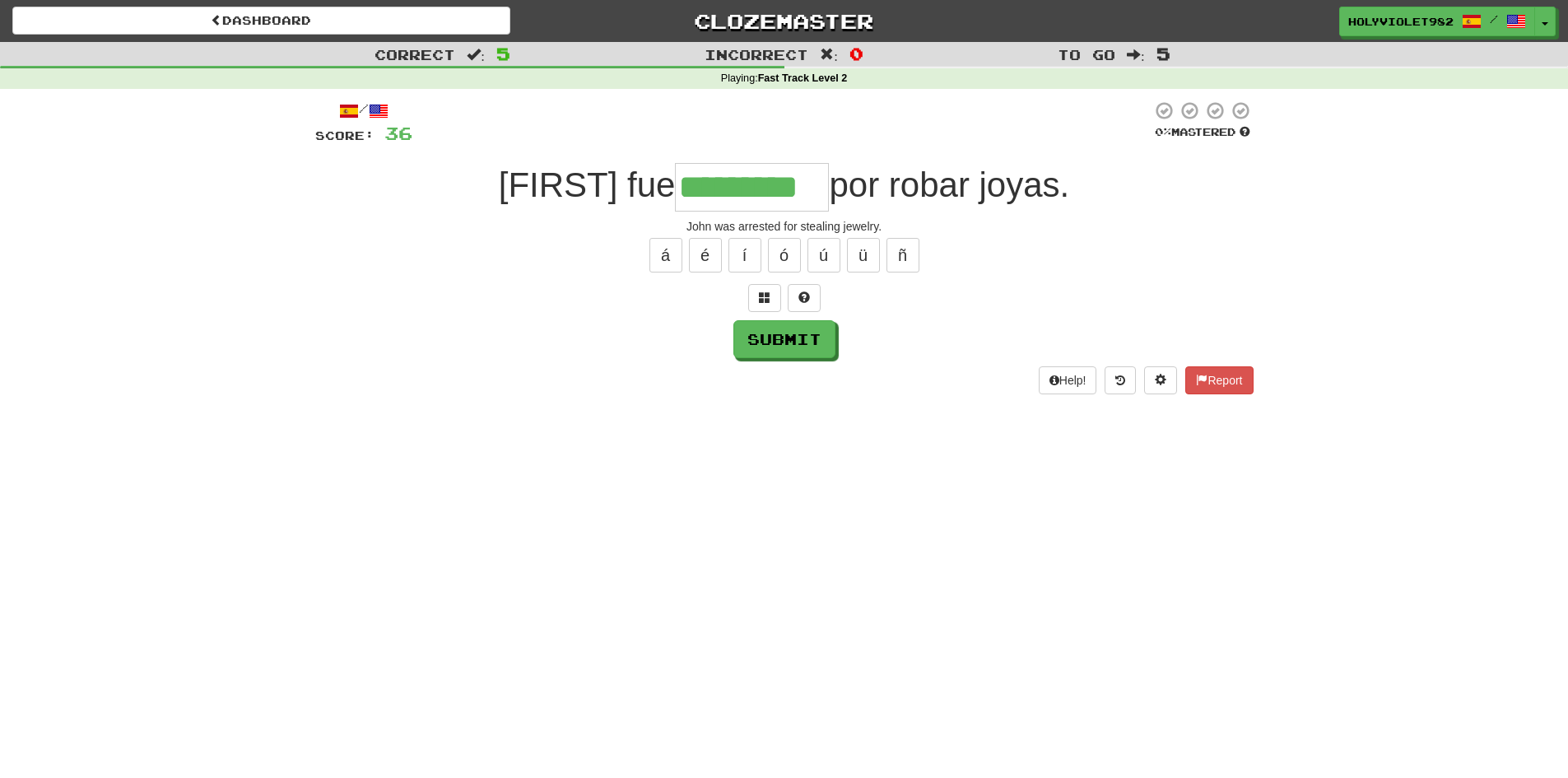 type on "*********" 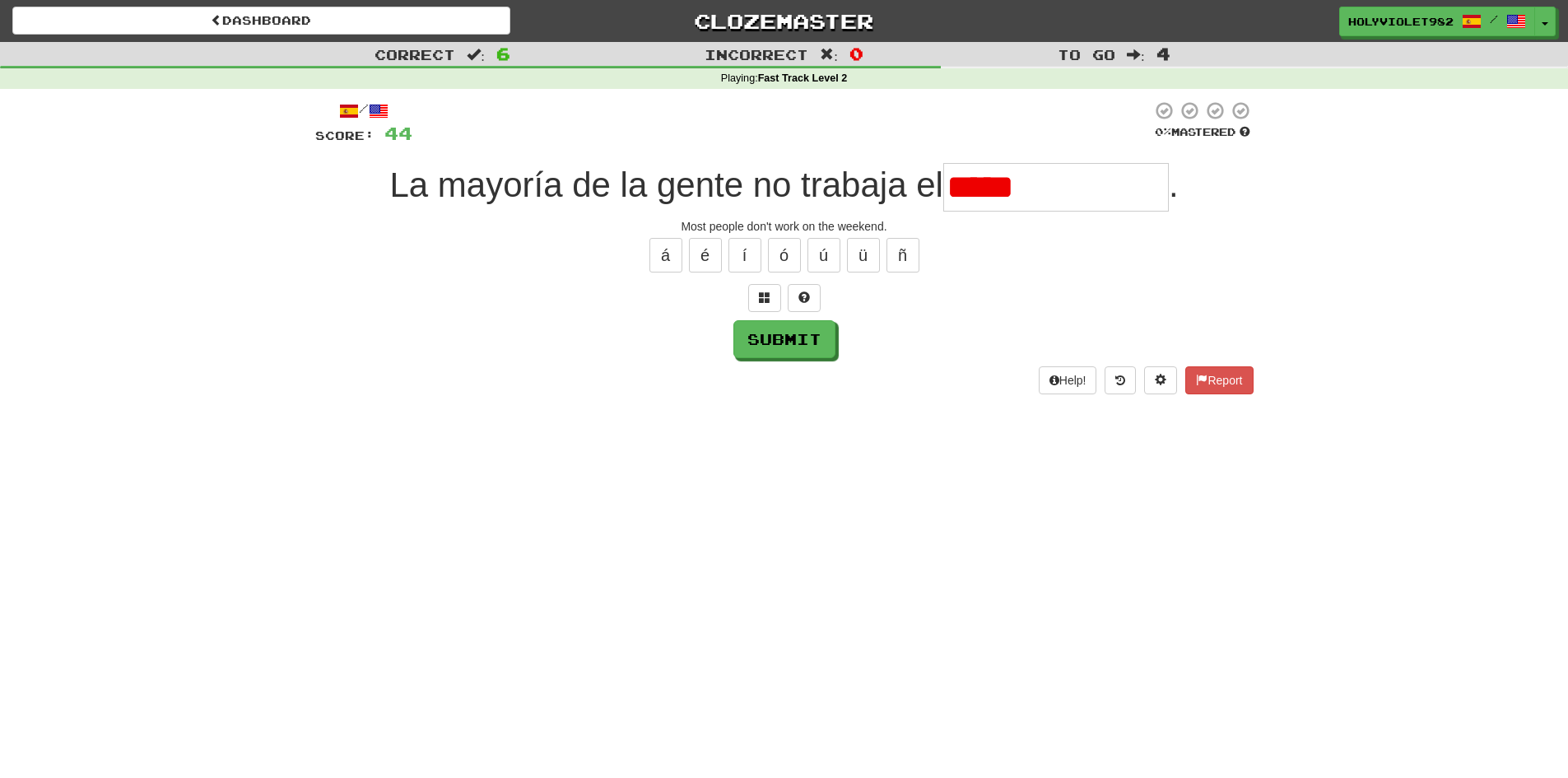type on "**********" 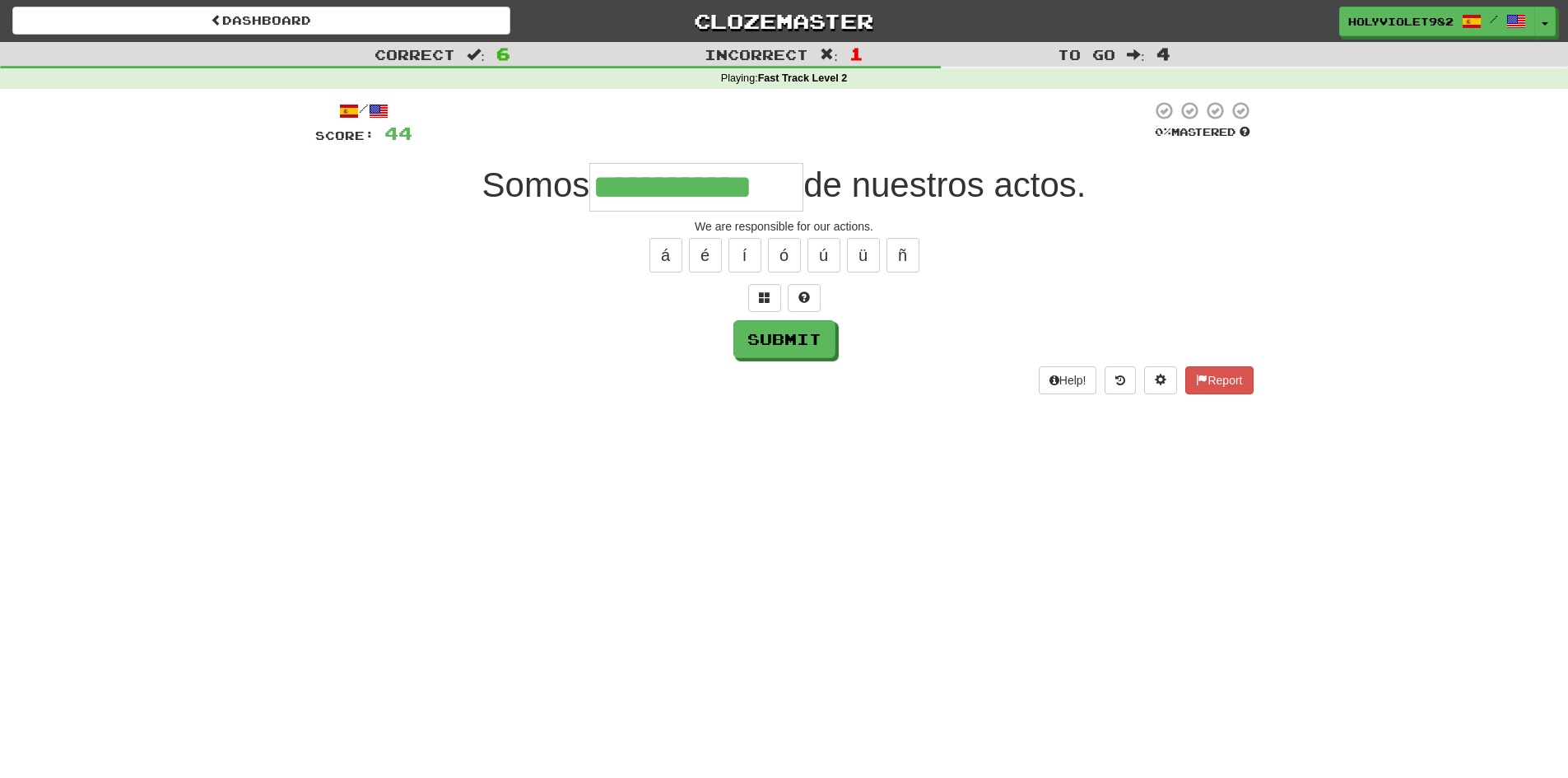 type on "**********" 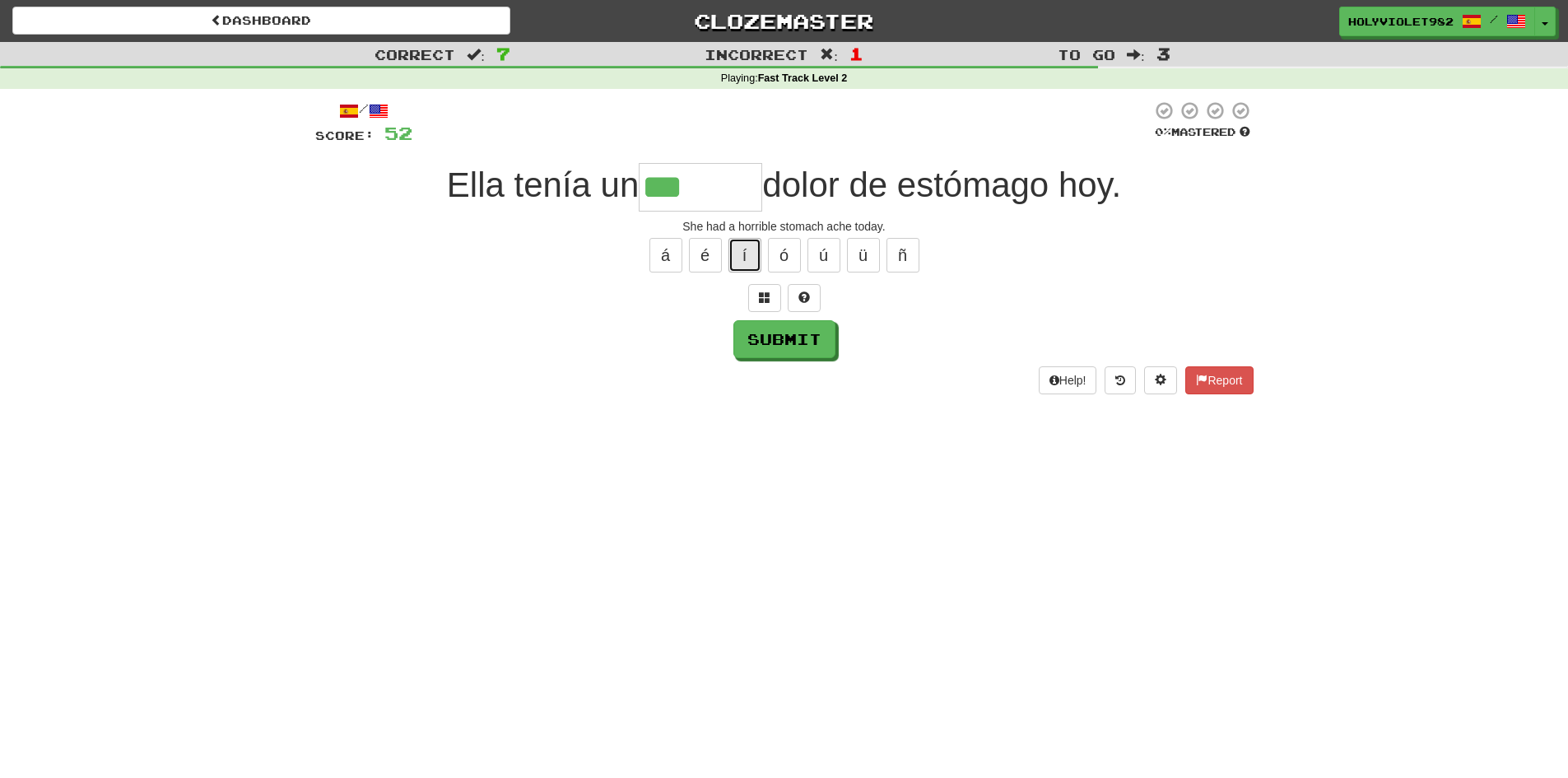 click on "í" at bounding box center [745, 255] 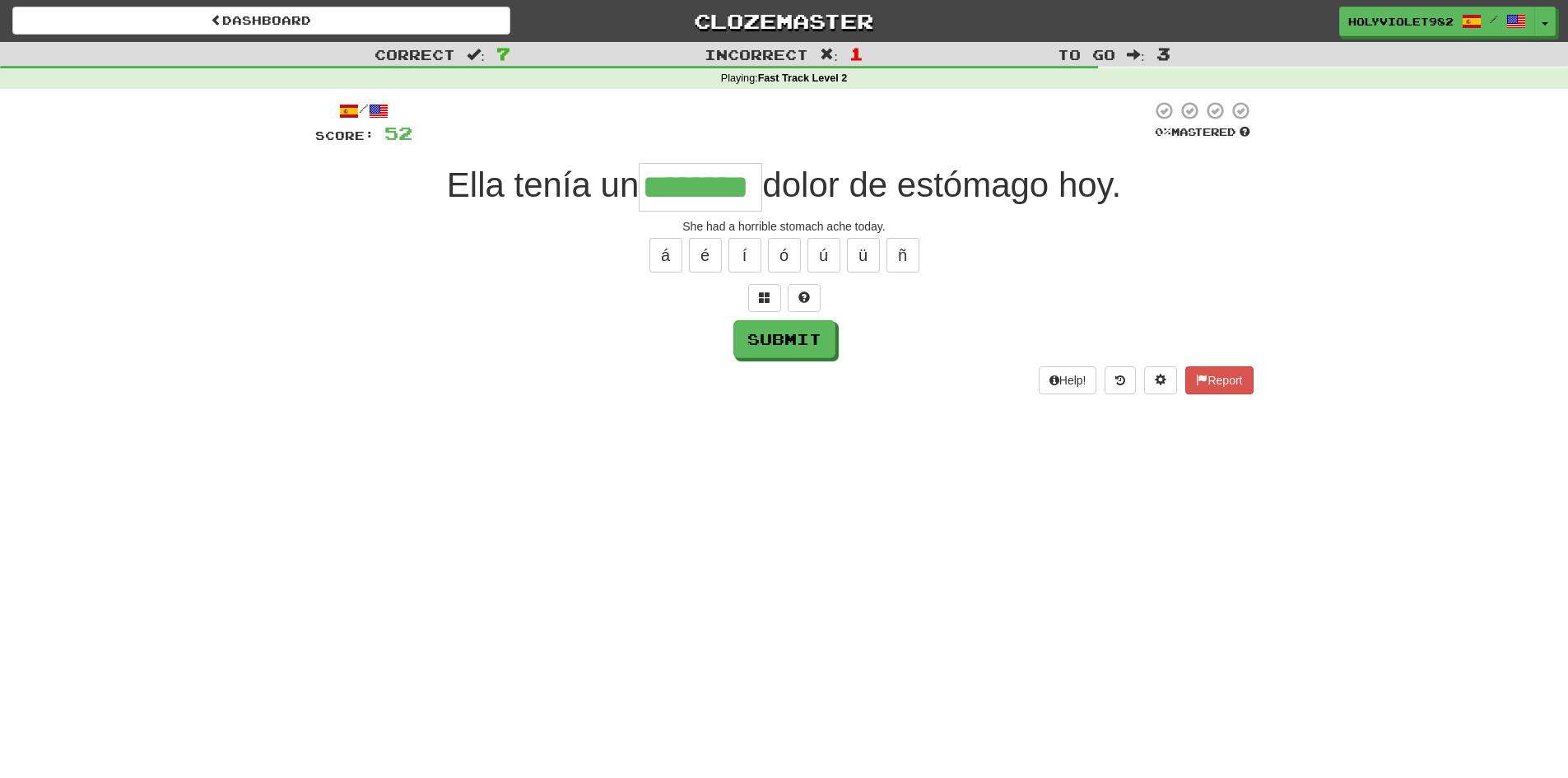 type on "********" 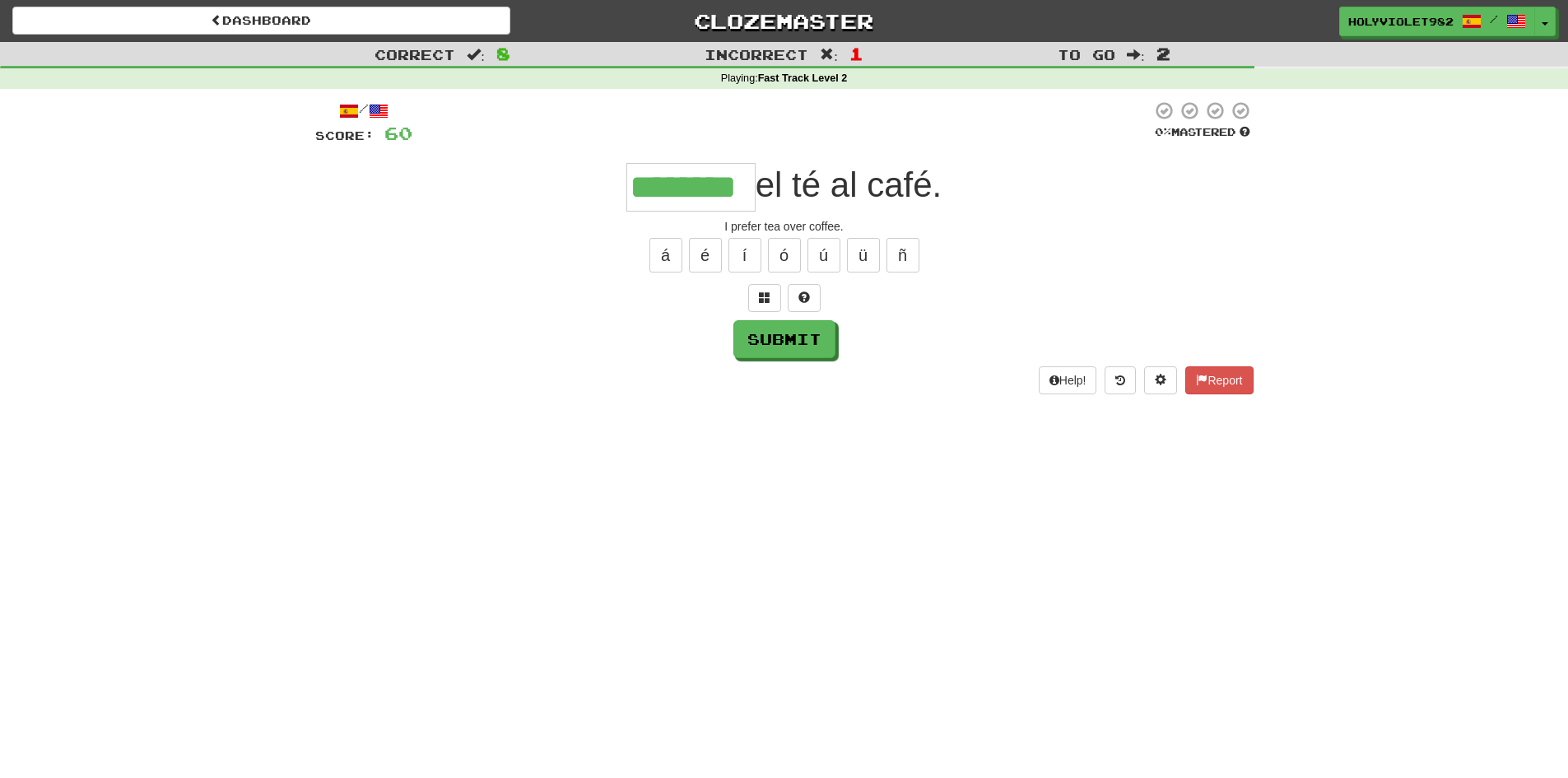 type on "********" 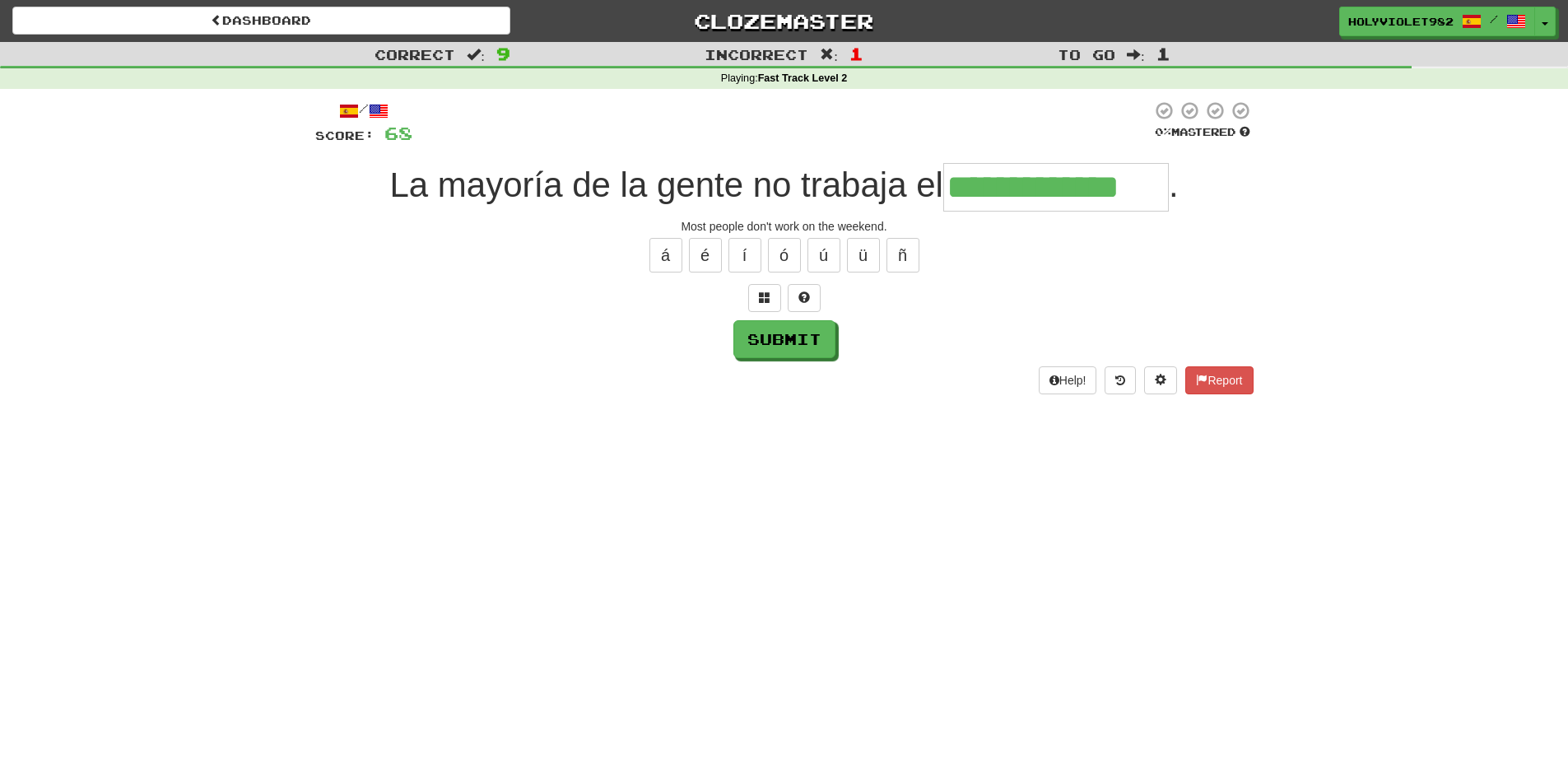 type on "**********" 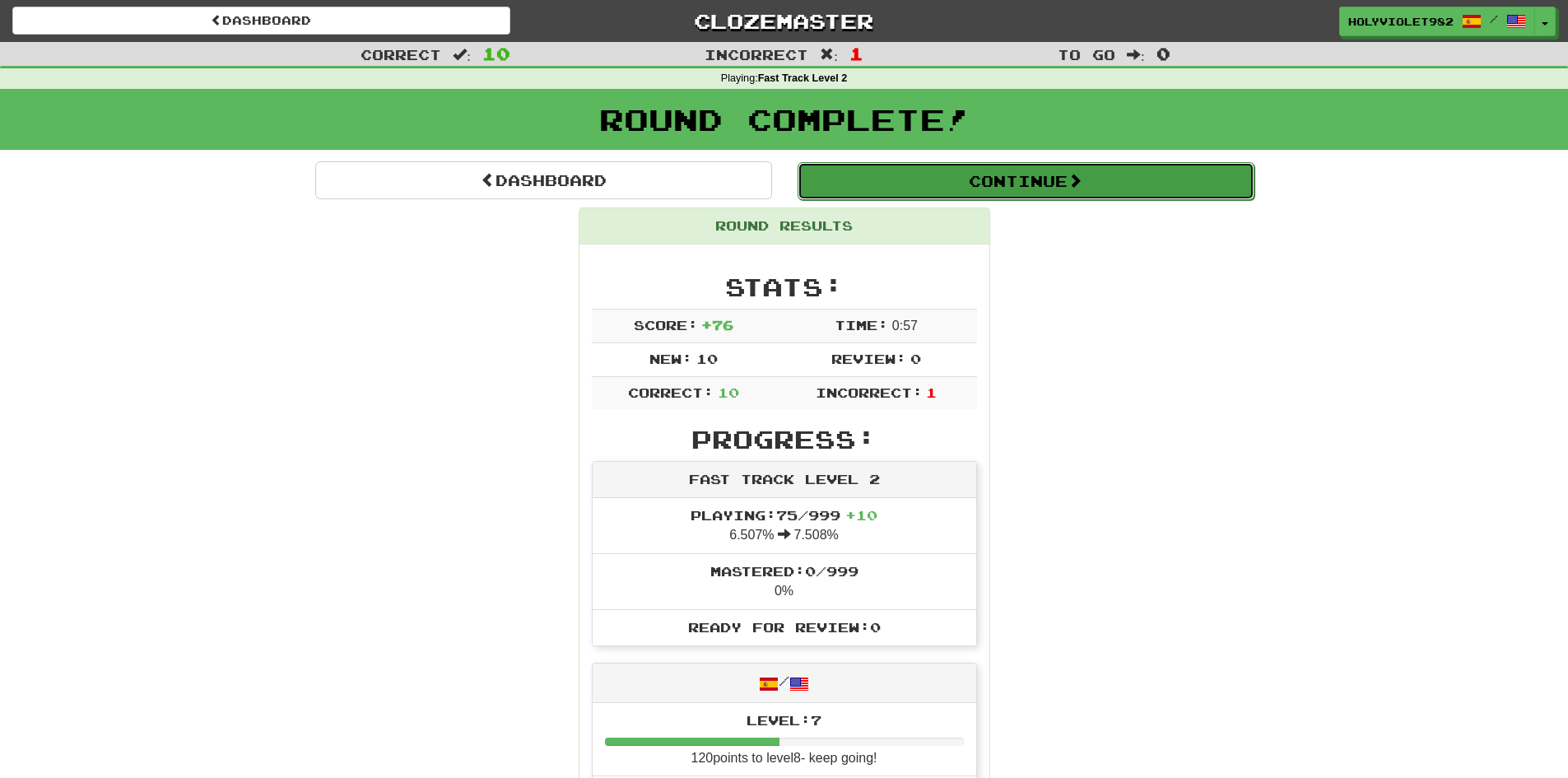 click on "Continue" at bounding box center [1026, 181] 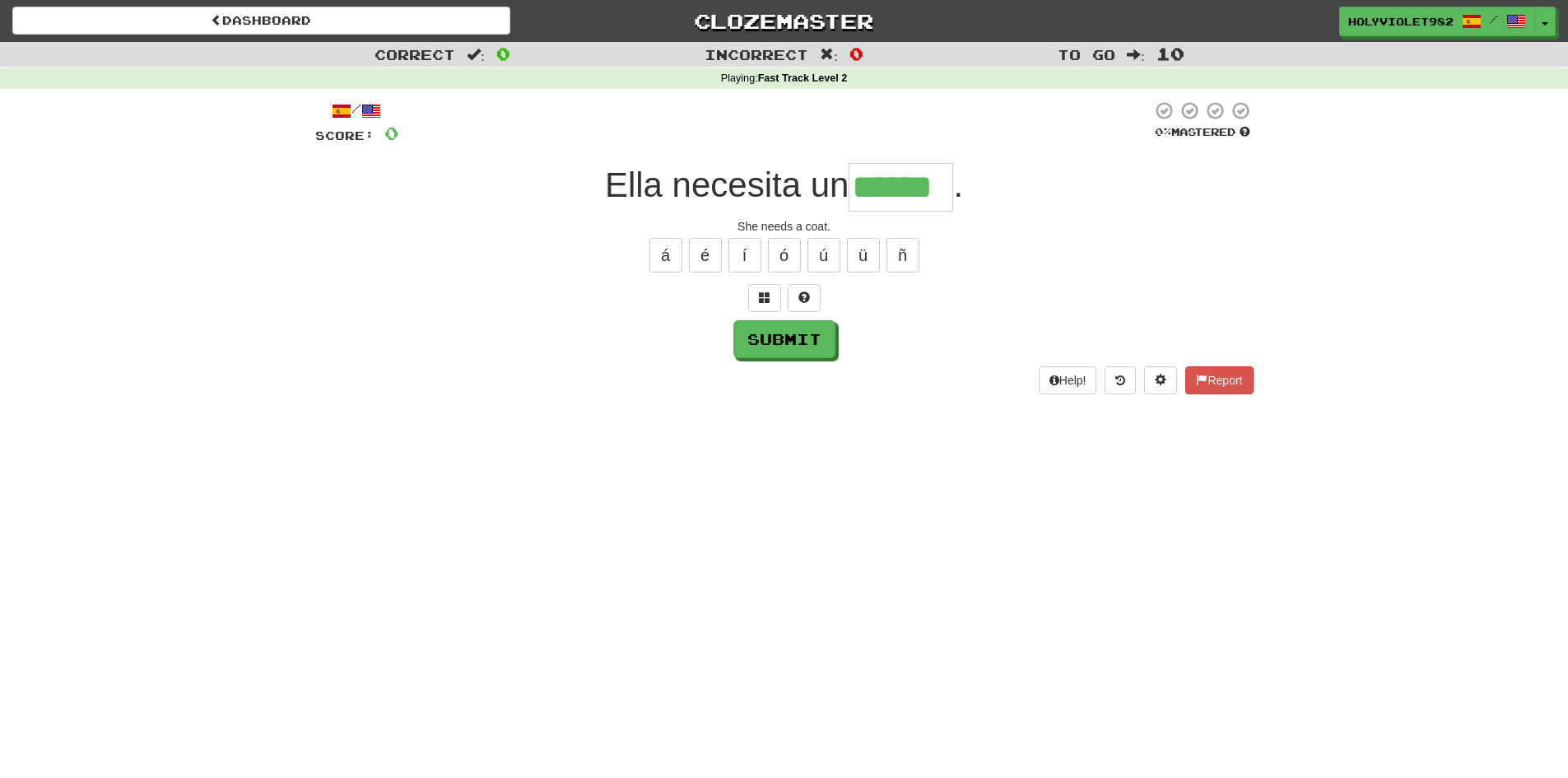 type on "******" 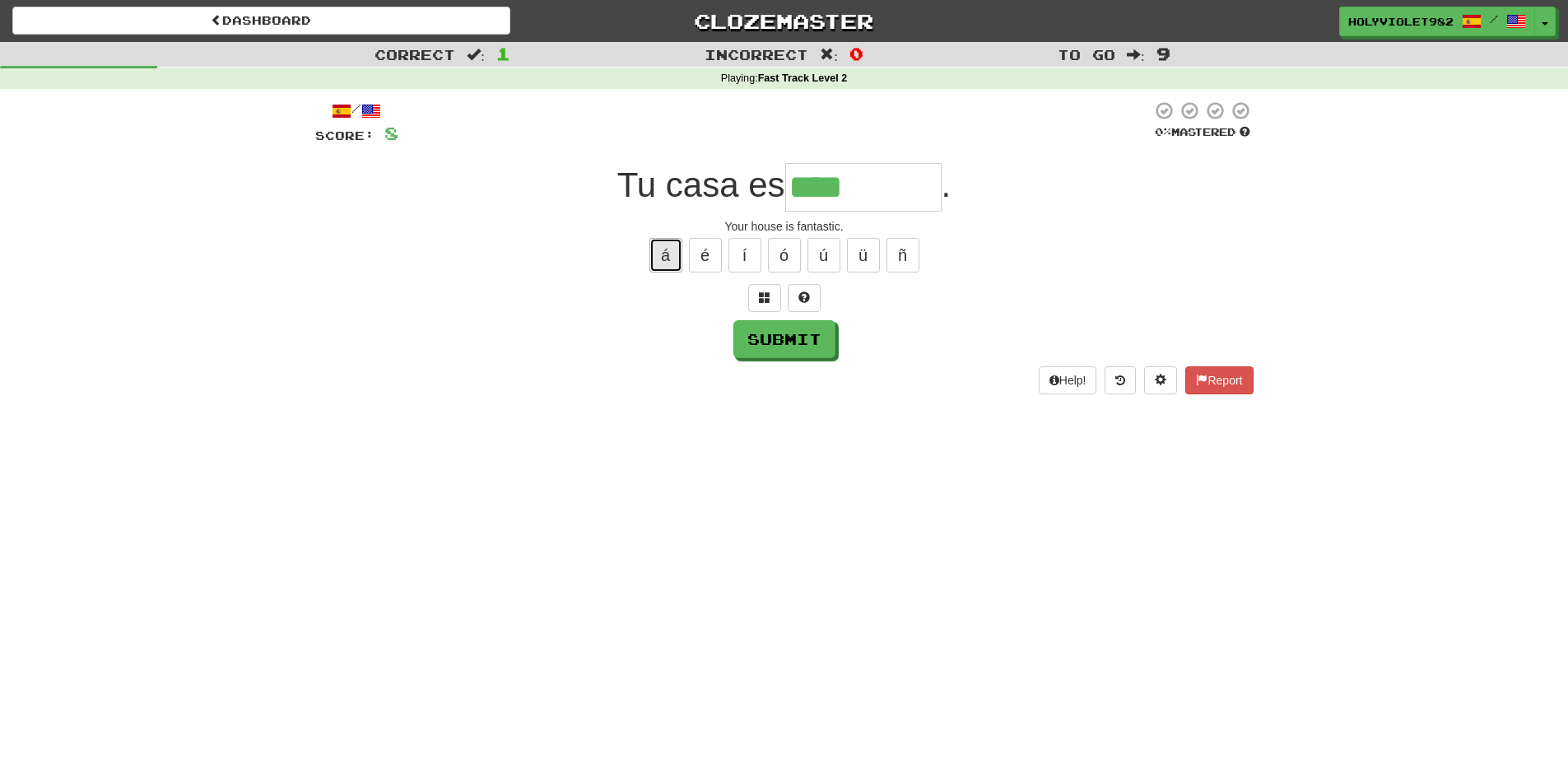 click on "á" at bounding box center (666, 255) 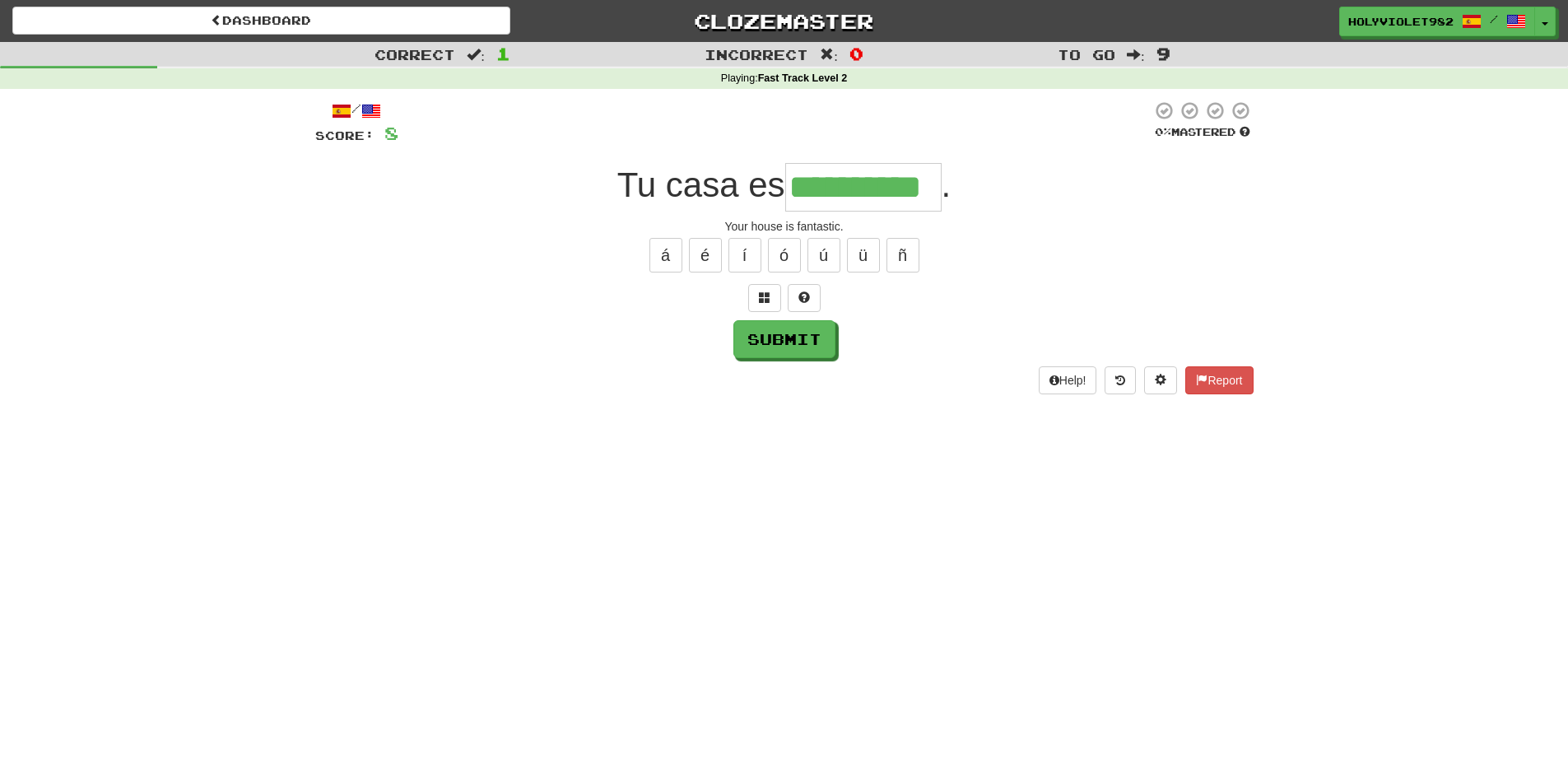 type on "**********" 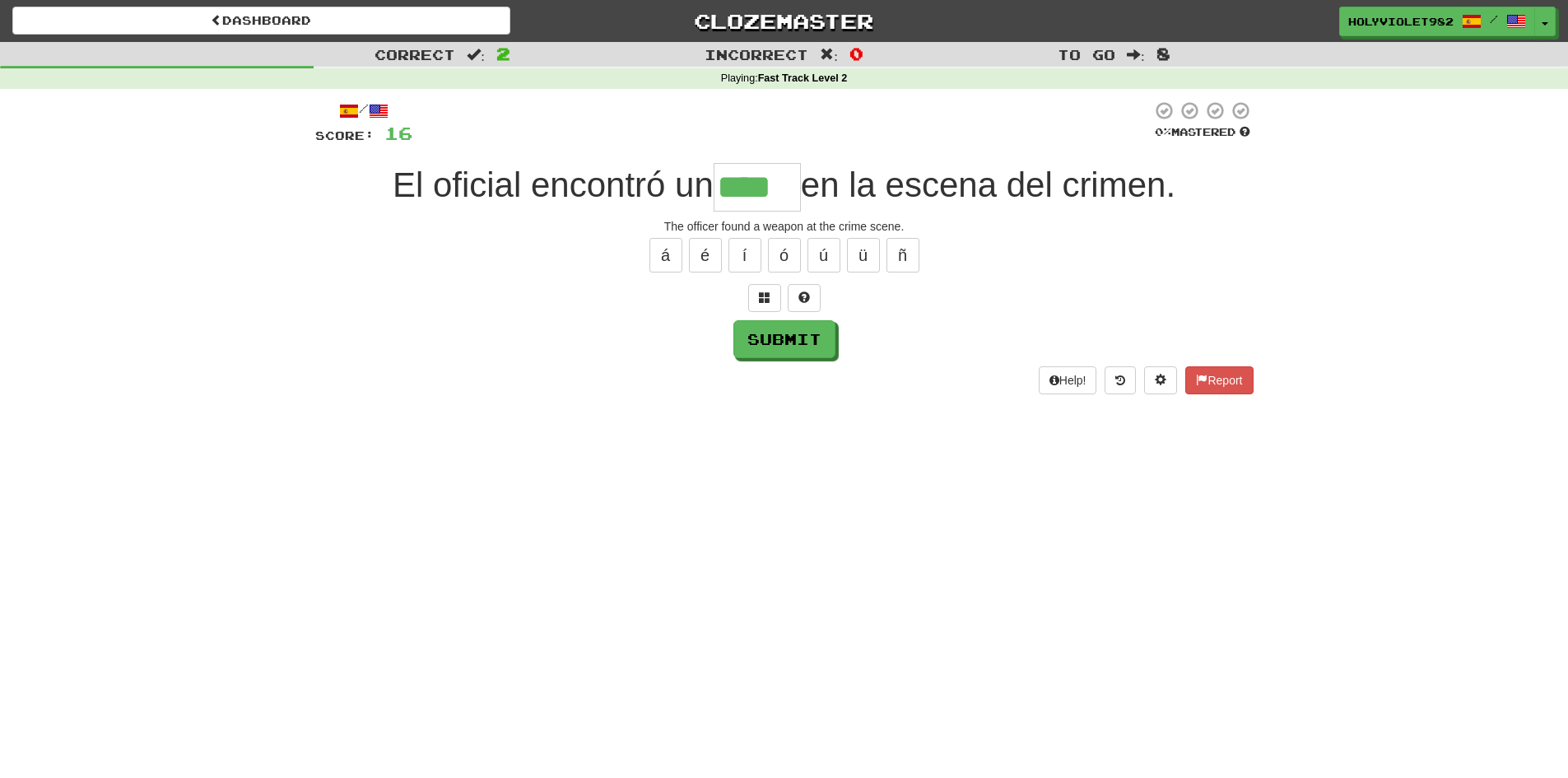 type on "****" 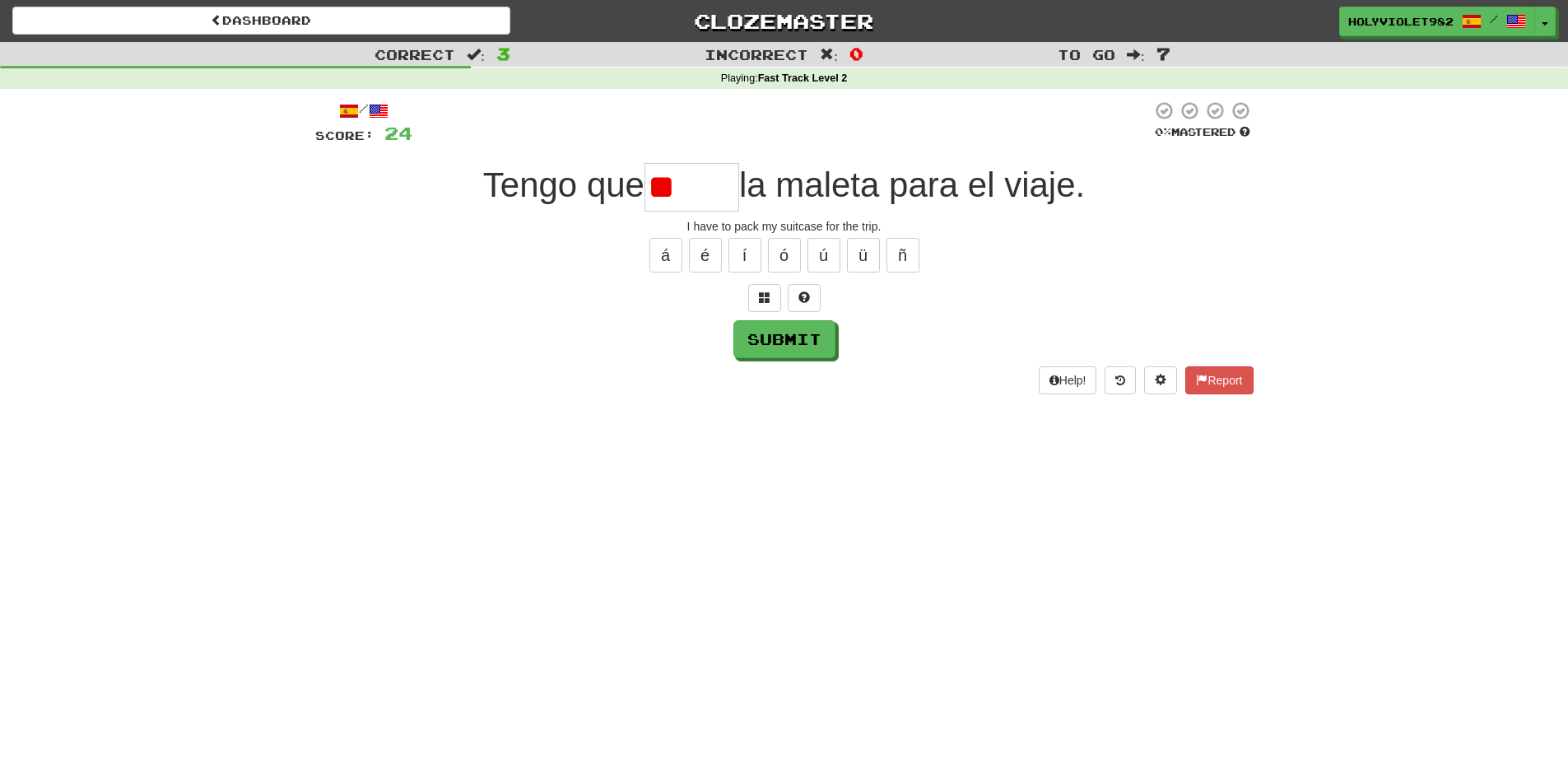 type on "*" 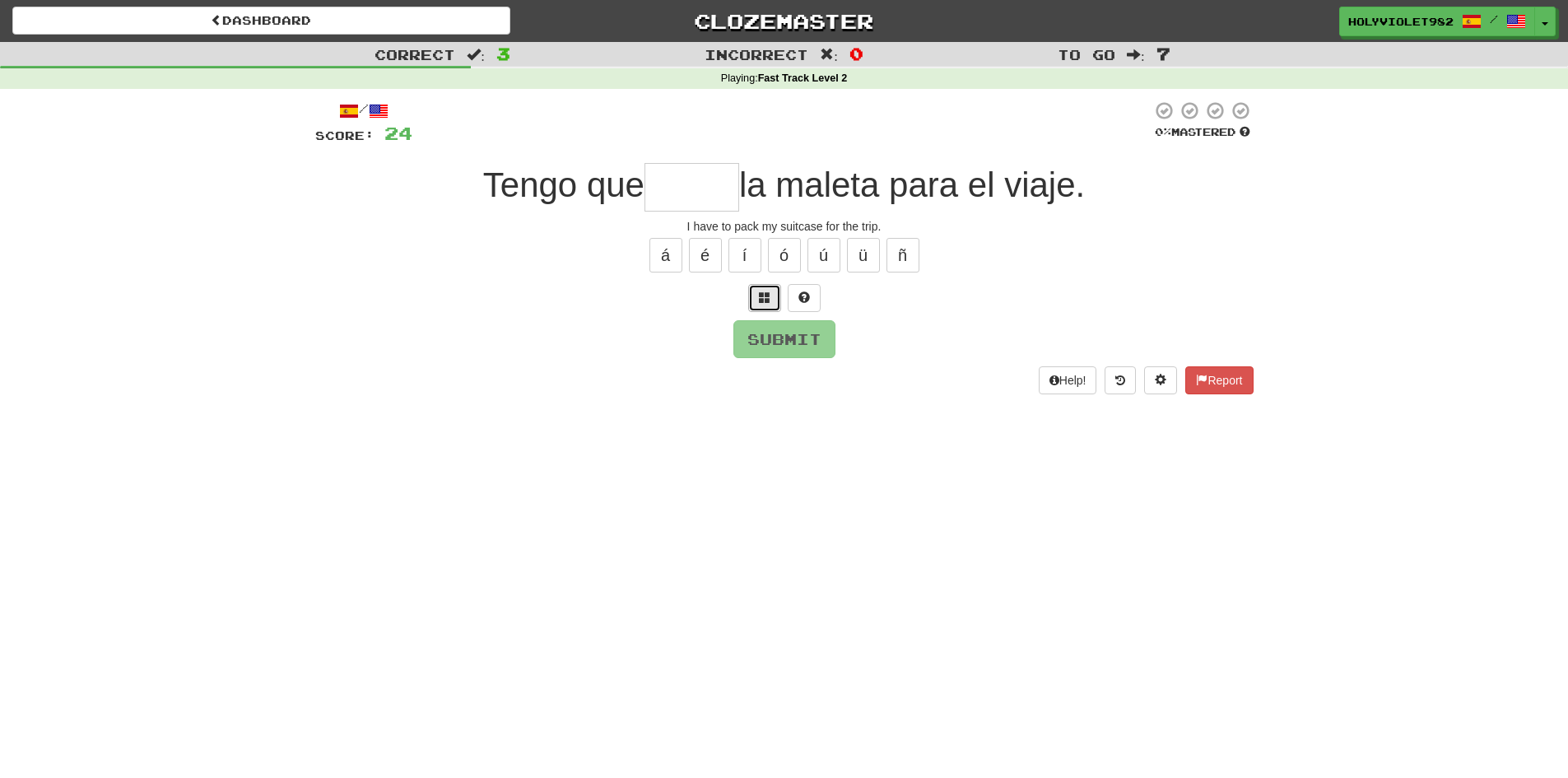click at bounding box center (765, 298) 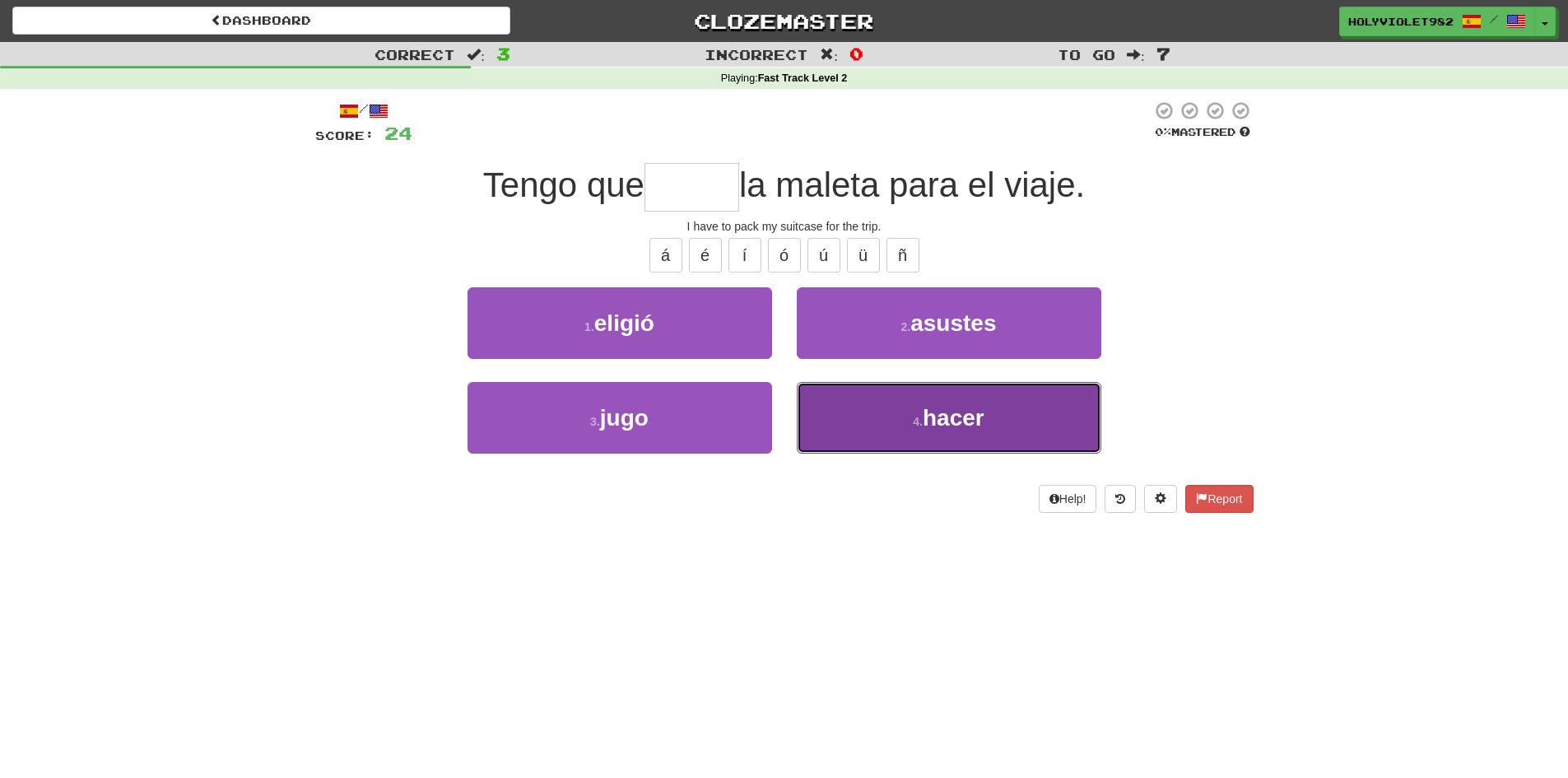 click on "4 .  hacer" at bounding box center (949, 417) 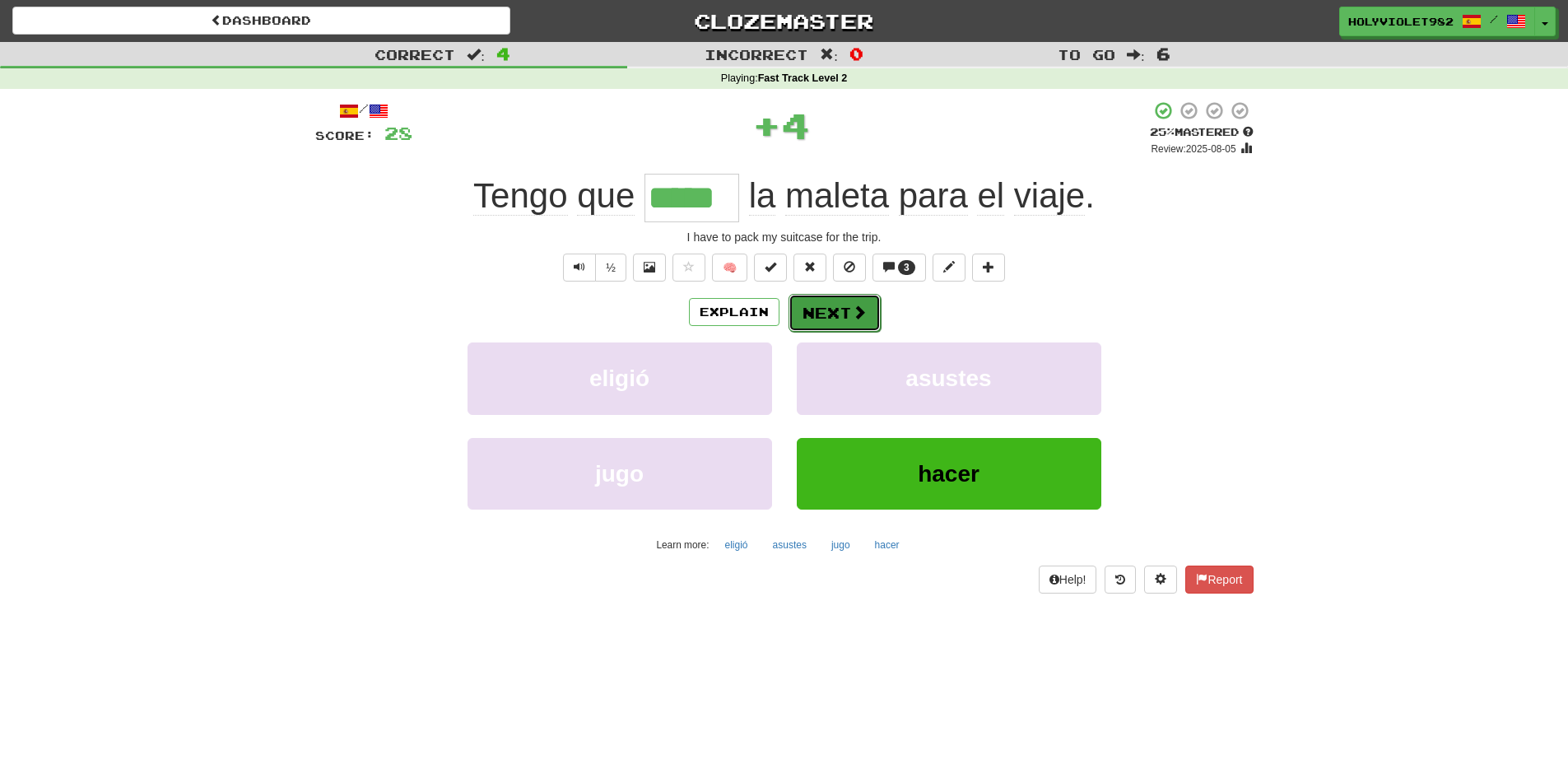click at bounding box center (859, 312) 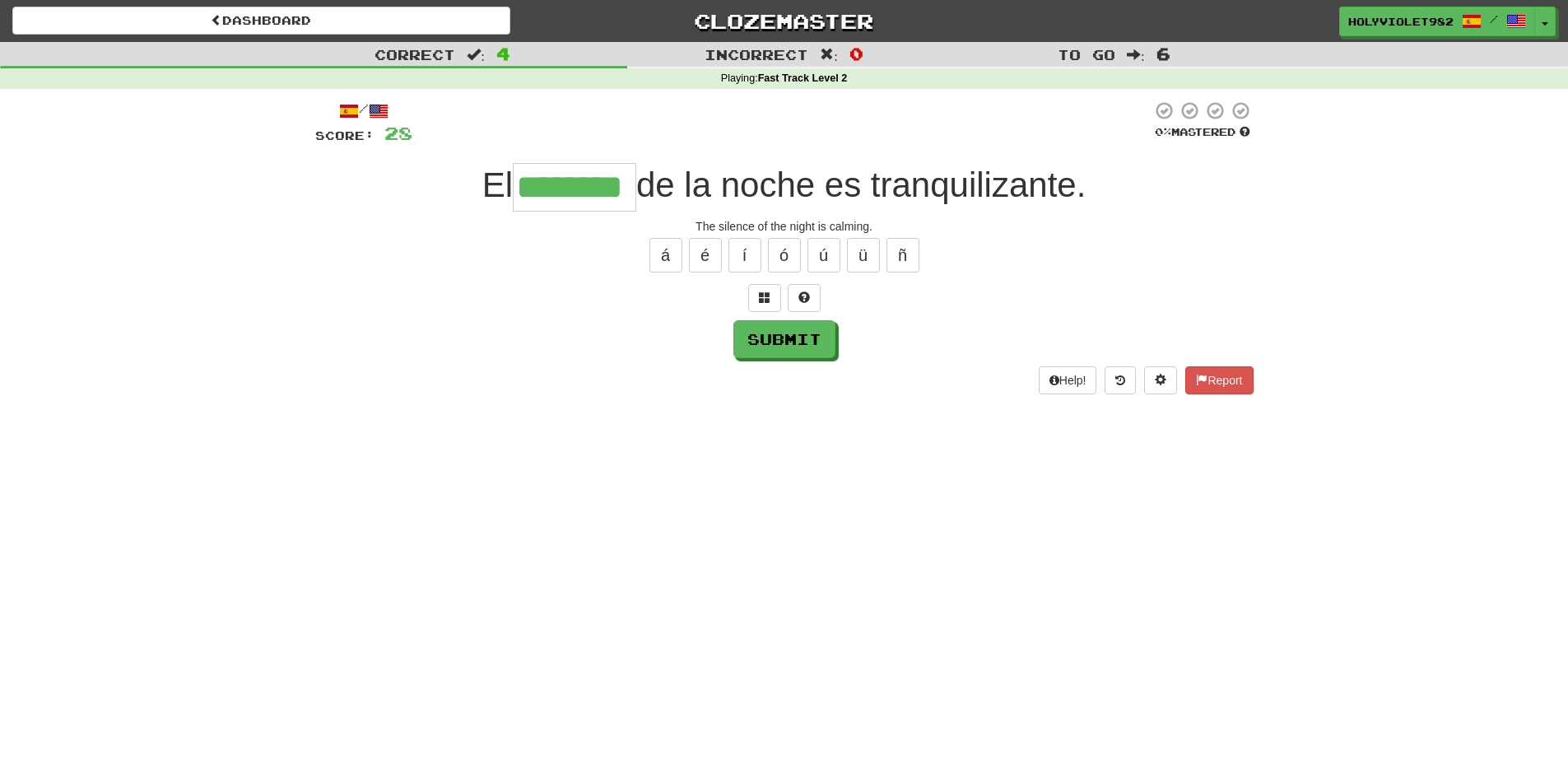 type on "********" 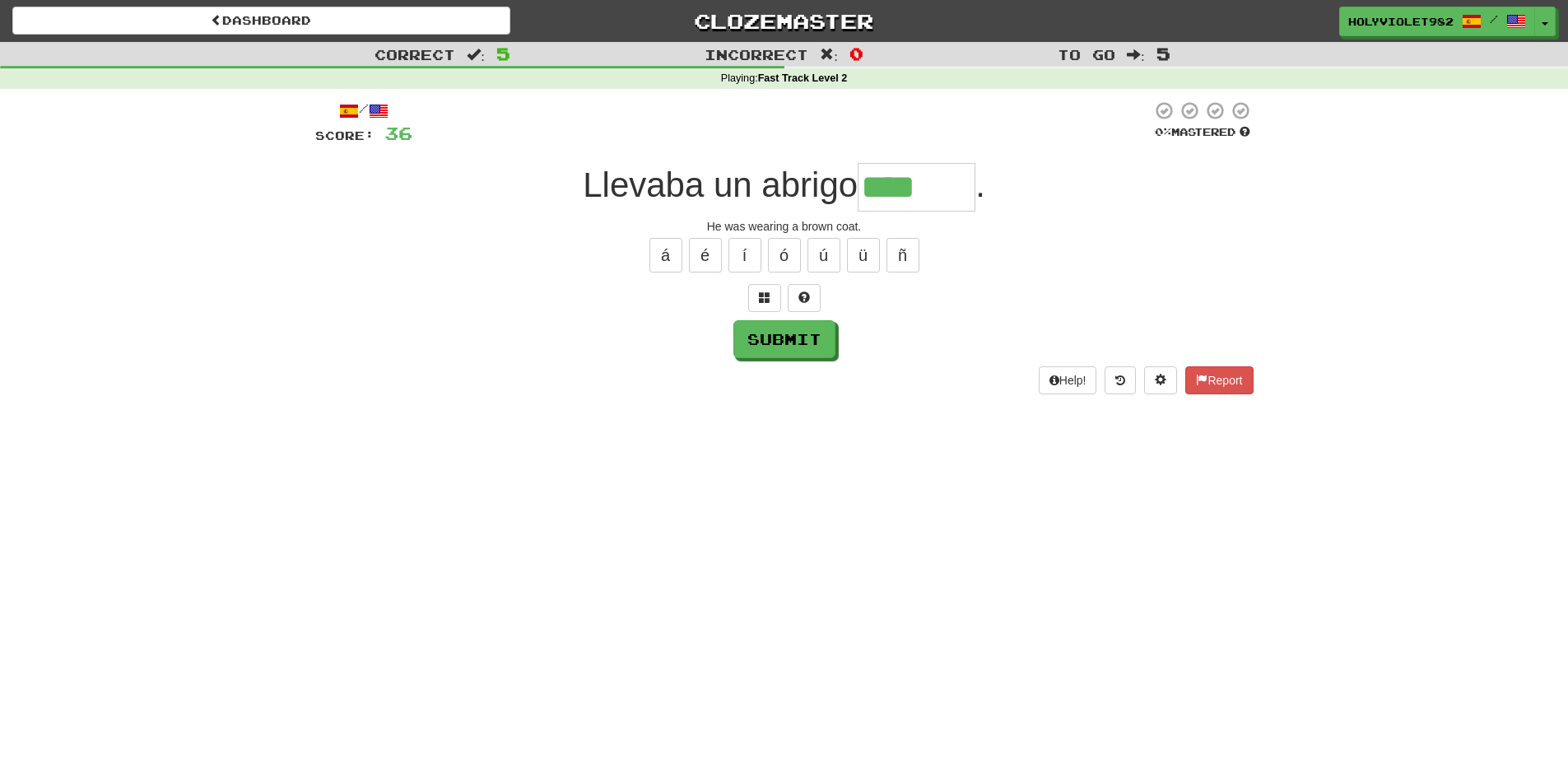 click on "á é í ó ú ü ñ" at bounding box center (784, 255) 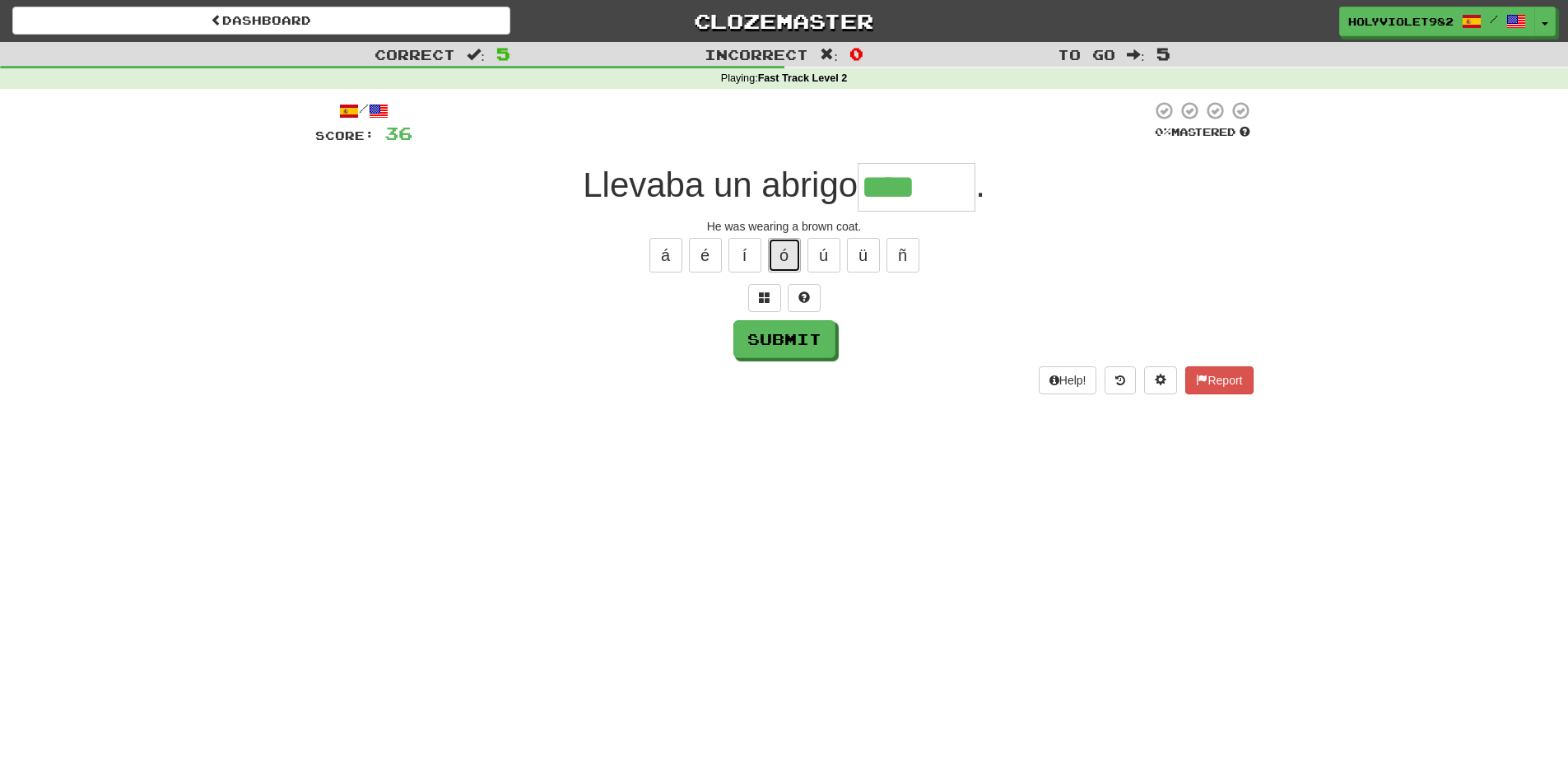 click on "ó" at bounding box center (784, 255) 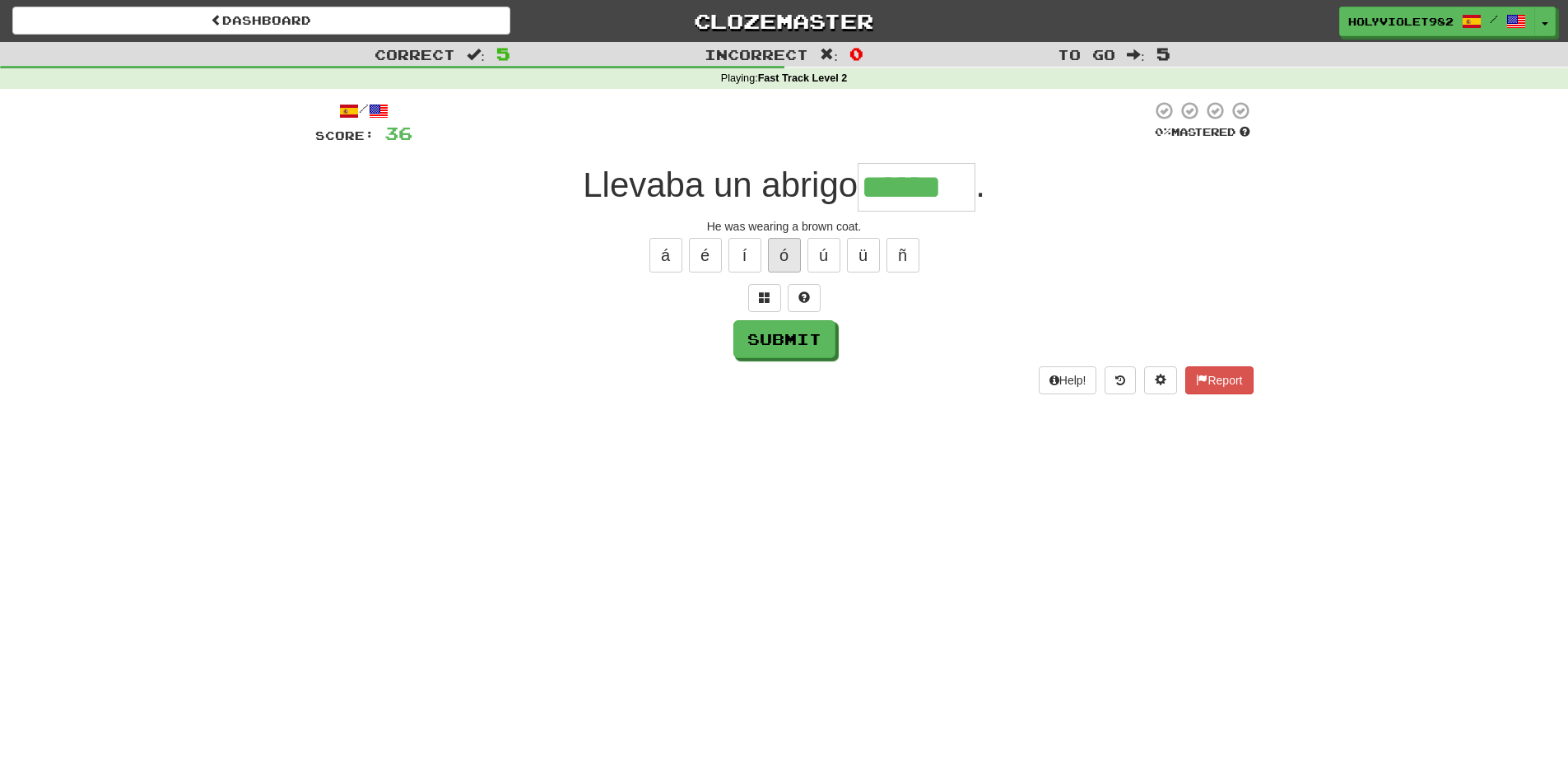 type on "******" 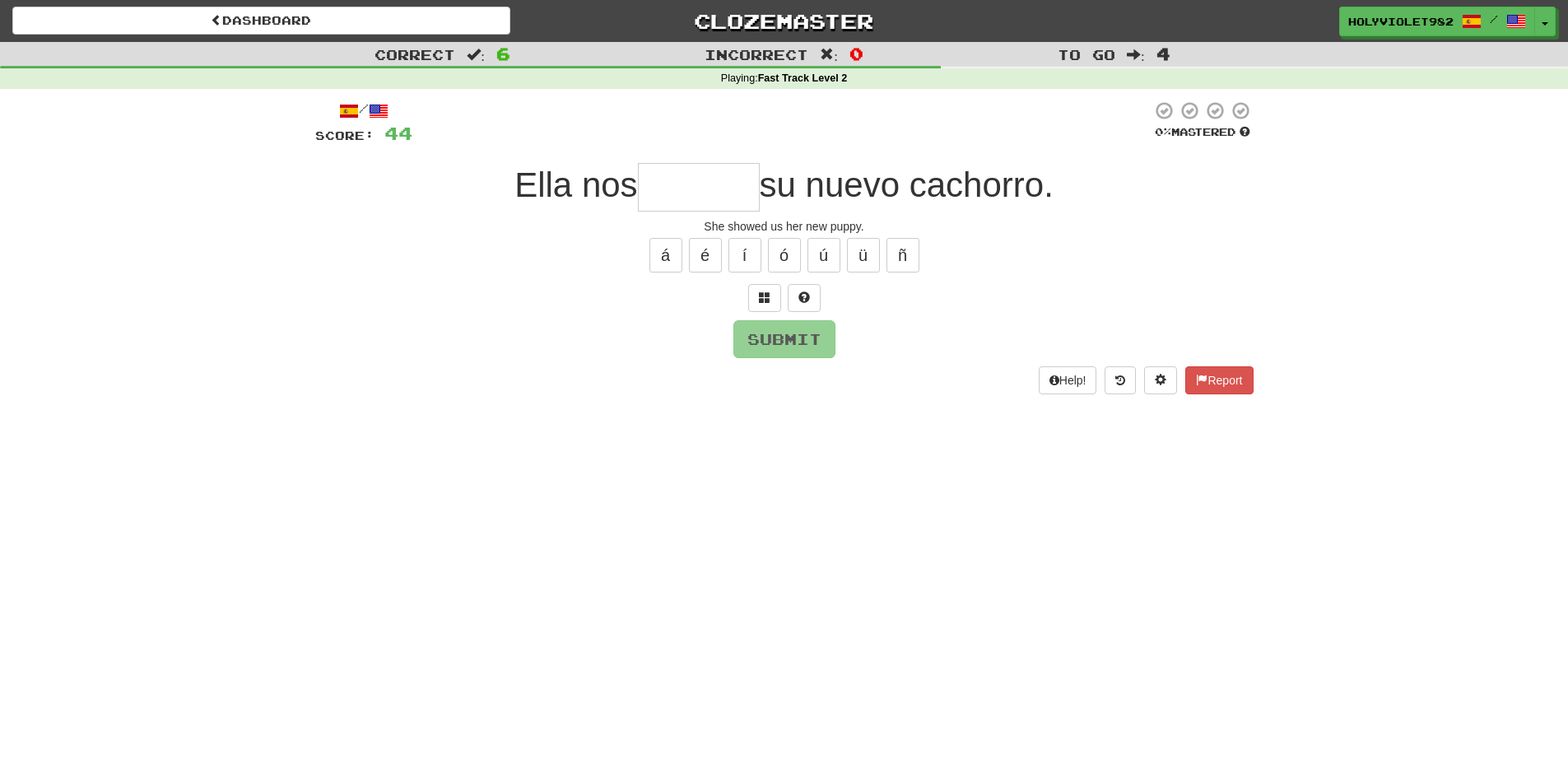 type on "*" 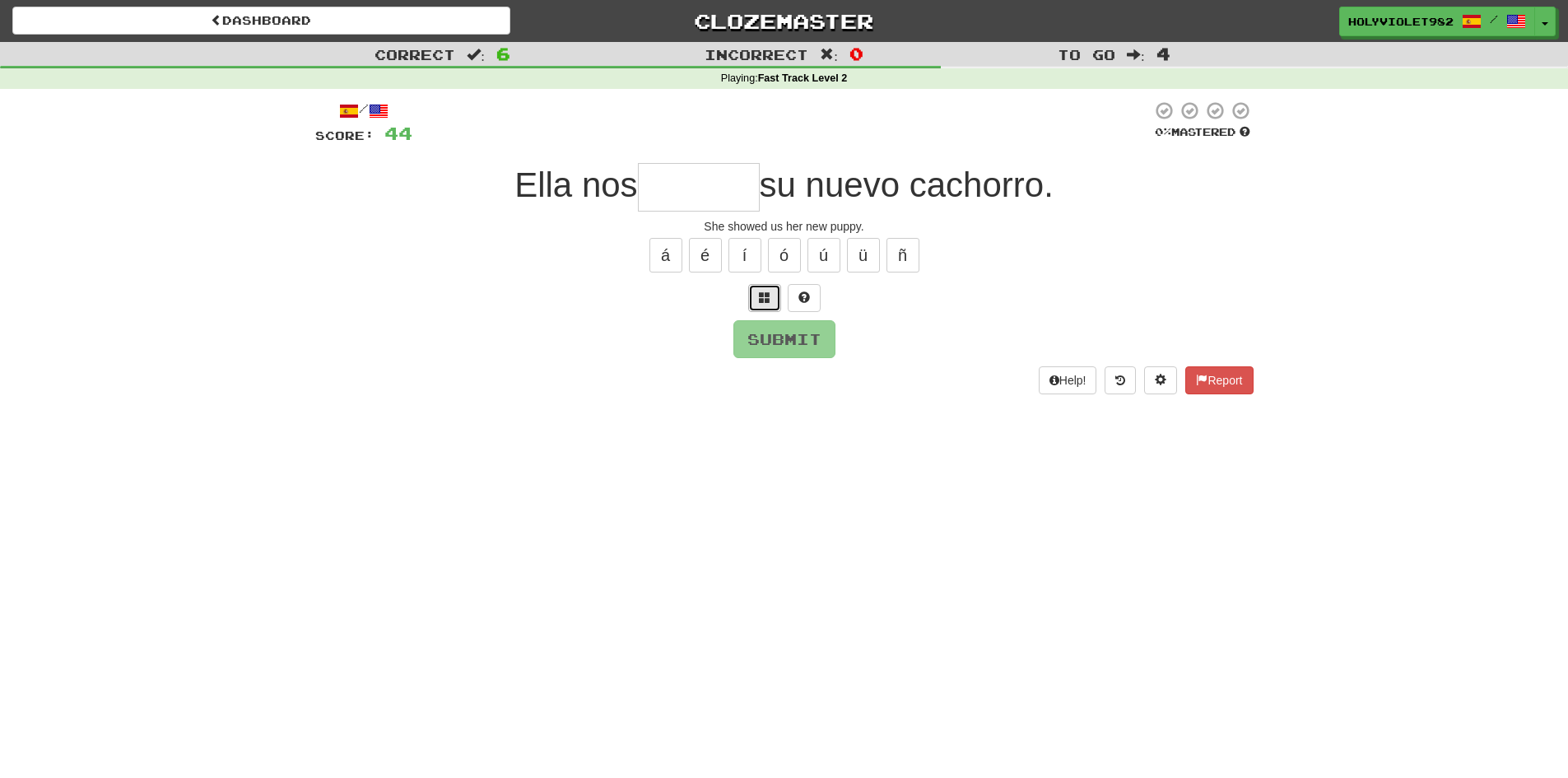 click at bounding box center [765, 298] 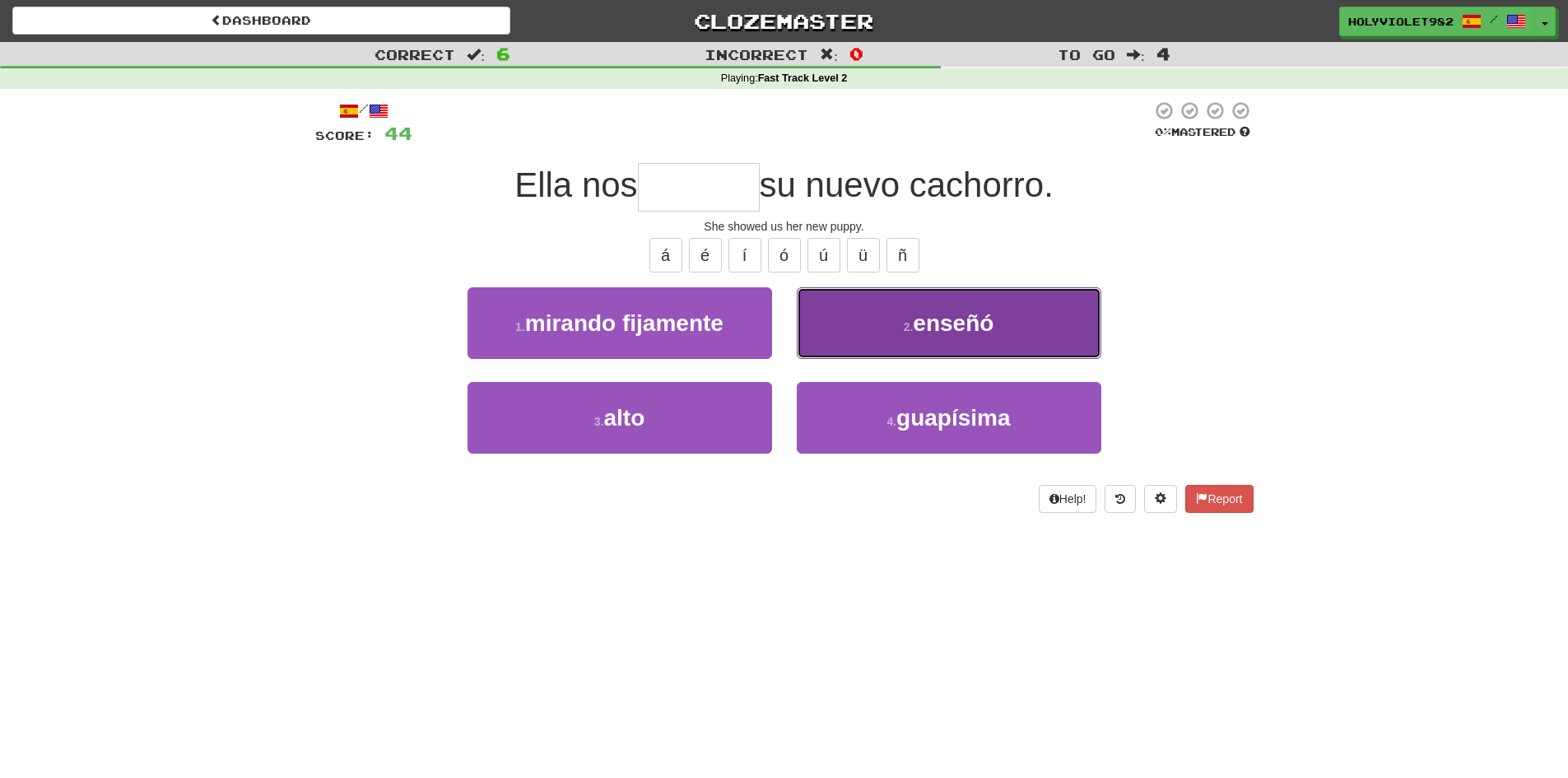 click on "enseñó" at bounding box center (953, 323) 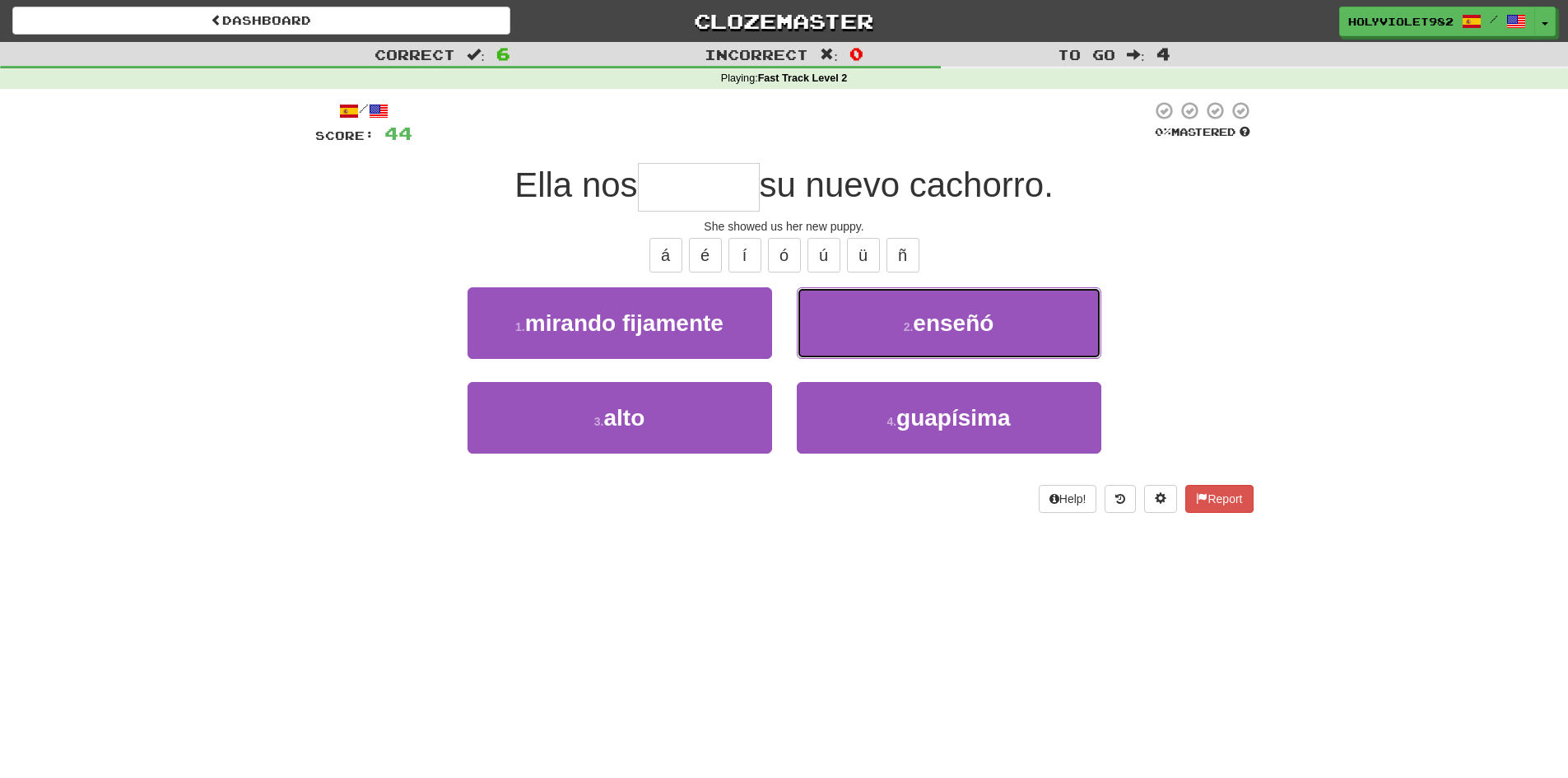 type on "******" 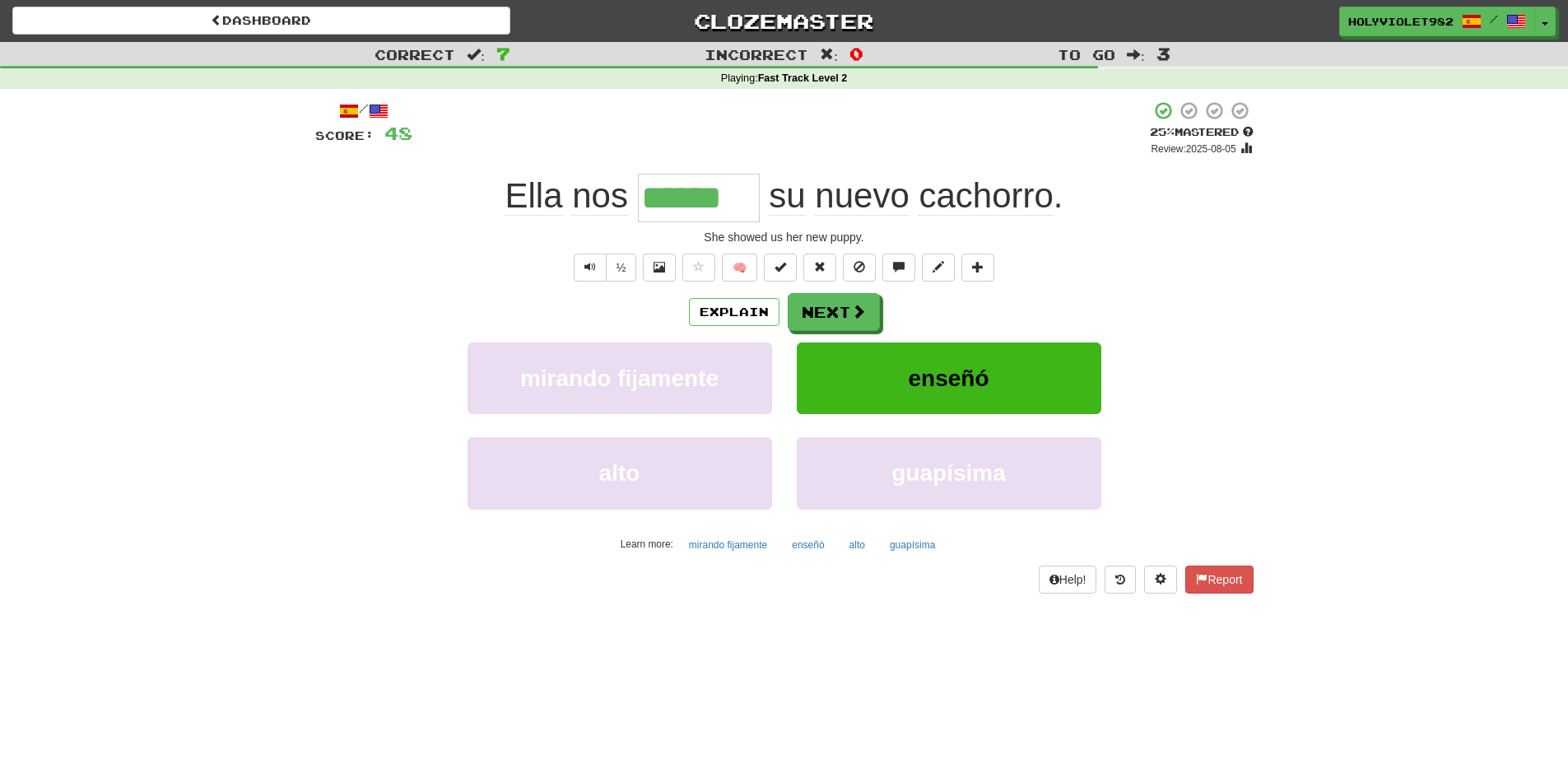 click on "******" at bounding box center [699, 198] 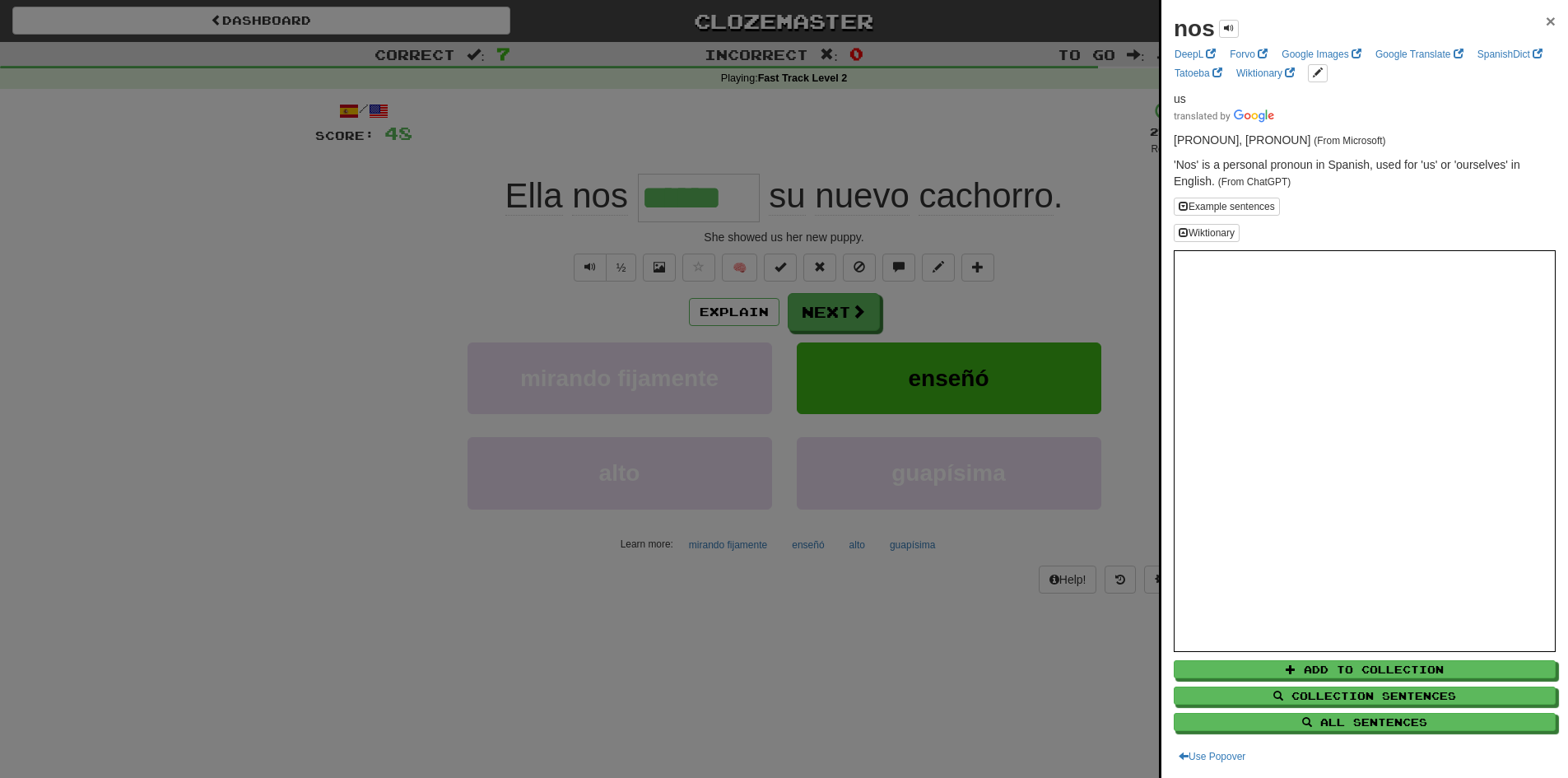 click on "×" at bounding box center [1551, 21] 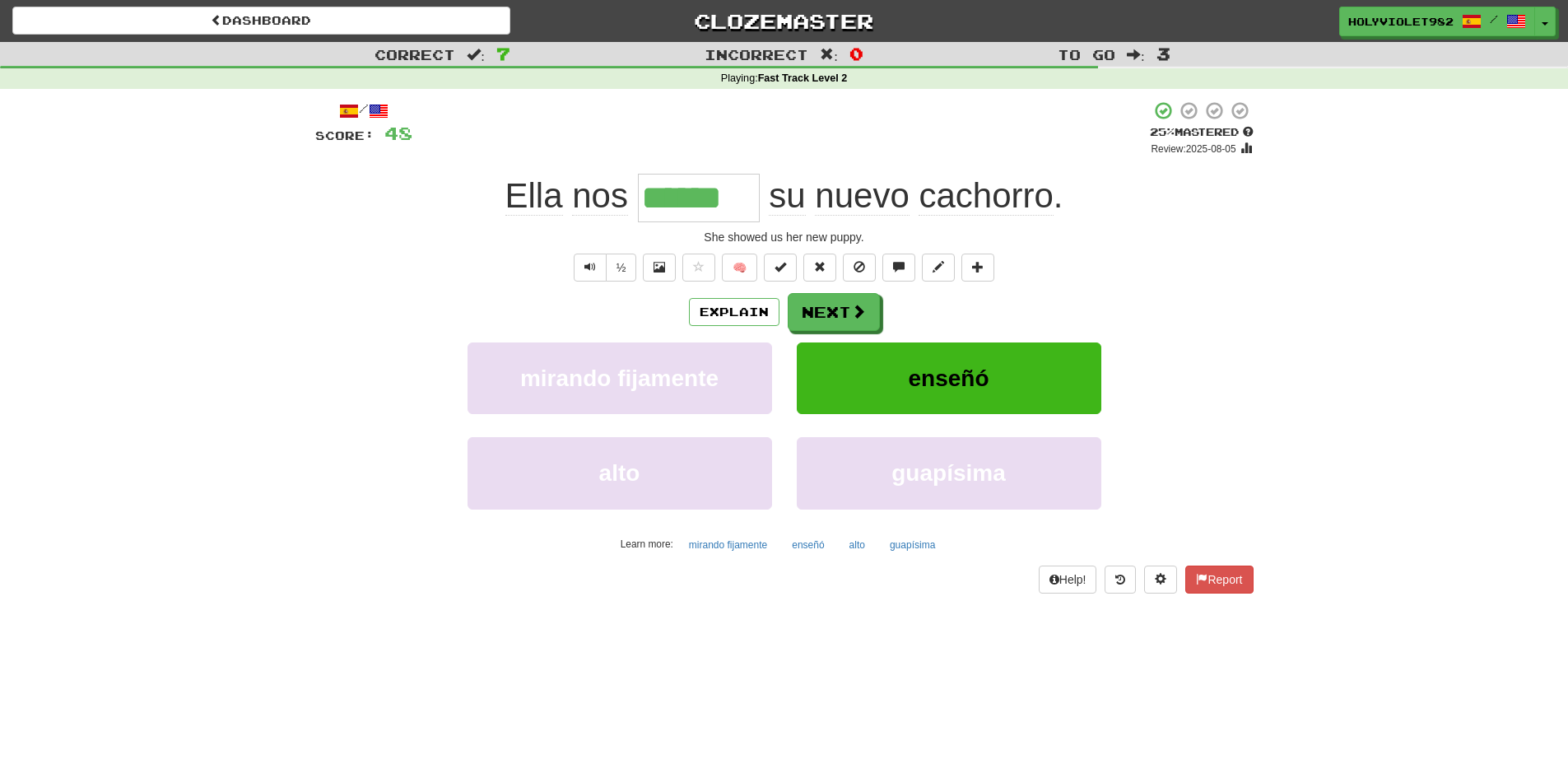 click on "******" at bounding box center (699, 198) 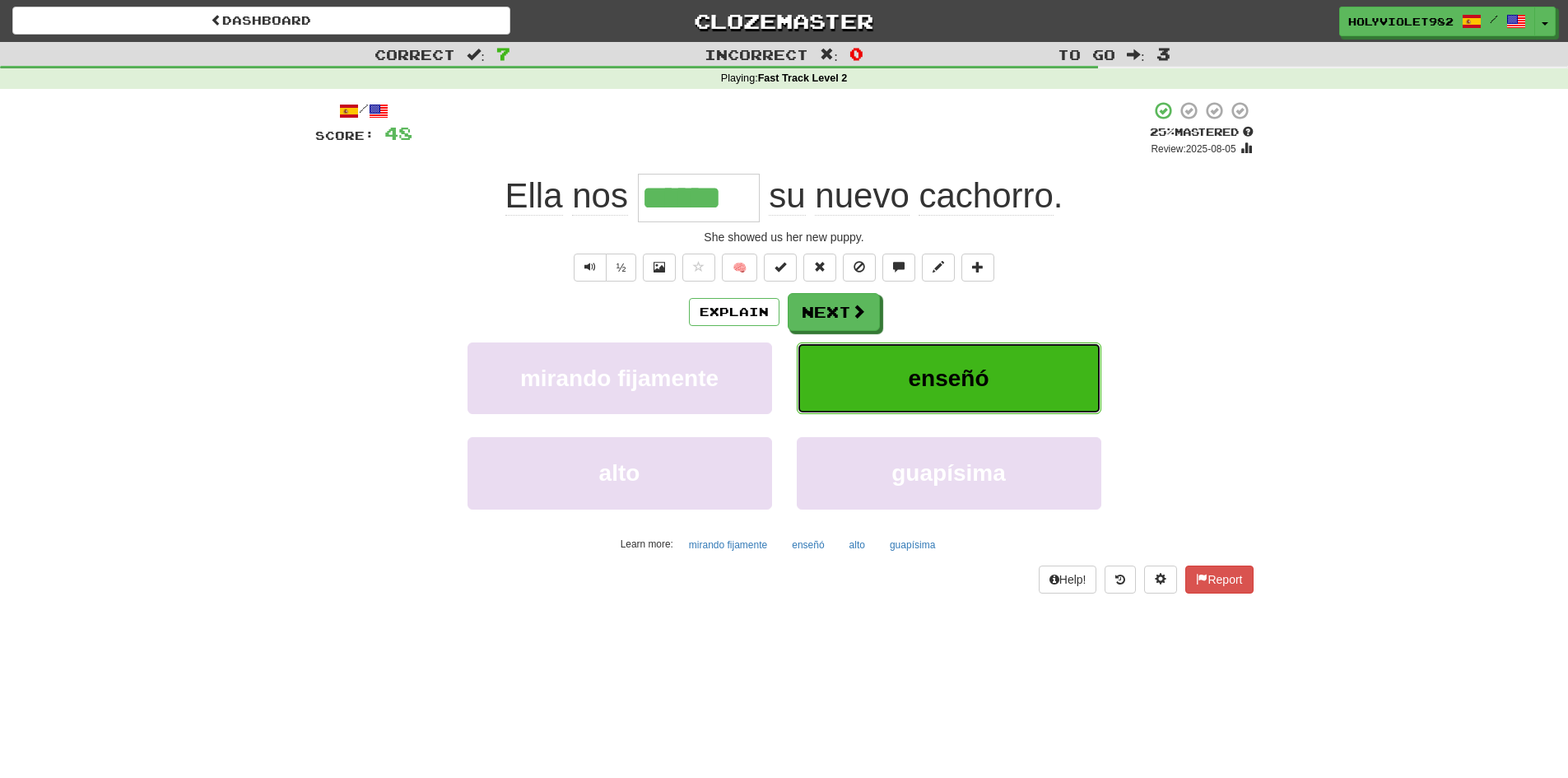 click on "enseñó" at bounding box center (949, 378) 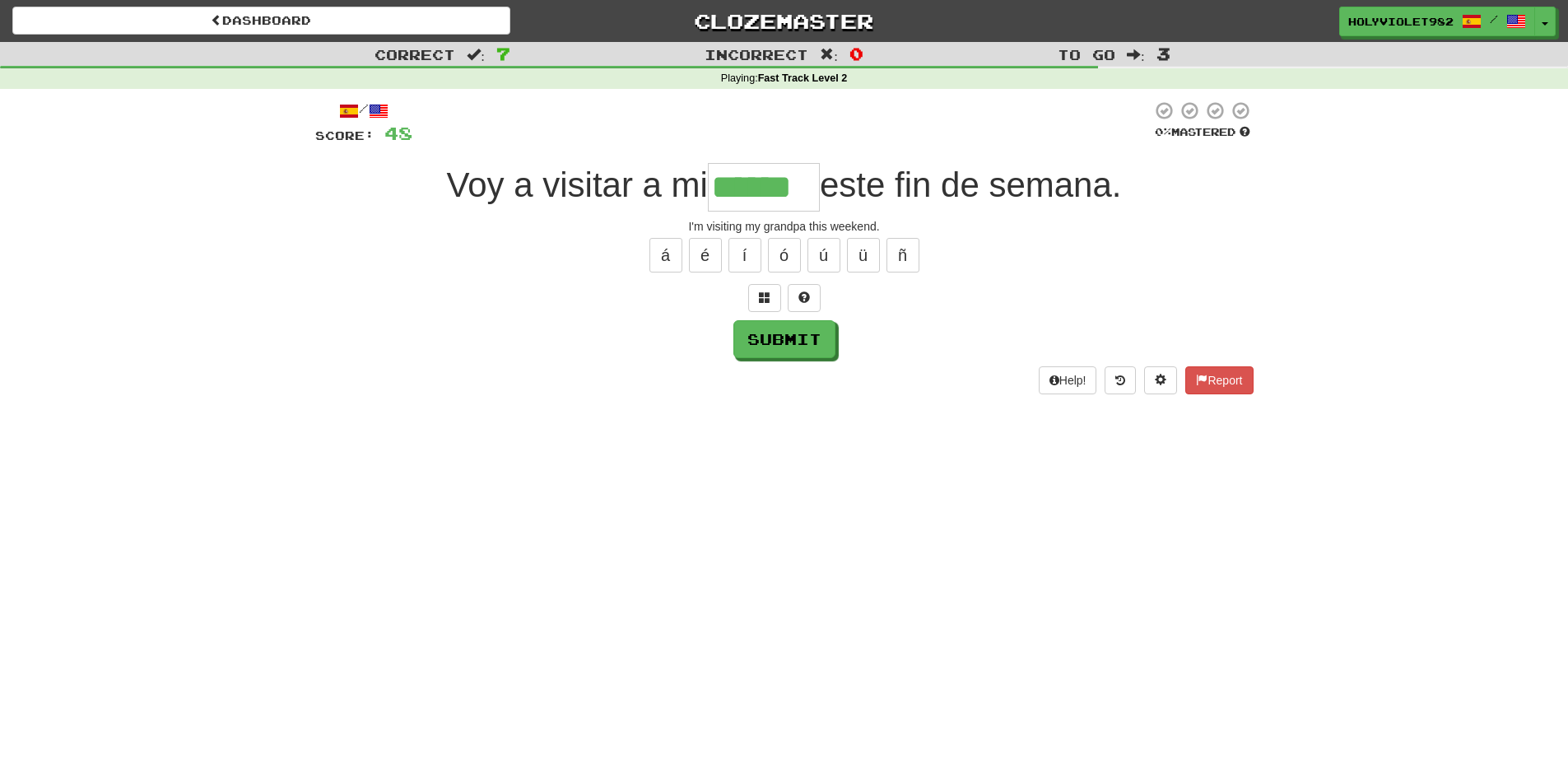 type on "******" 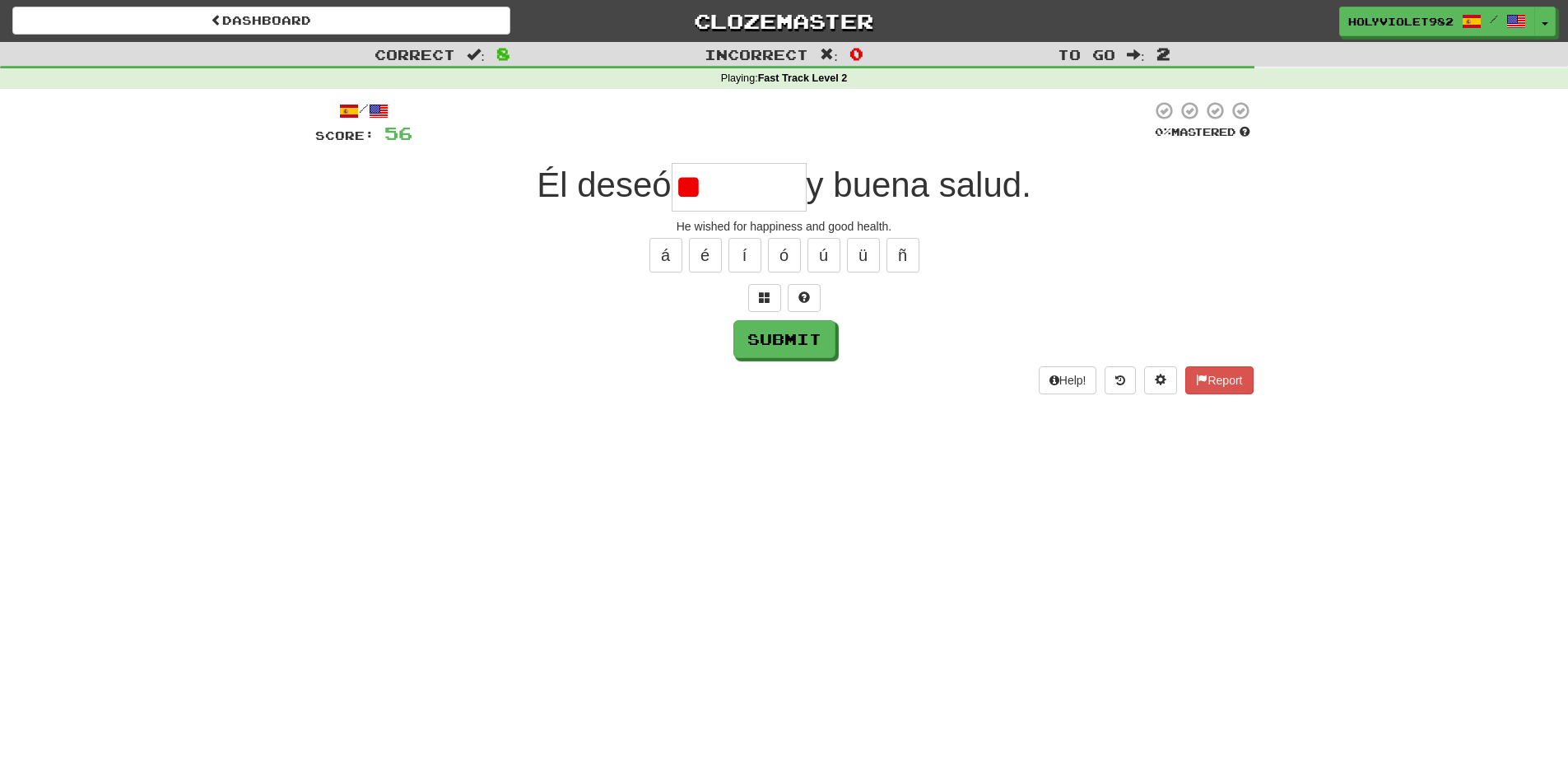 type on "*" 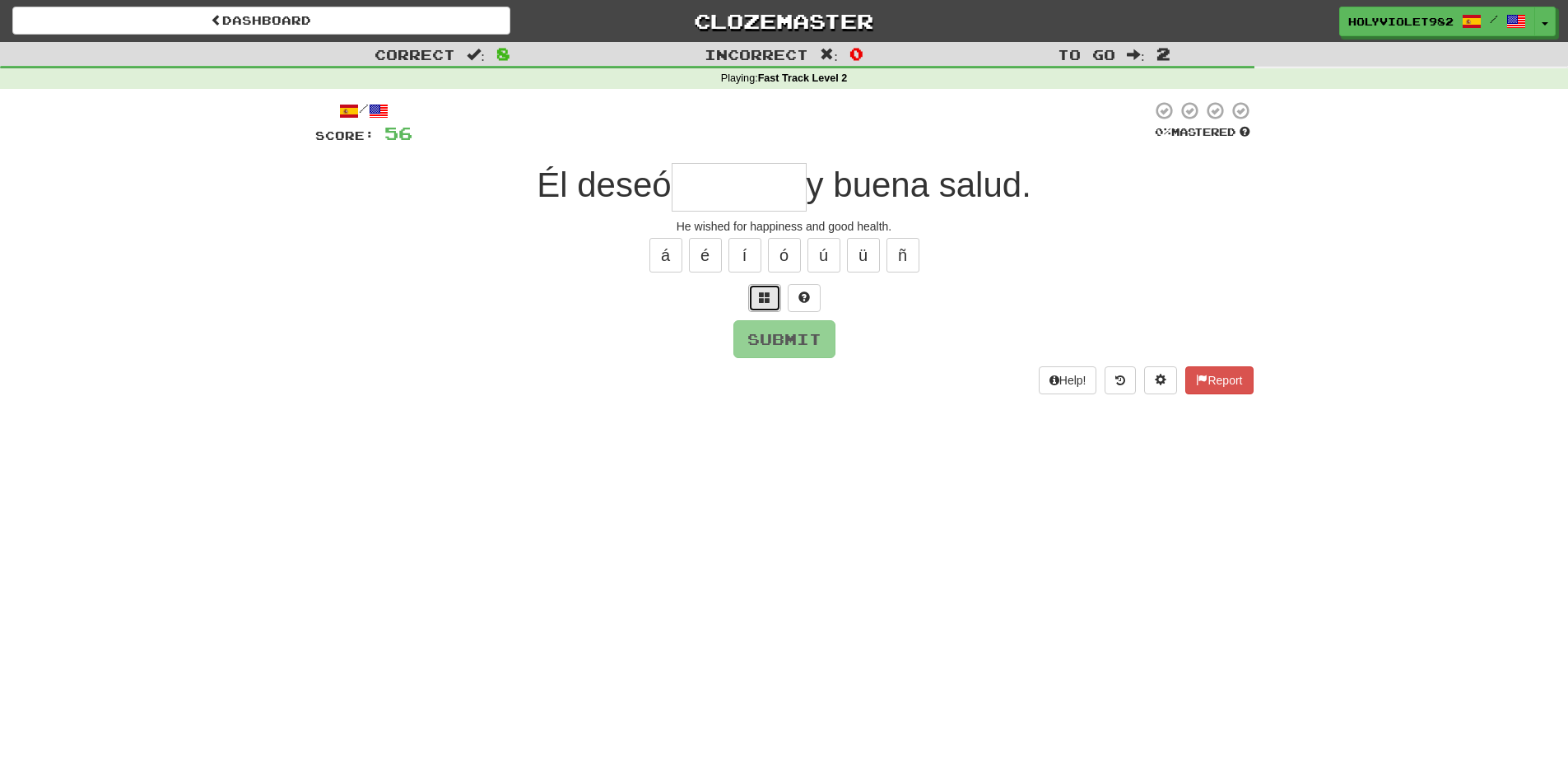 click at bounding box center [765, 298] 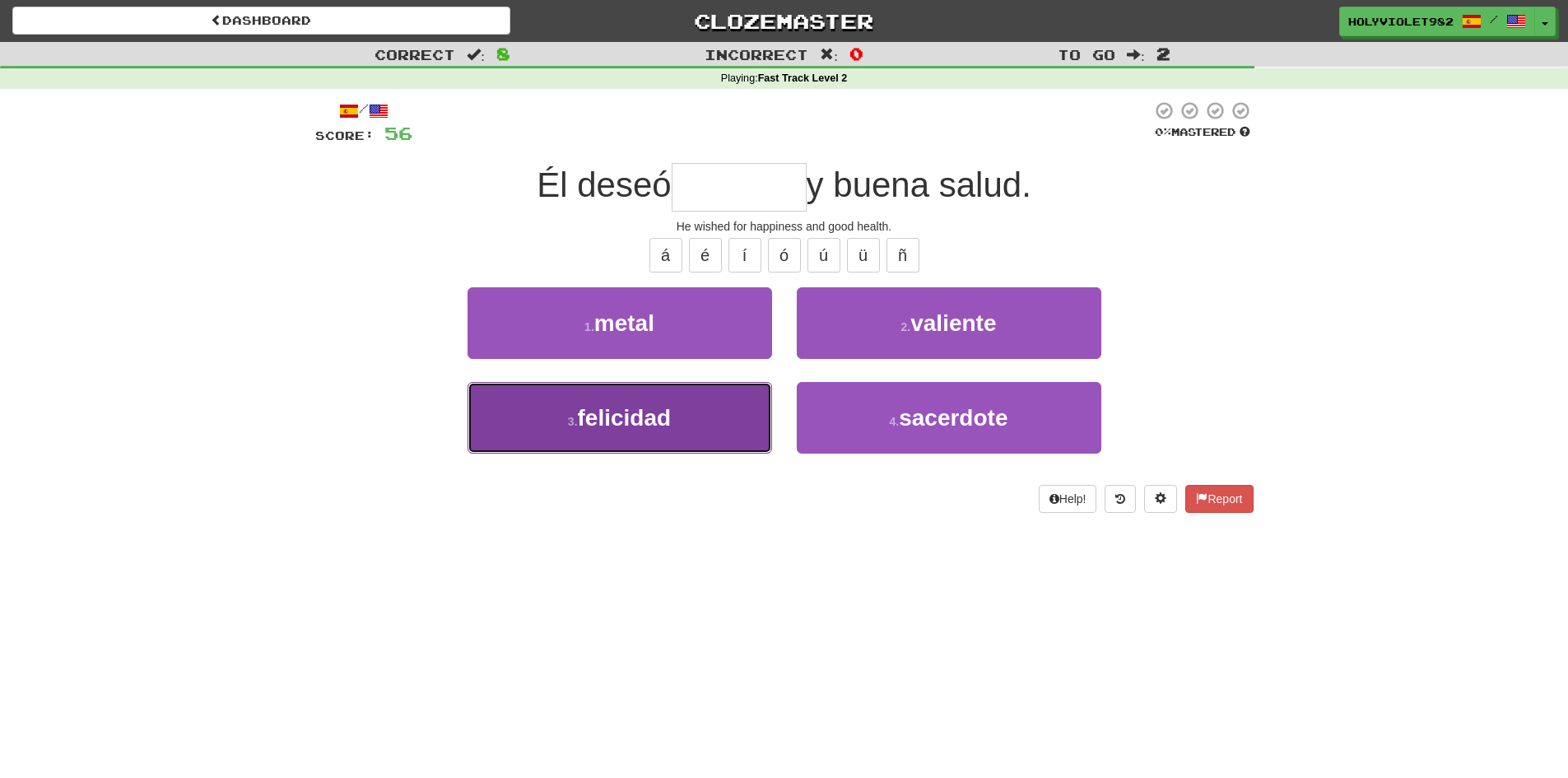 click on "felicidad" at bounding box center [625, 417] 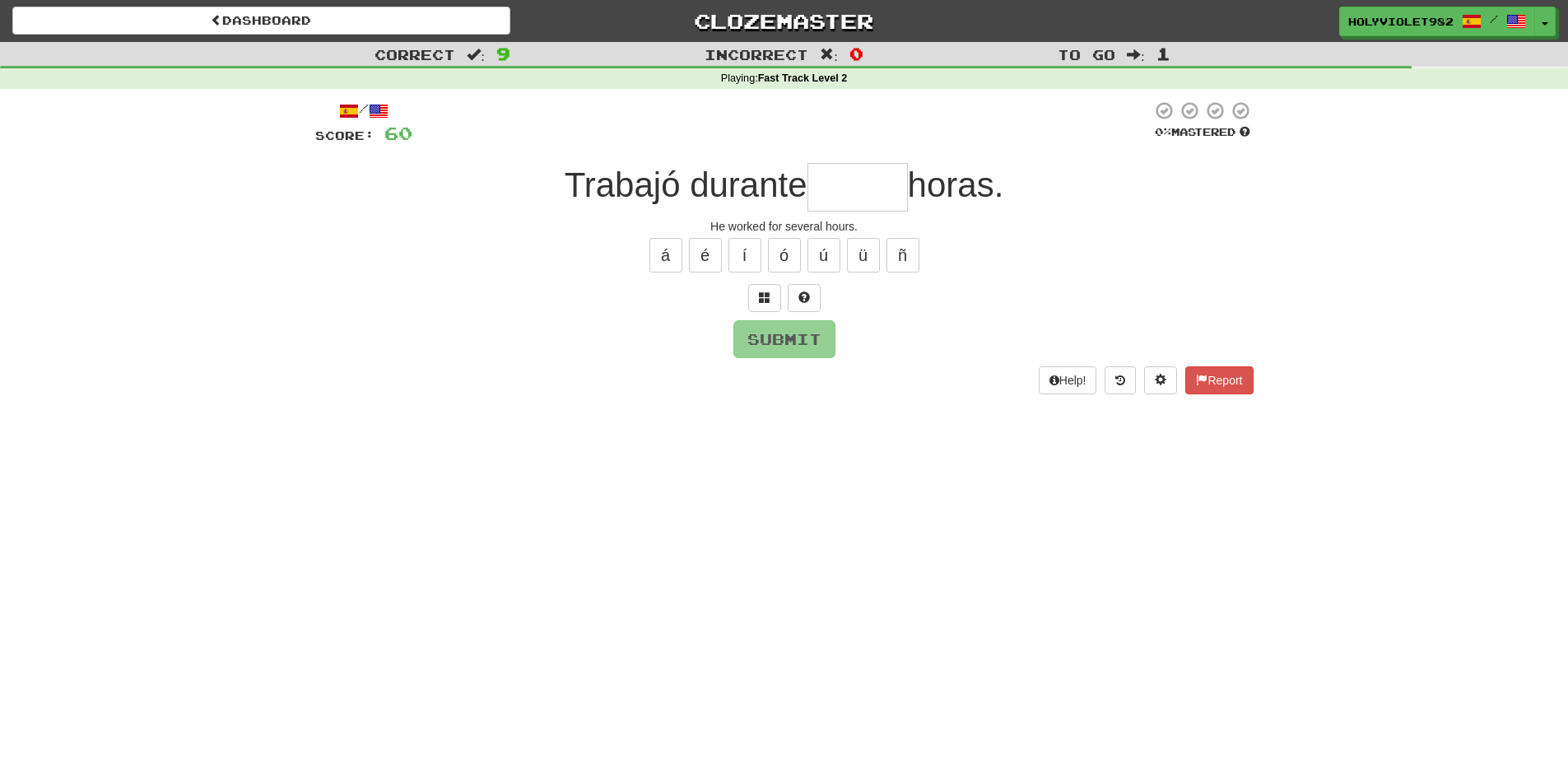 type on "*" 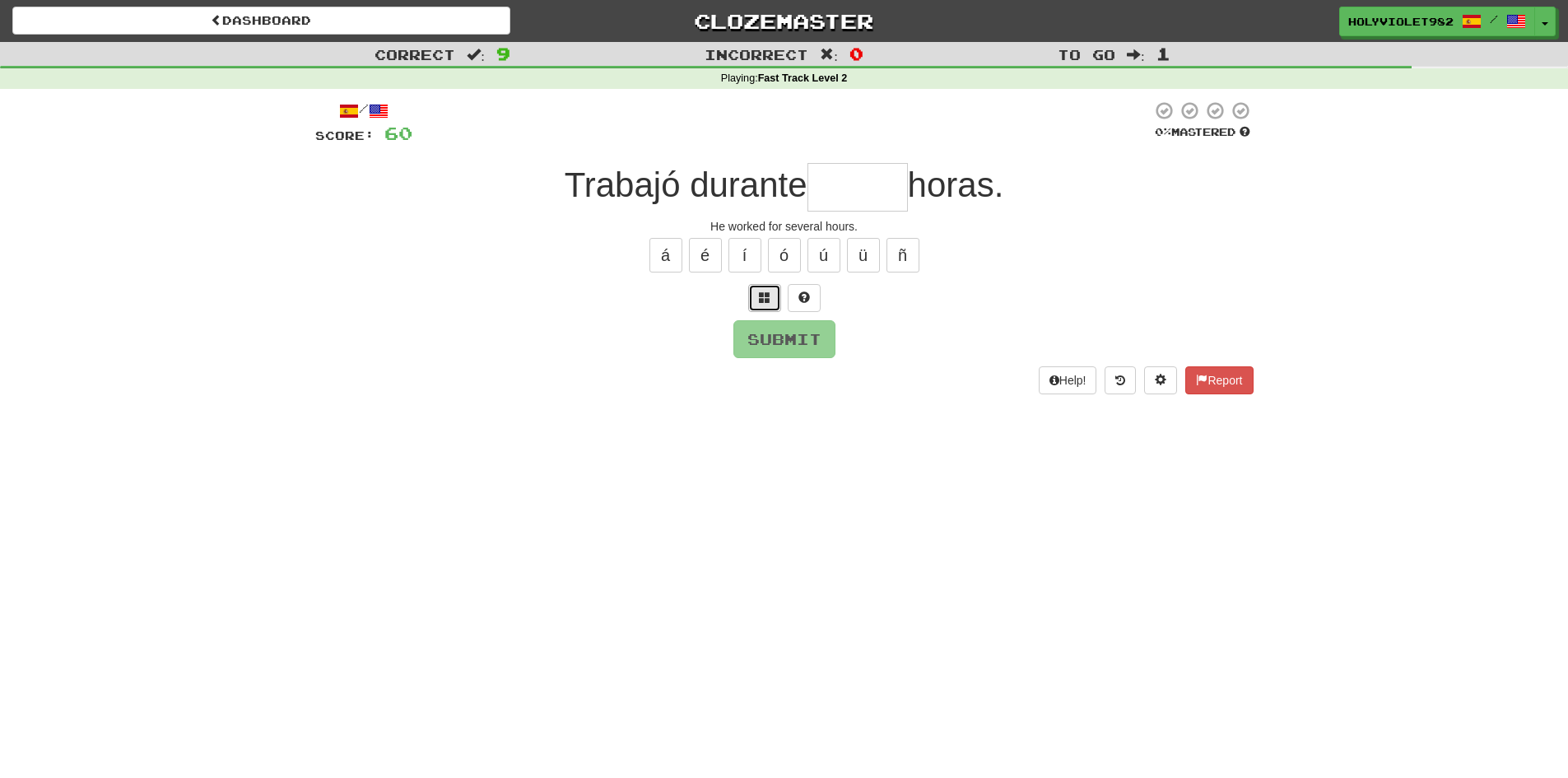 click at bounding box center (765, 298) 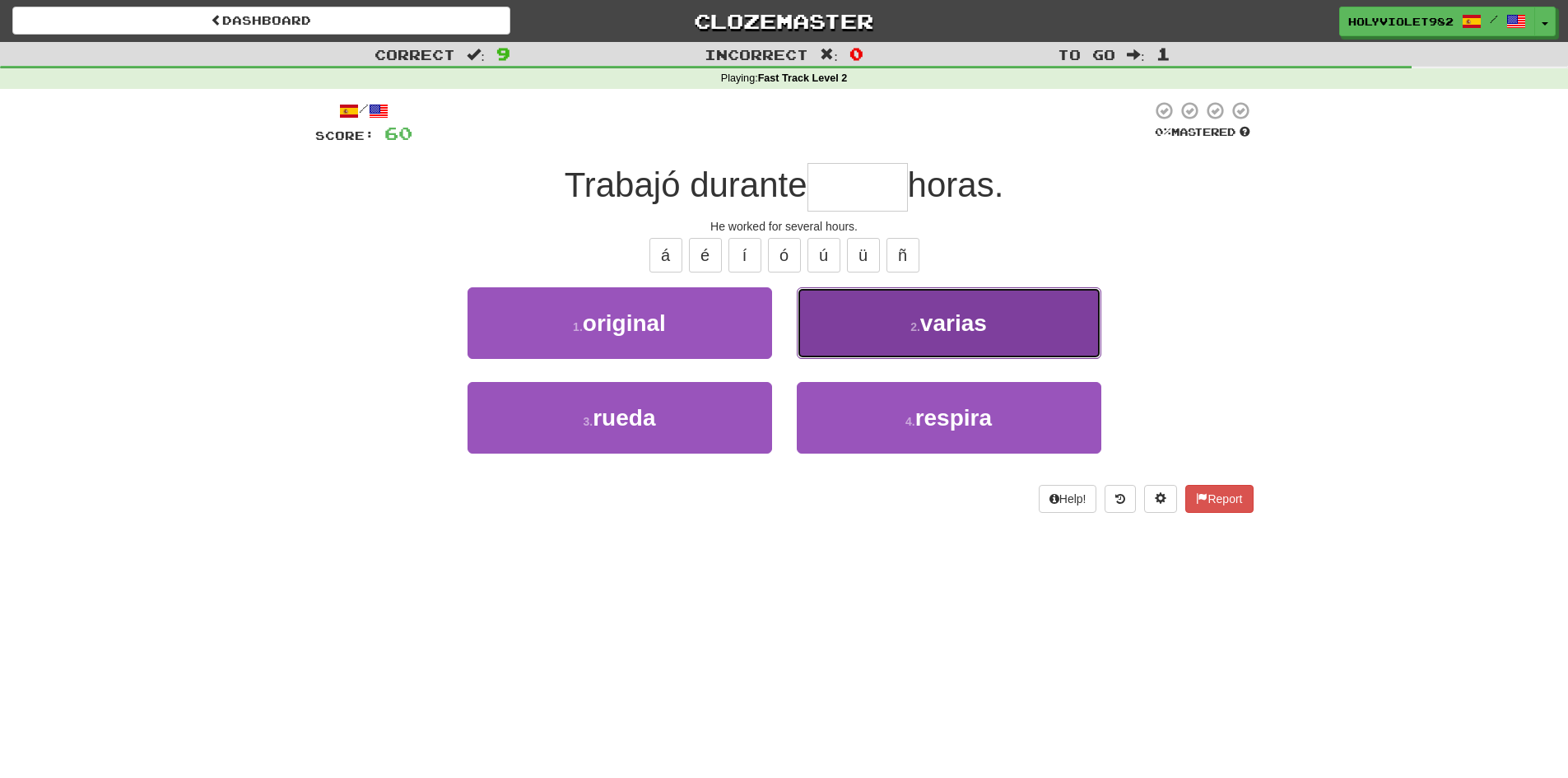 click on "2 .  varias" at bounding box center (949, 323) 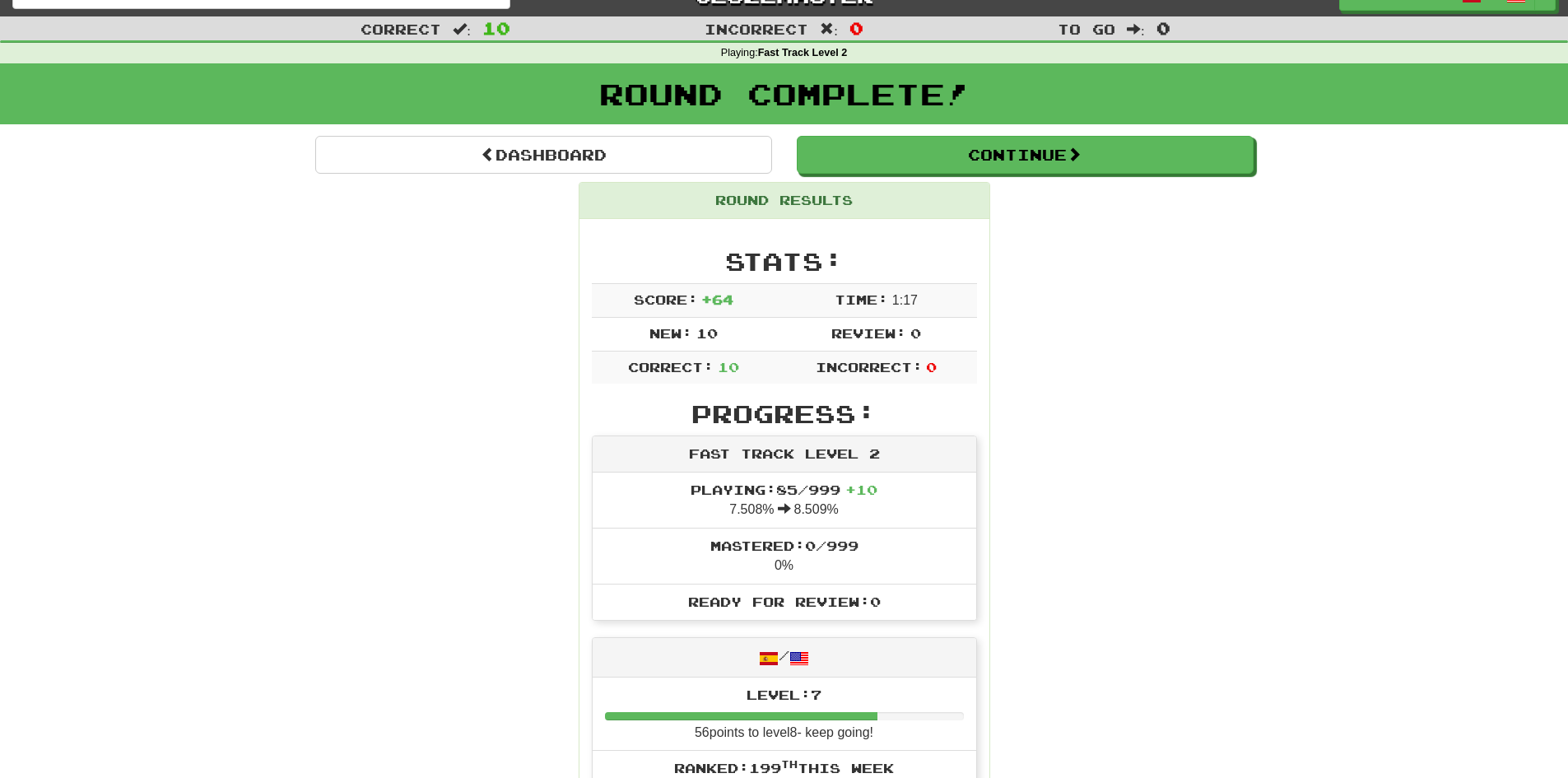 scroll, scrollTop: 0, scrollLeft: 0, axis: both 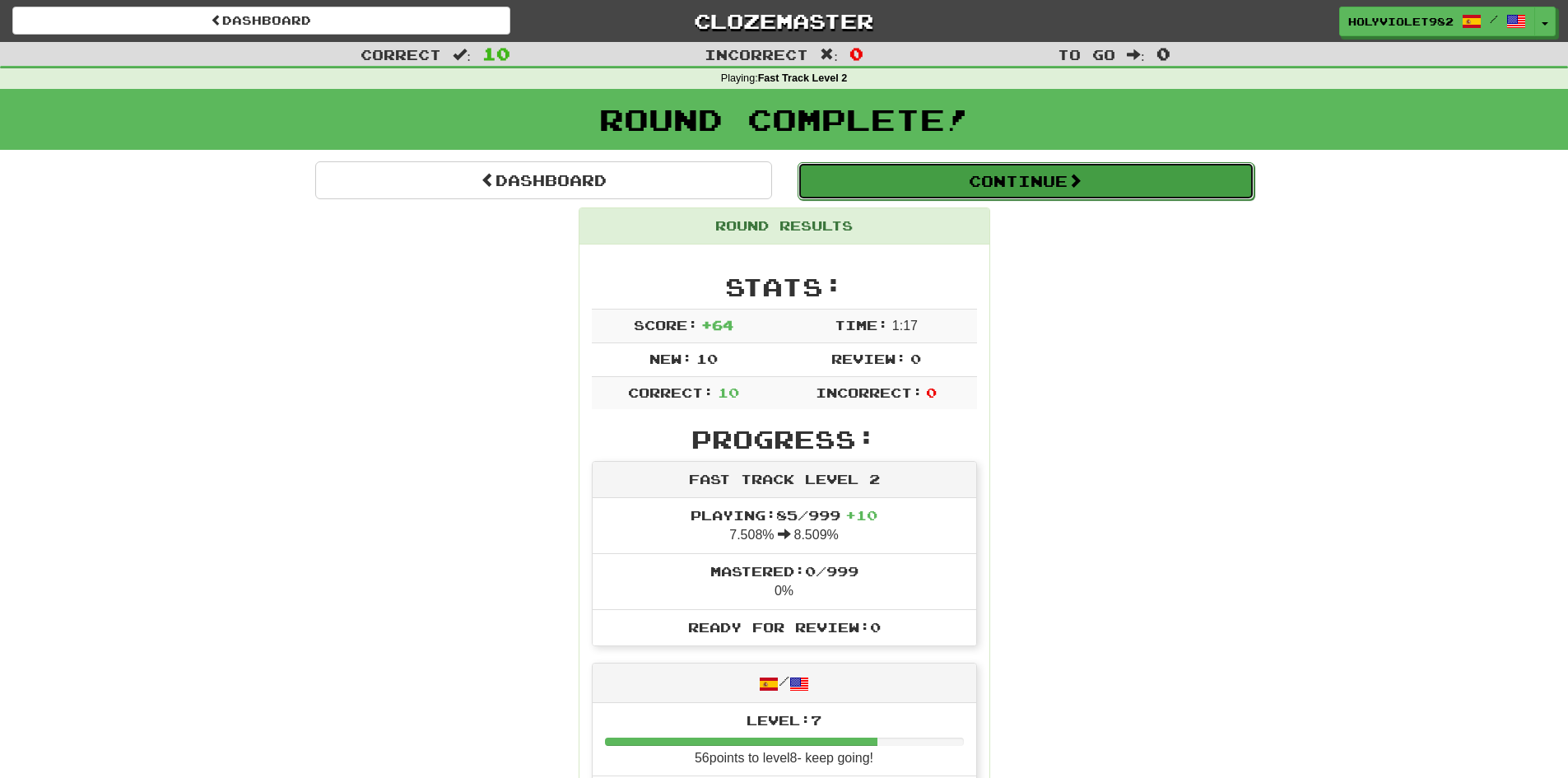 click on "Continue" at bounding box center (1026, 181) 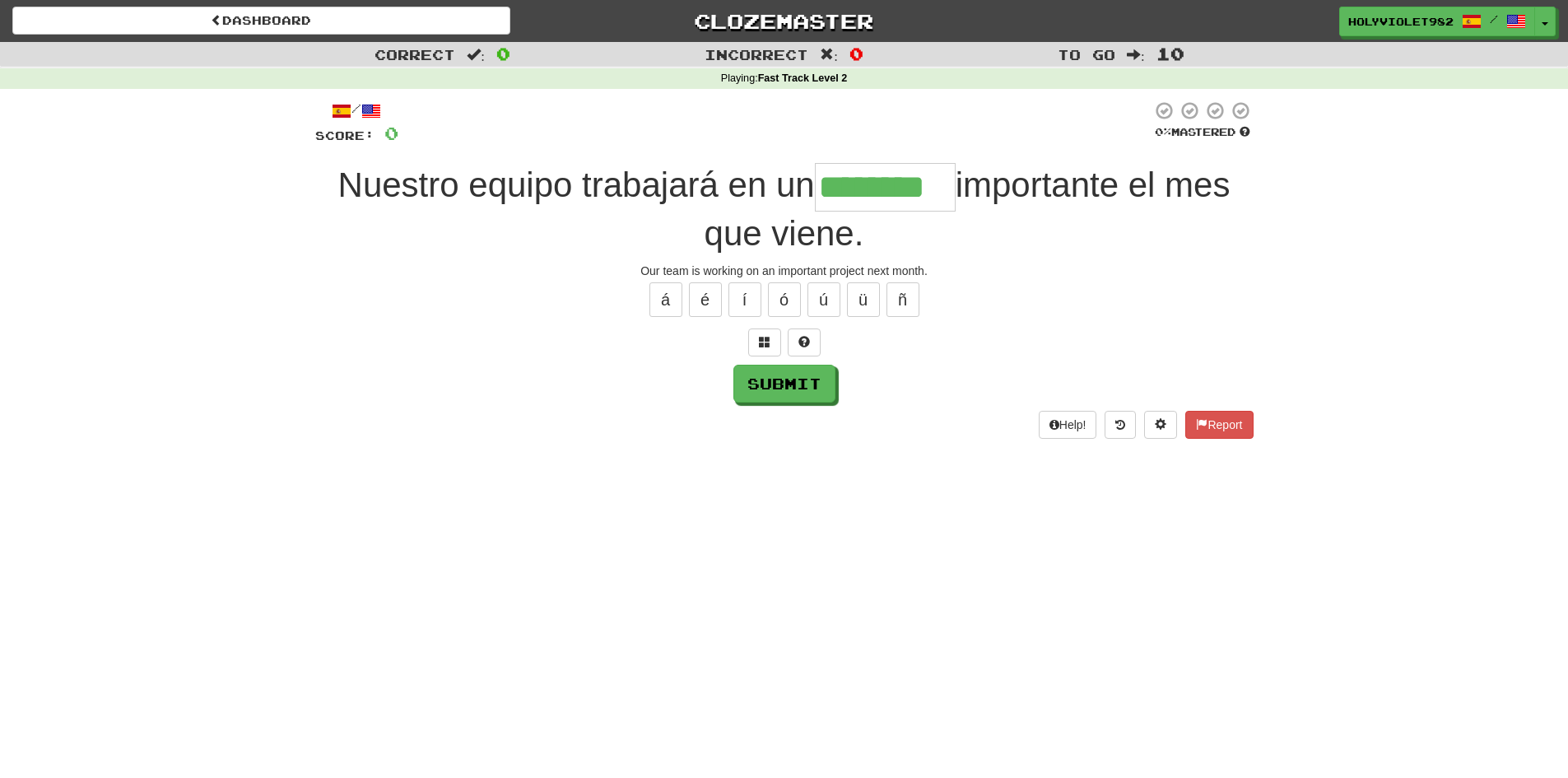 type on "********" 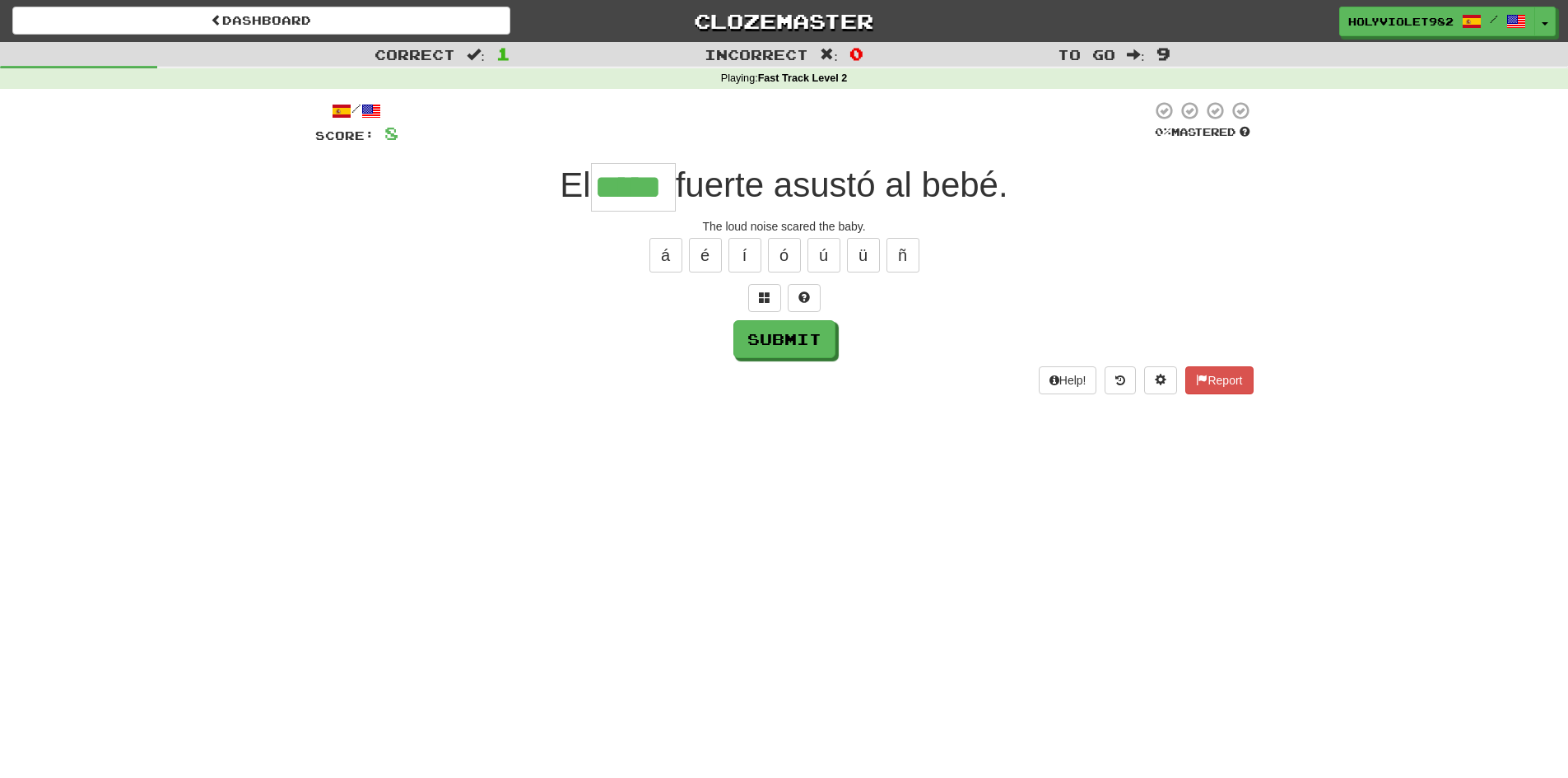 type on "*****" 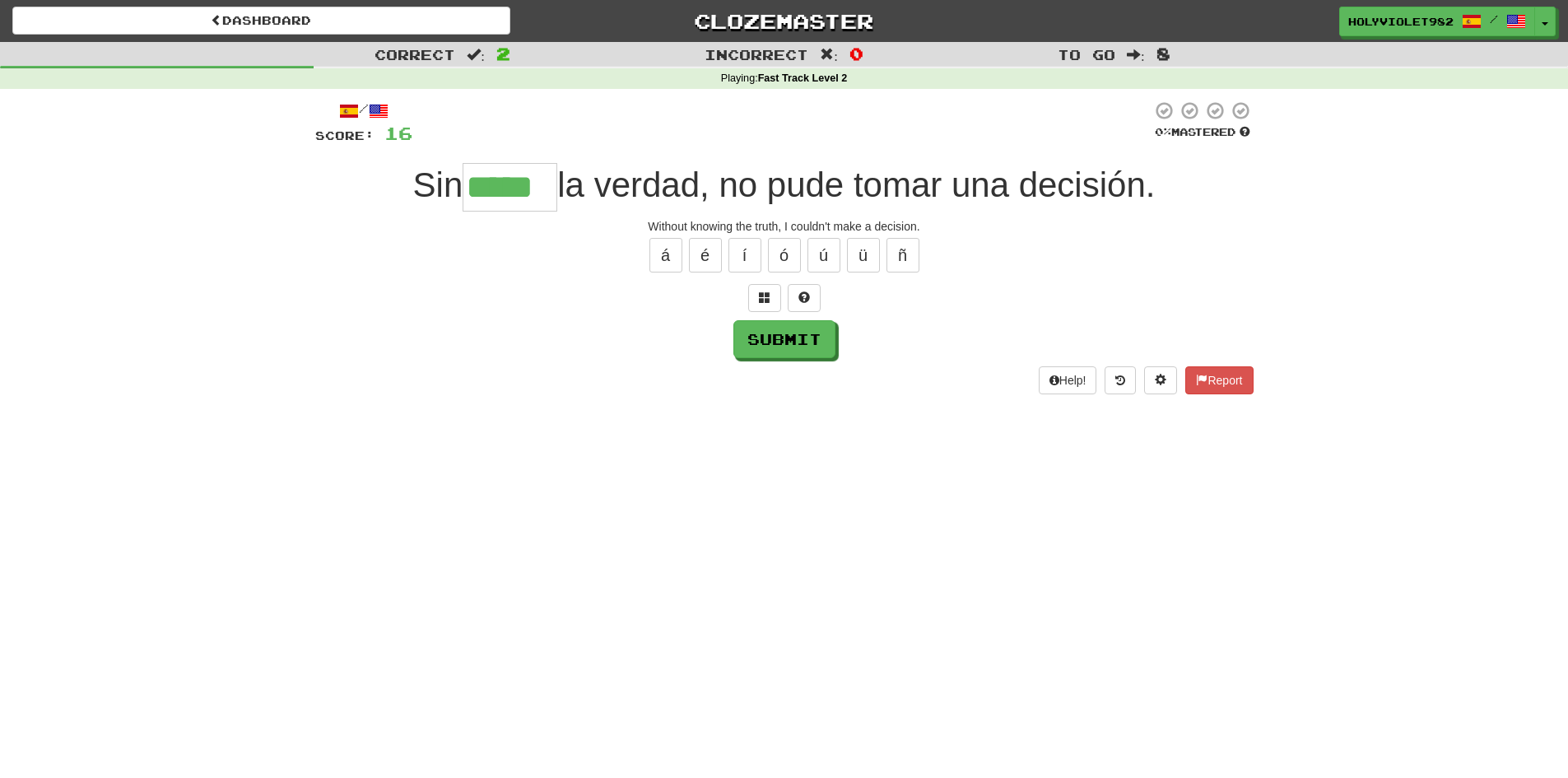 type on "*****" 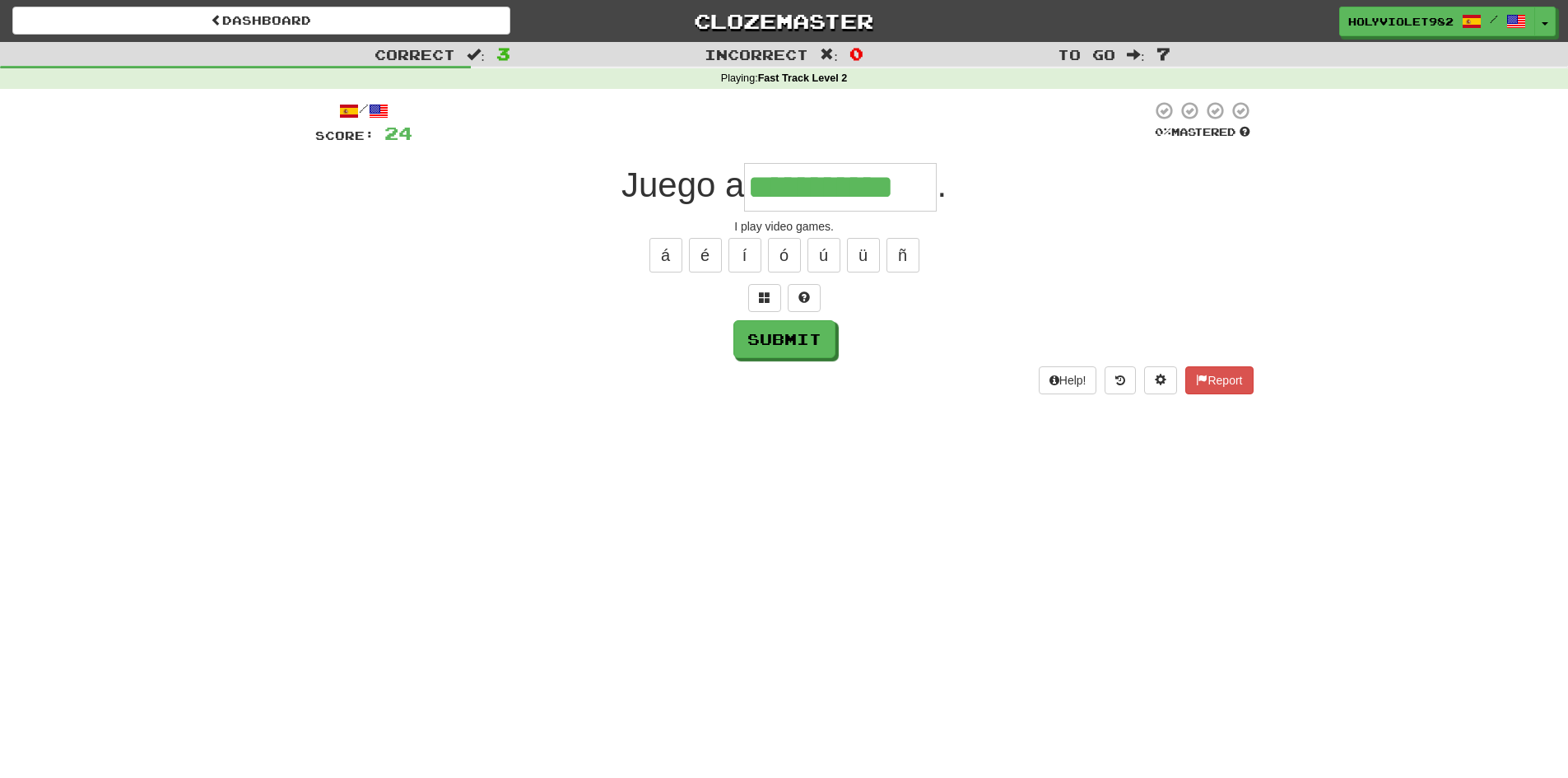 type on "**********" 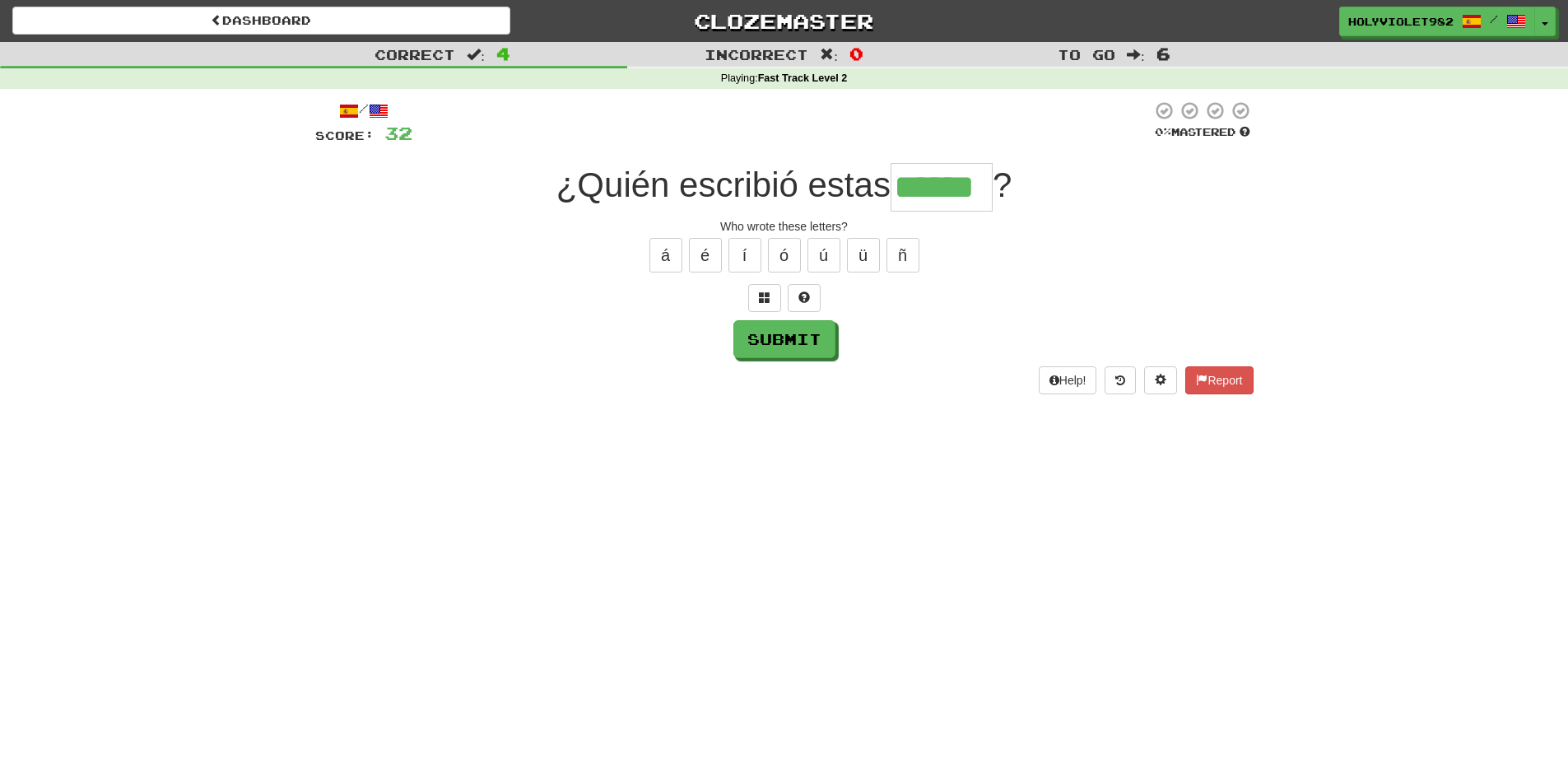 type on "******" 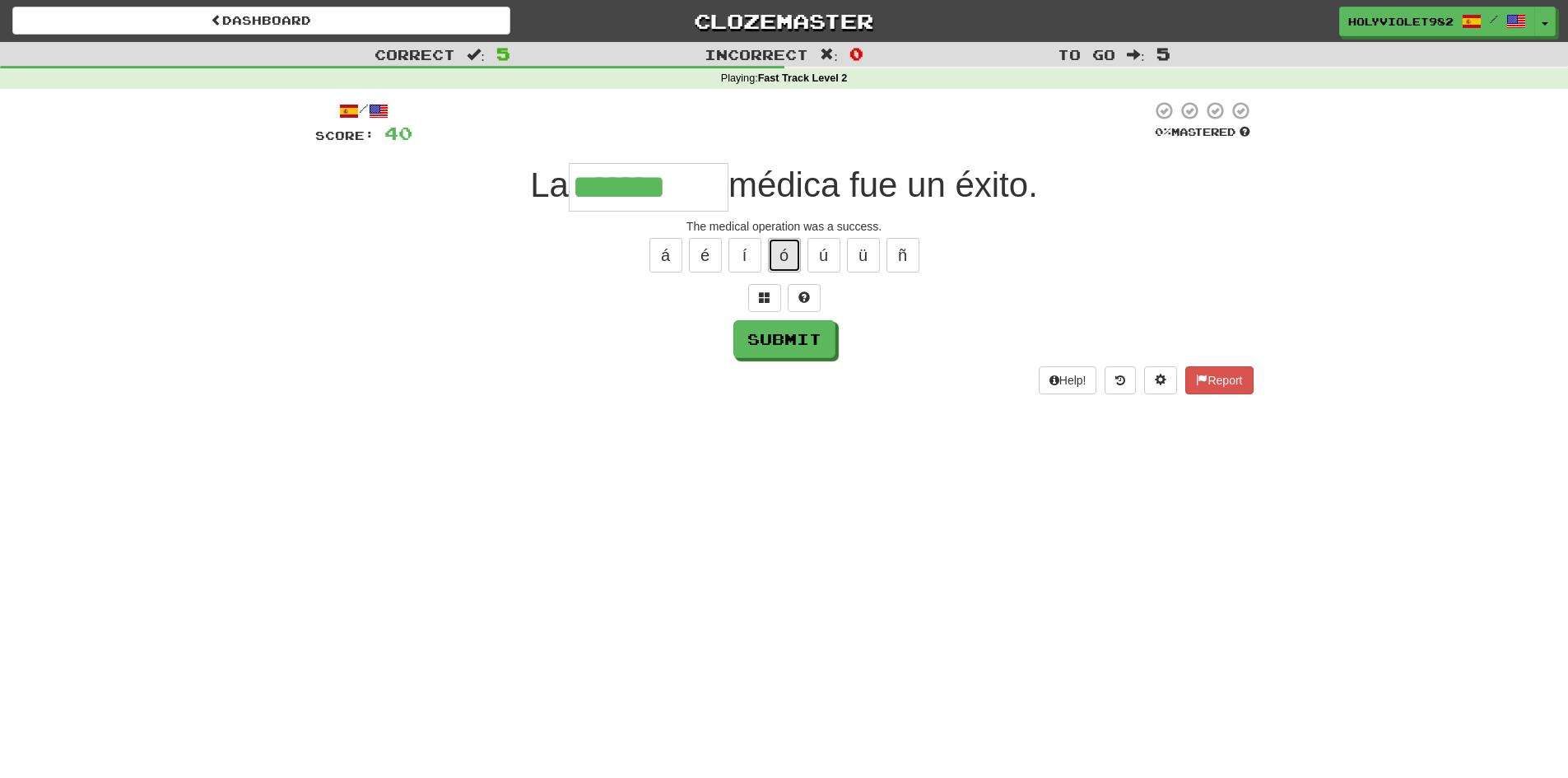 click on "ó" at bounding box center [784, 255] 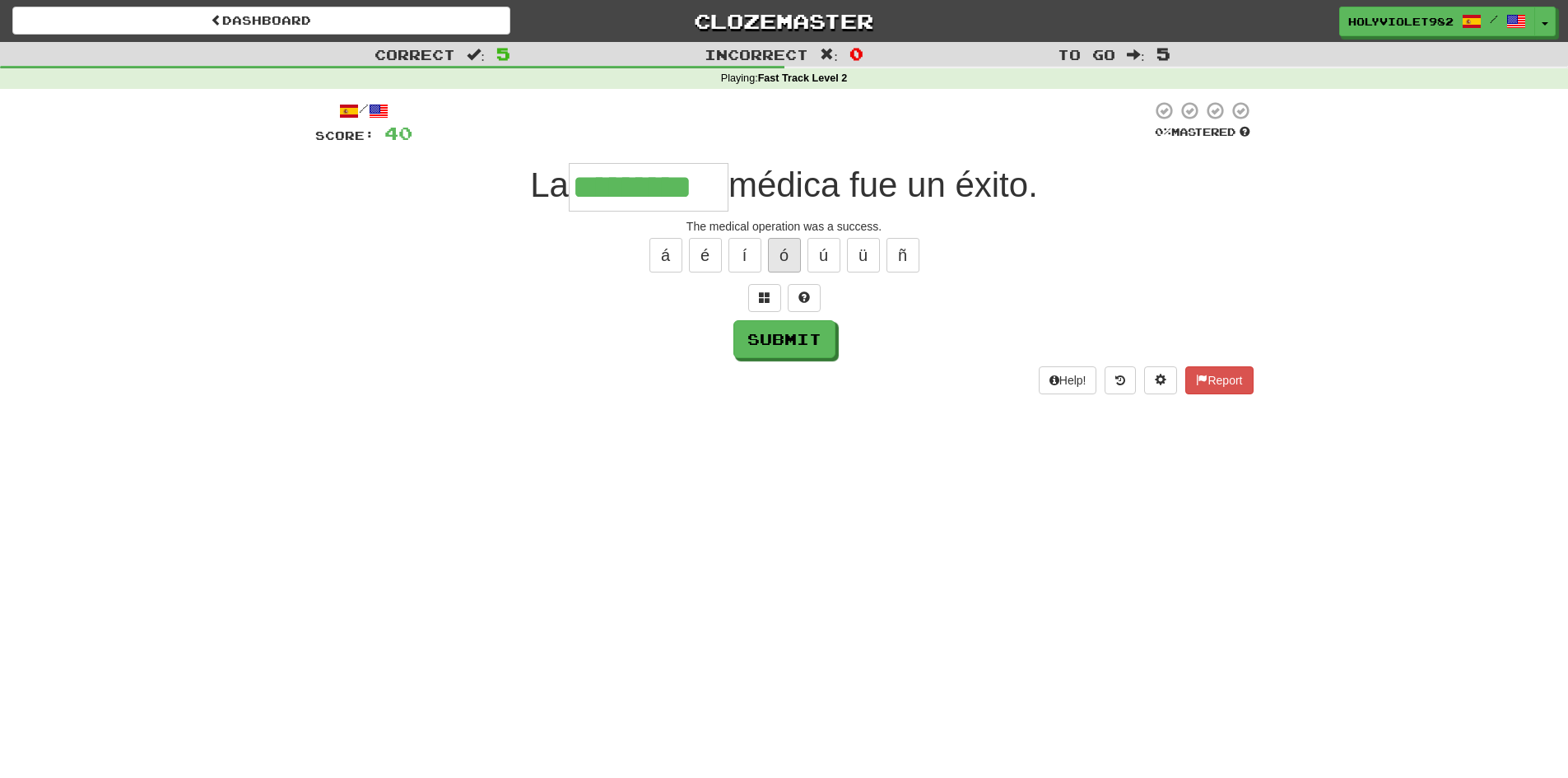 type on "*********" 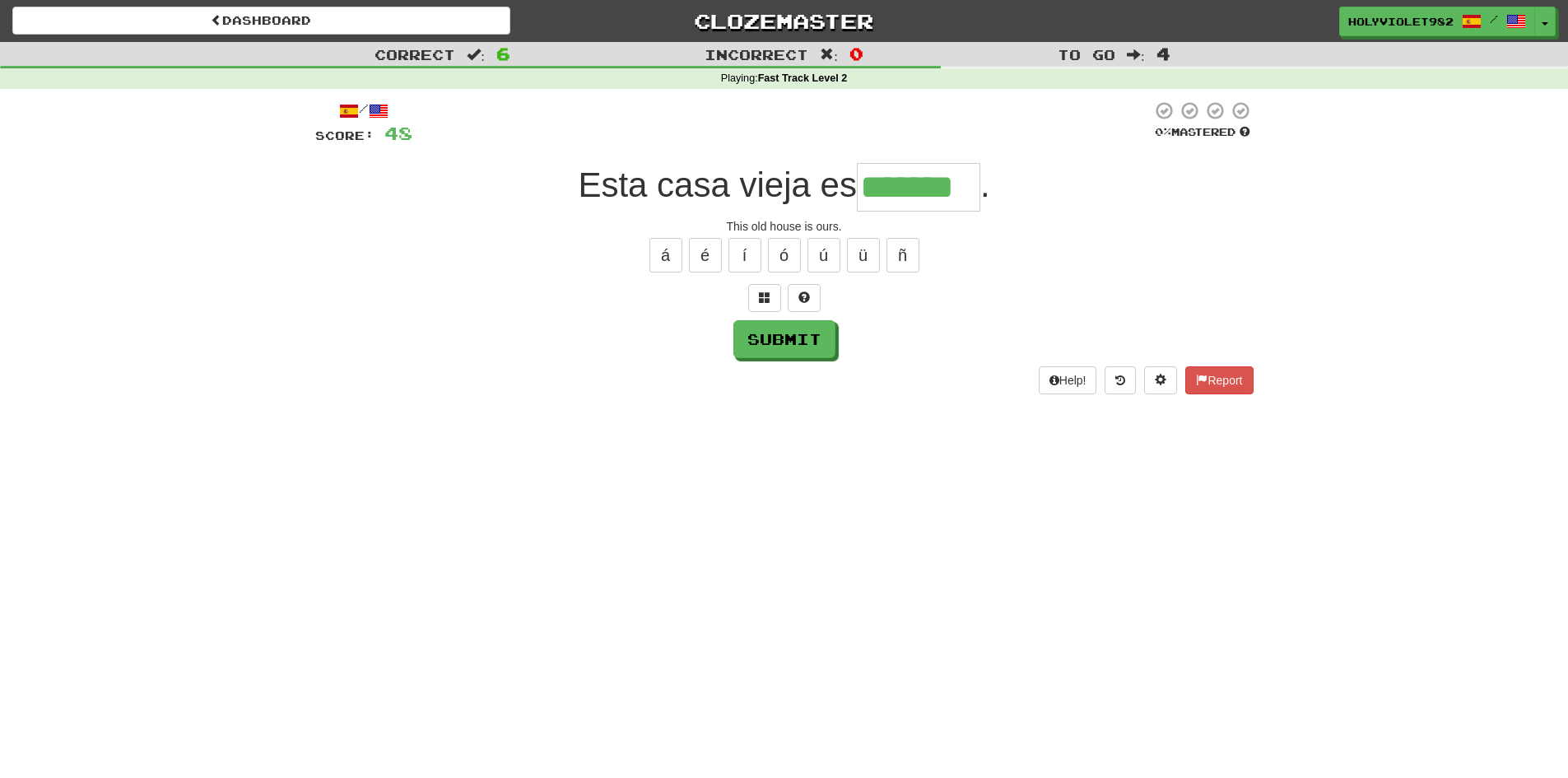 type on "*******" 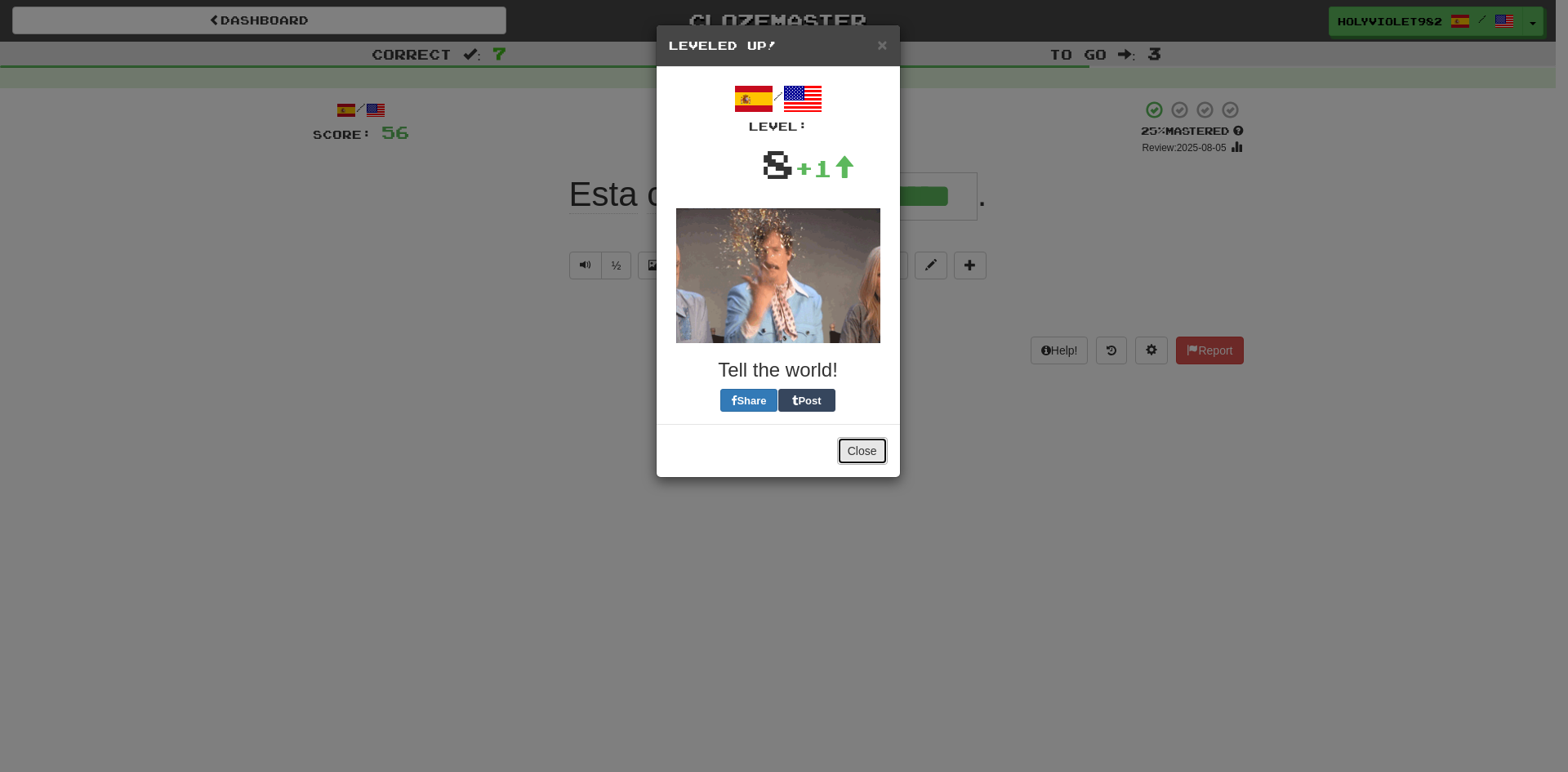 click on "Close" at bounding box center [862, 451] 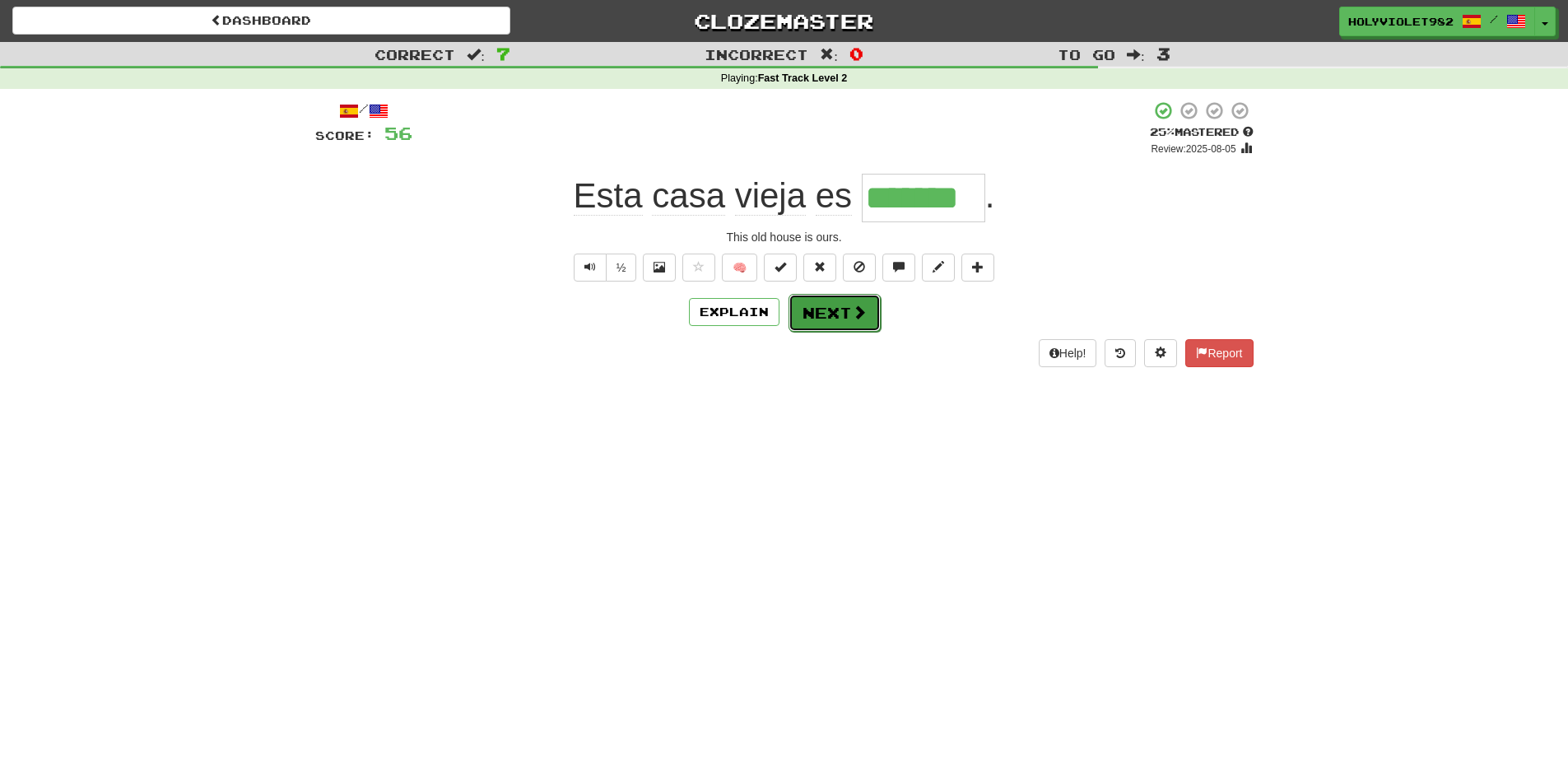 click on "Next" at bounding box center (835, 313) 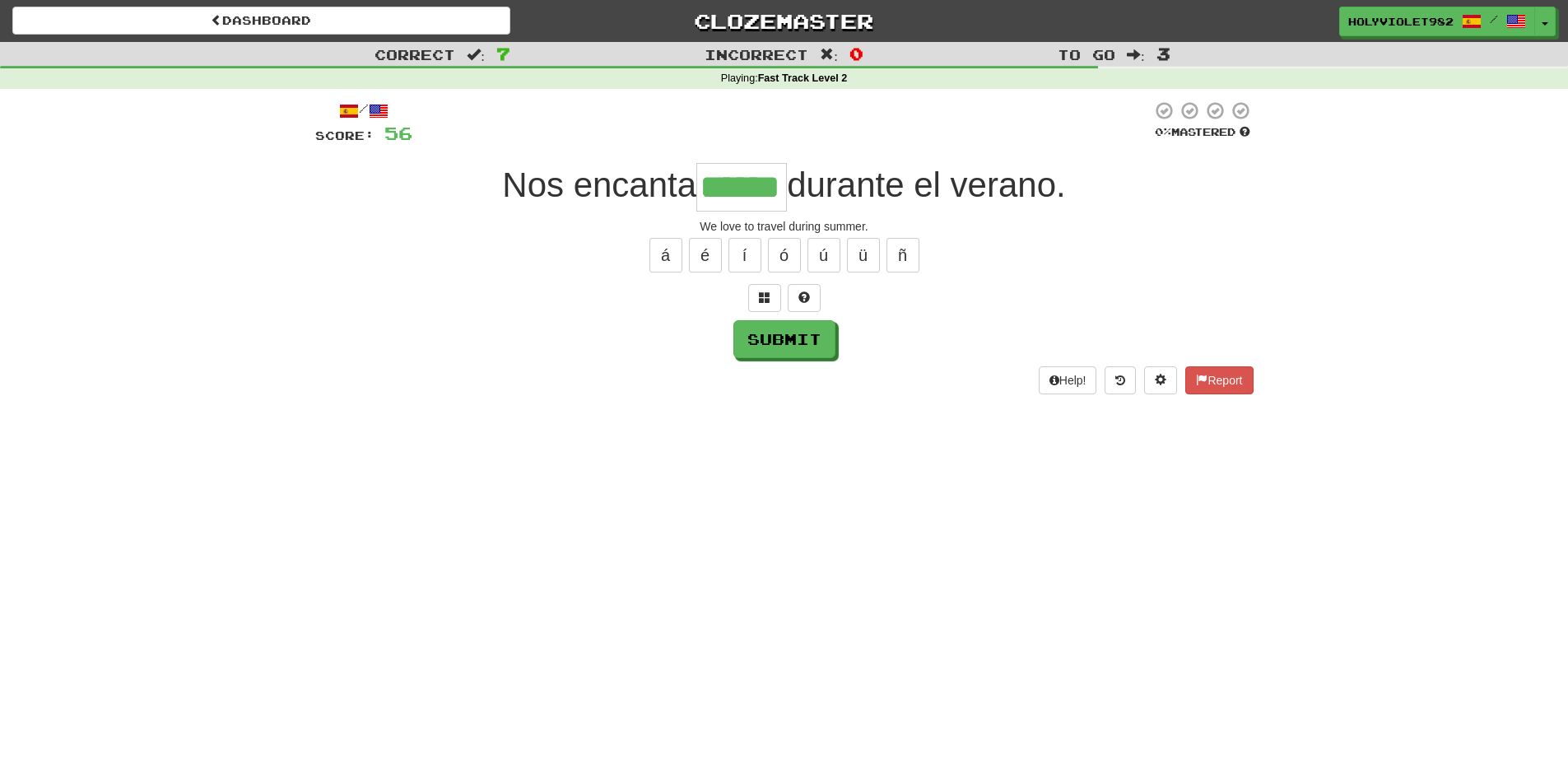 type on "******" 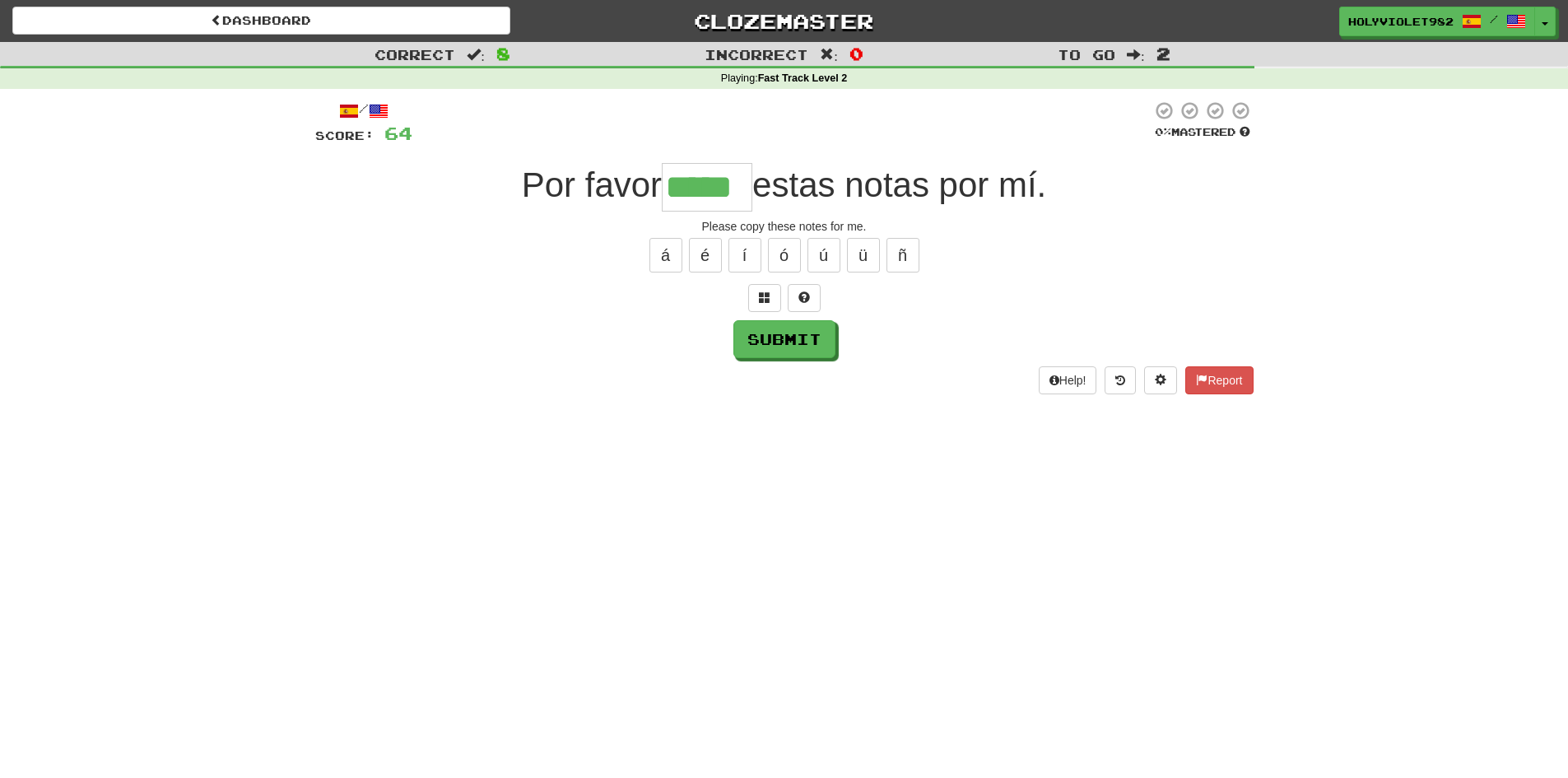 scroll, scrollTop: 0, scrollLeft: 0, axis: both 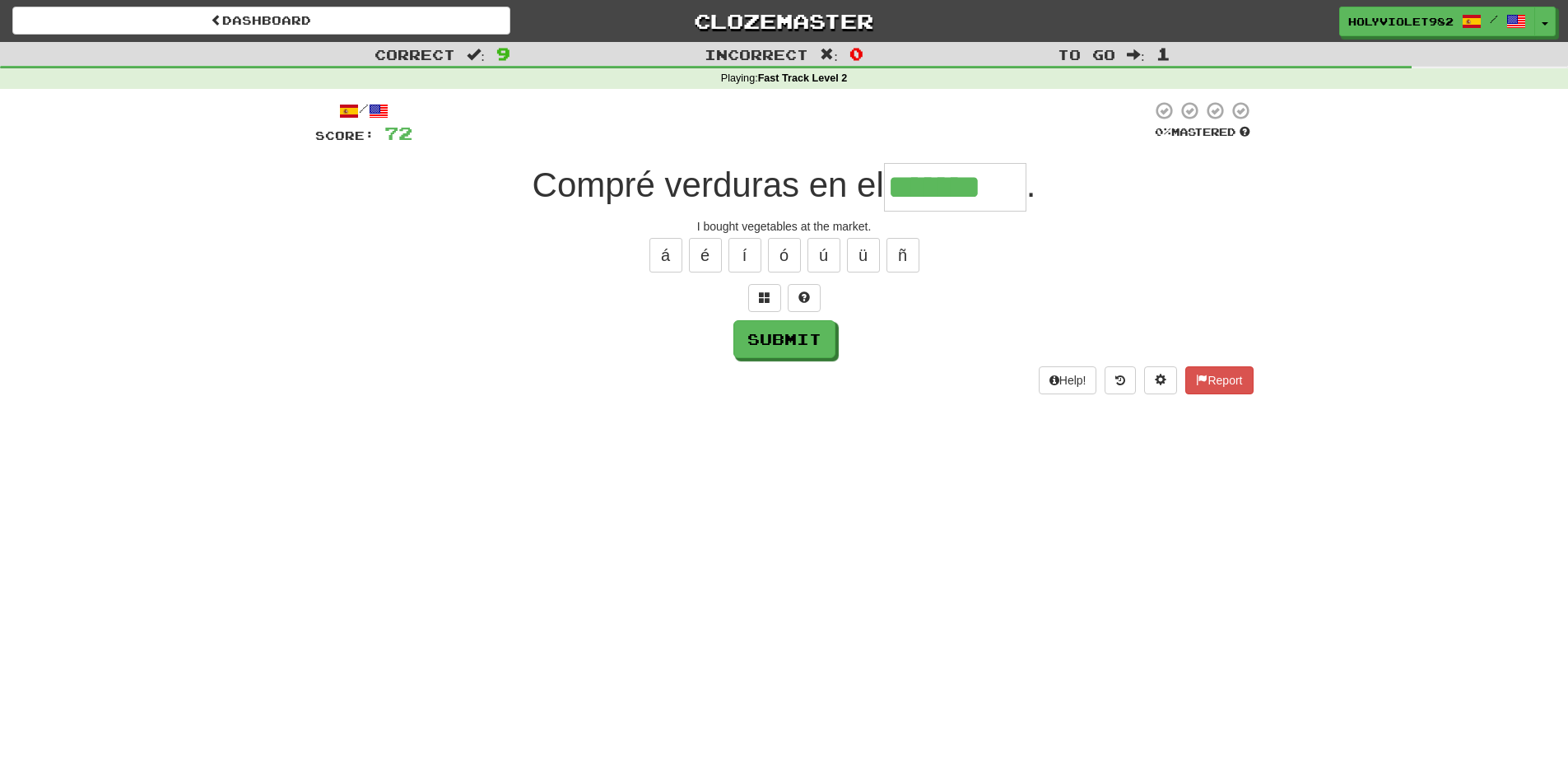 type on "*******" 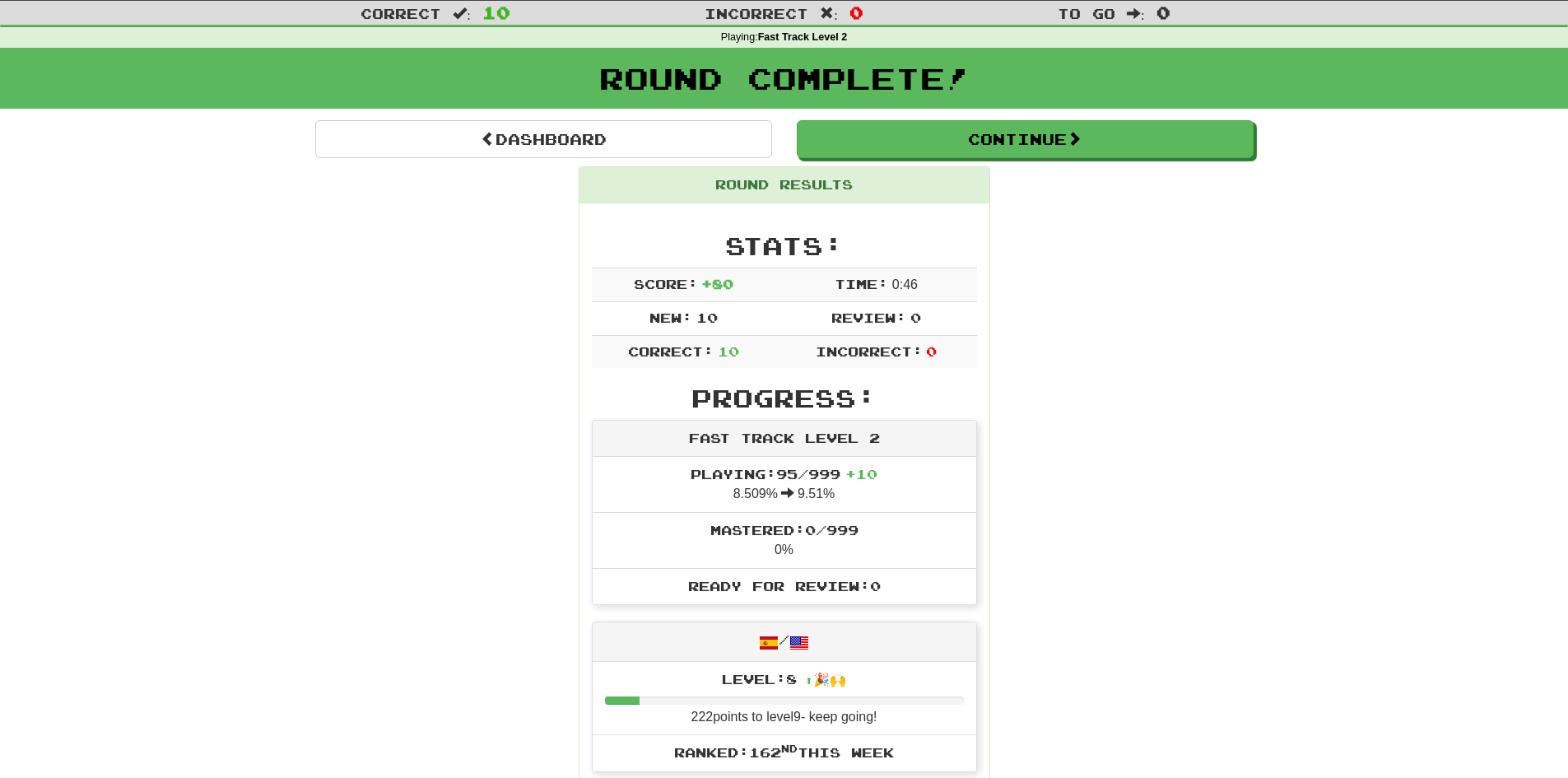 scroll, scrollTop: 576, scrollLeft: 0, axis: vertical 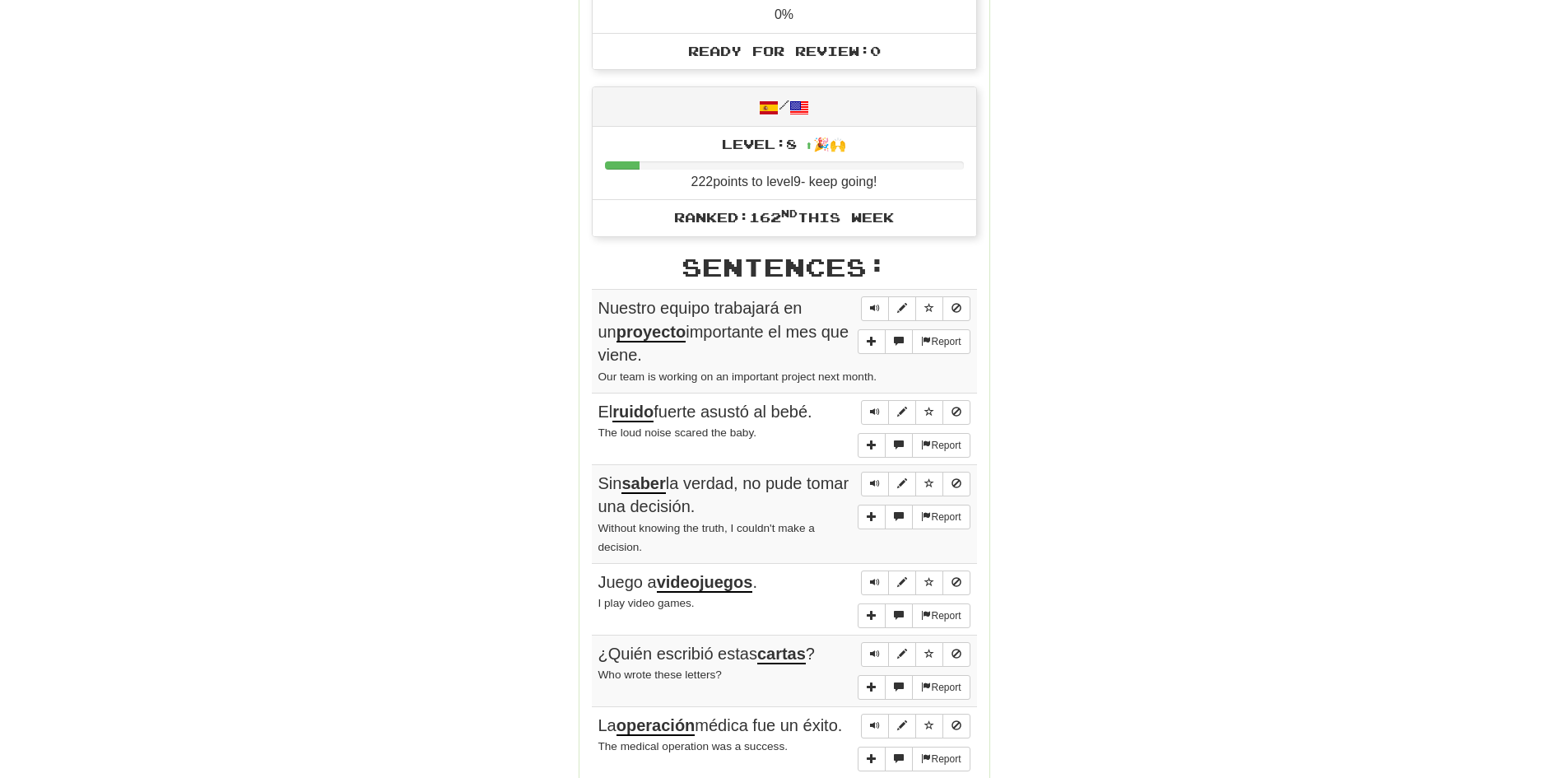 click on "proyecto" at bounding box center [651, 333] 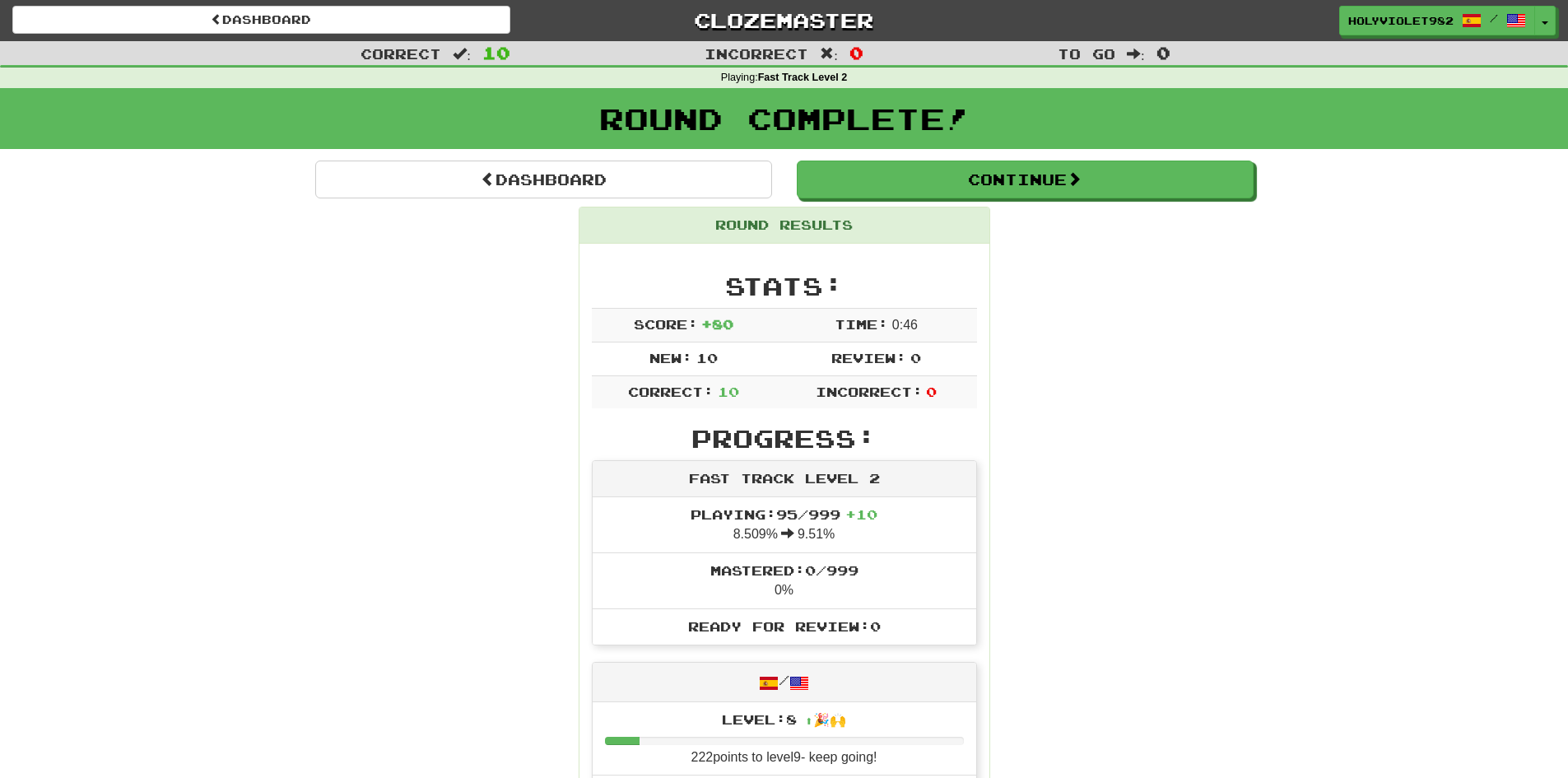 scroll, scrollTop: 0, scrollLeft: 0, axis: both 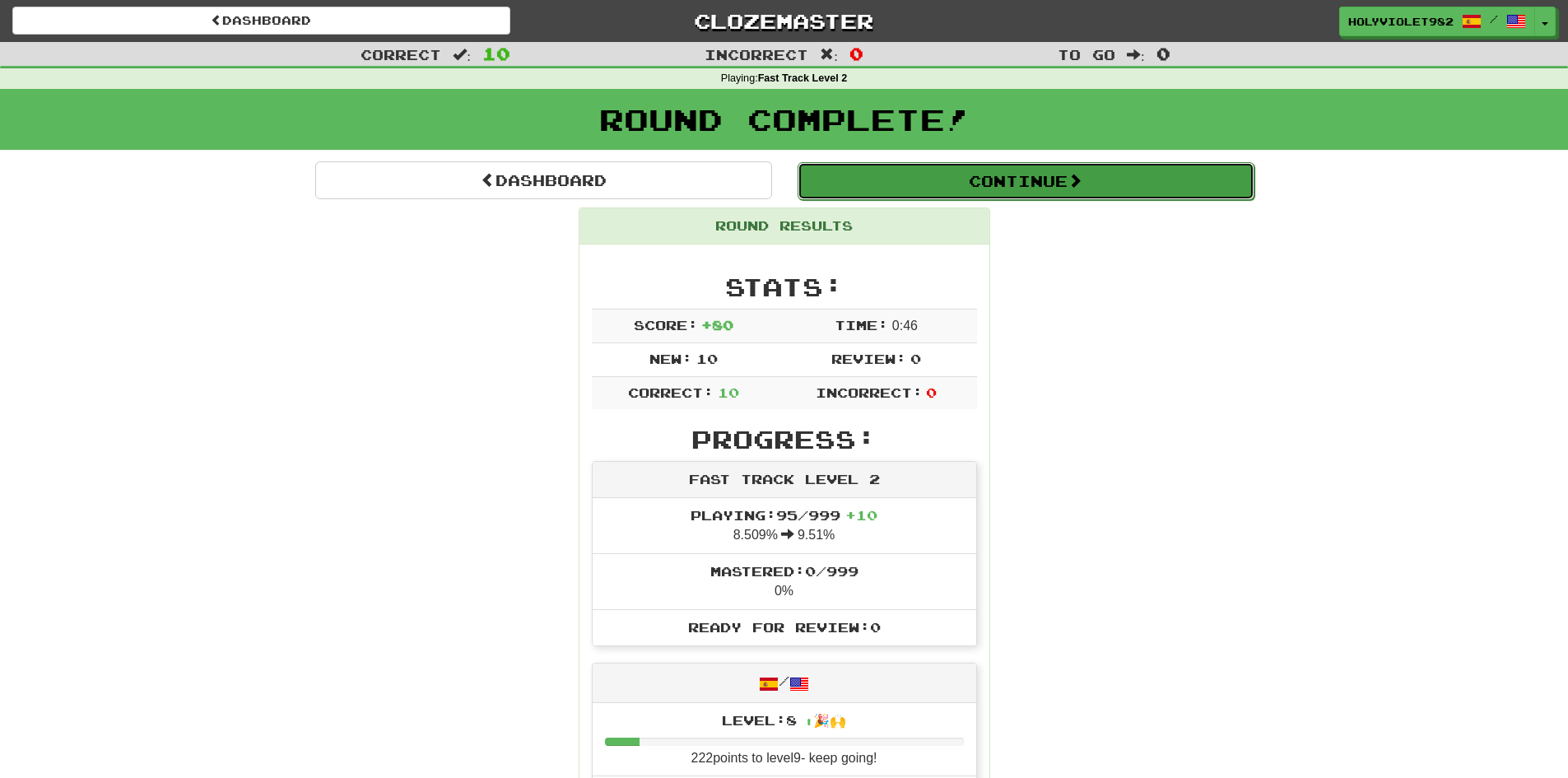click on "Continue" at bounding box center [1026, 181] 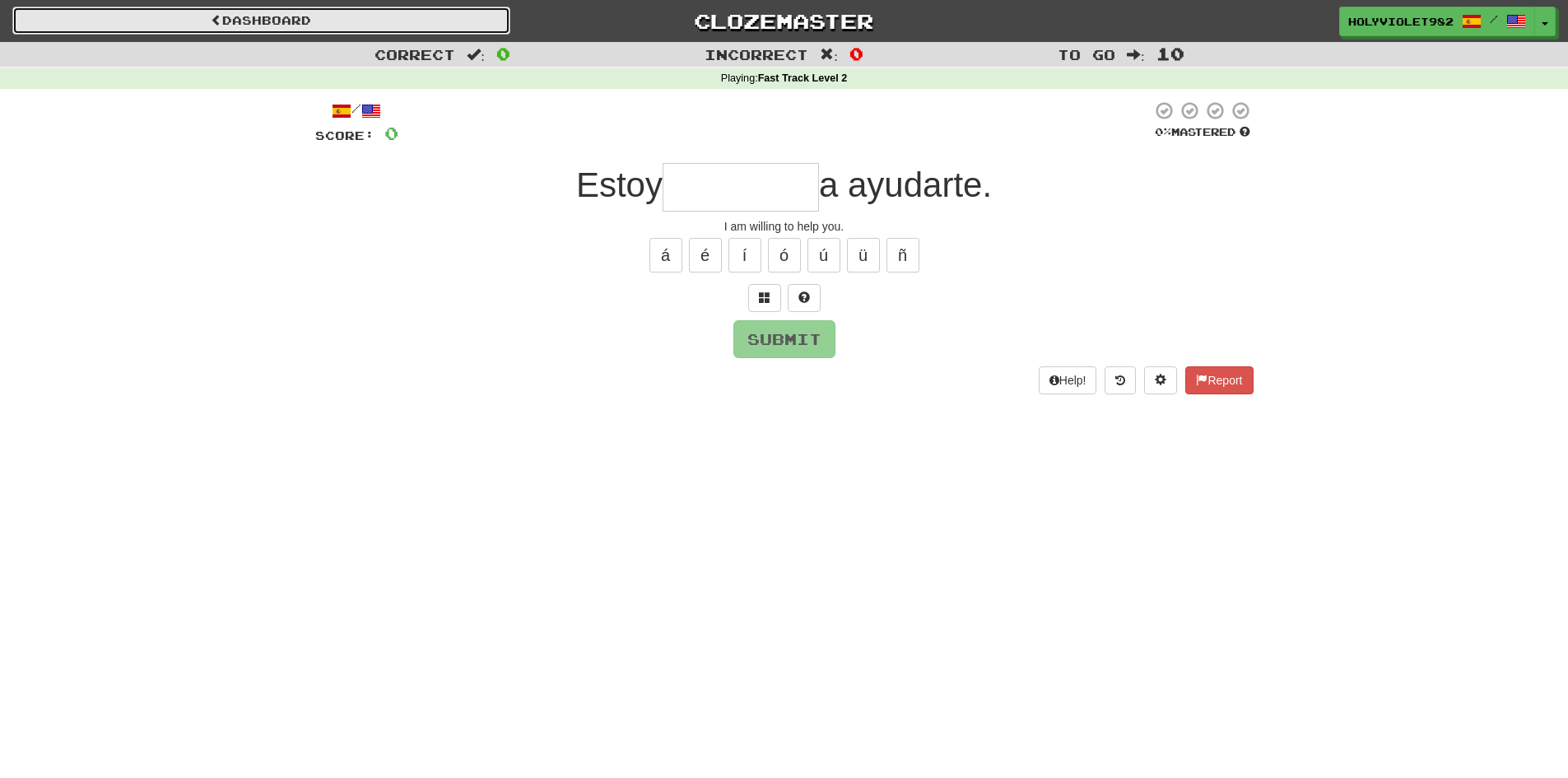 click on "Dashboard" at bounding box center (261, 21) 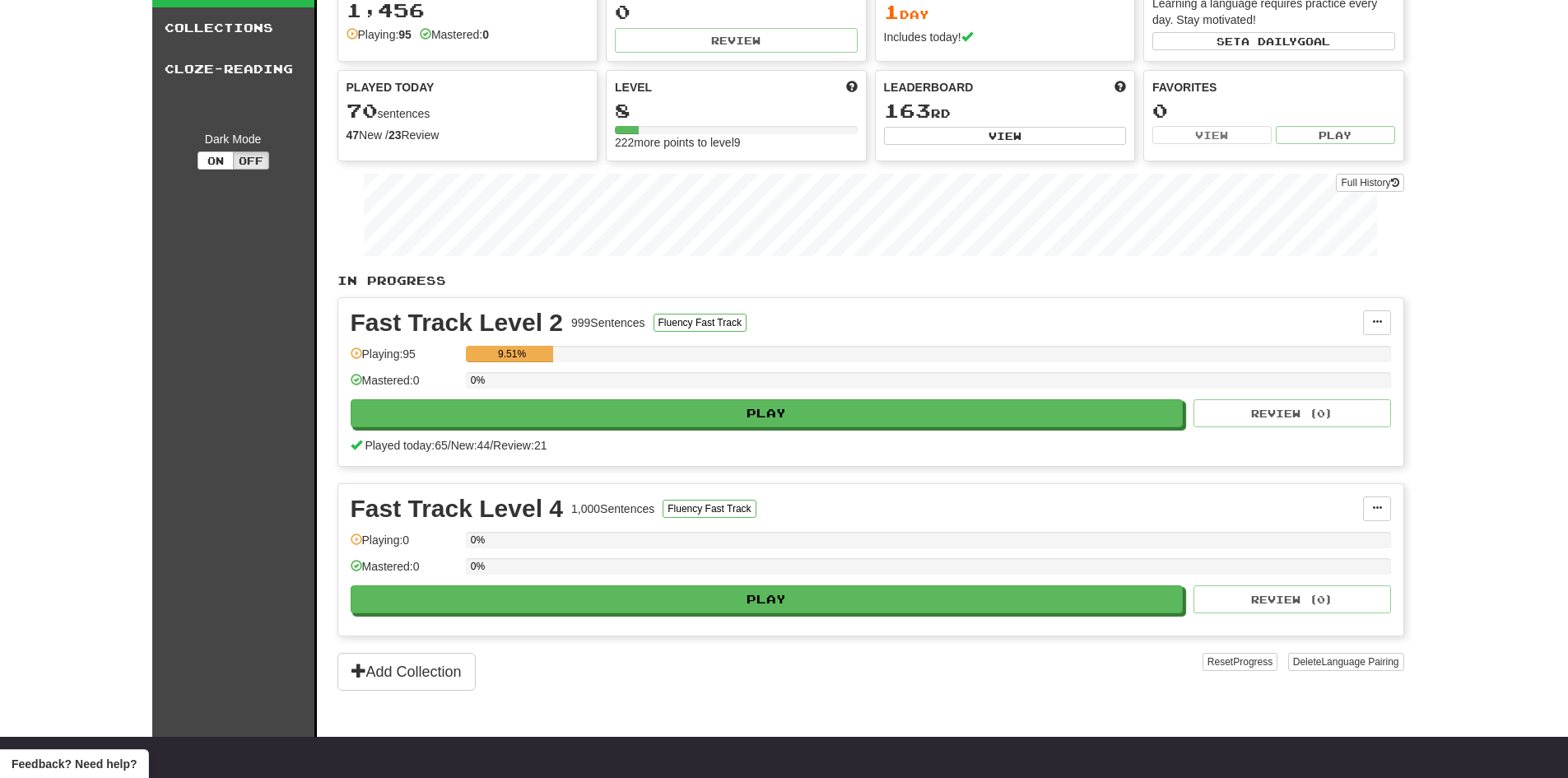 scroll, scrollTop: 0, scrollLeft: 0, axis: both 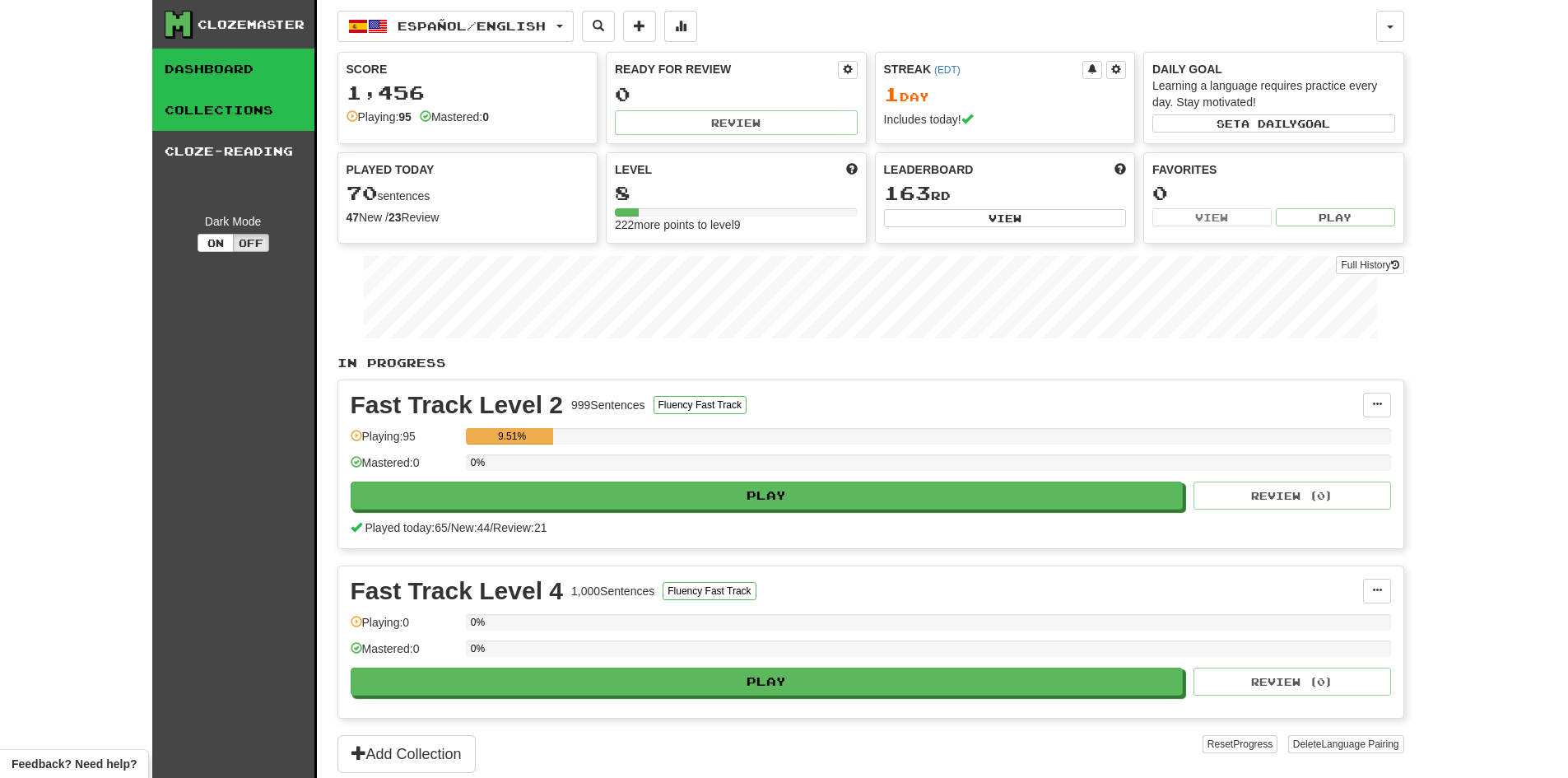 click on "Collections" at bounding box center [233, 110] 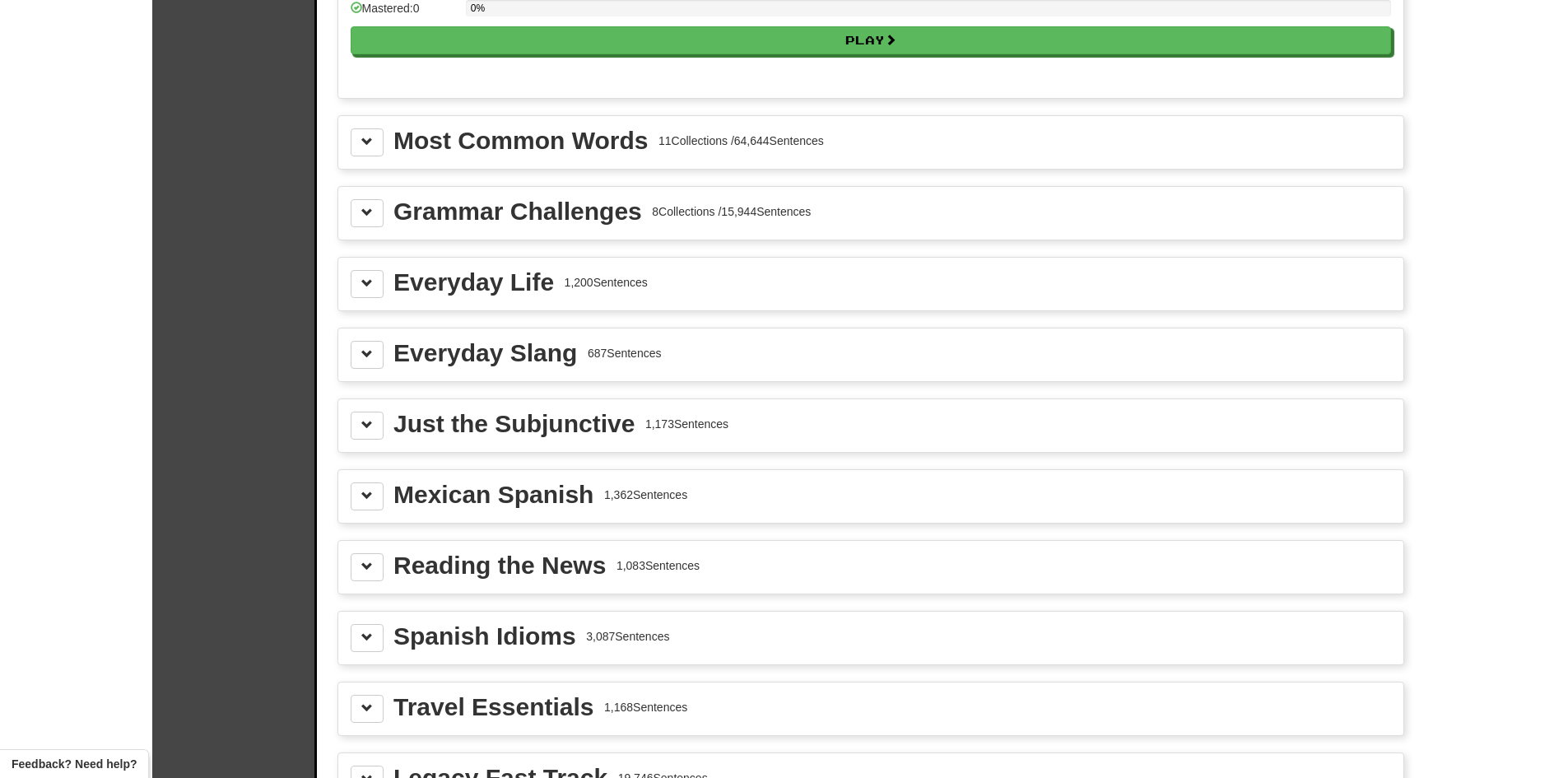scroll, scrollTop: 1564, scrollLeft: 0, axis: vertical 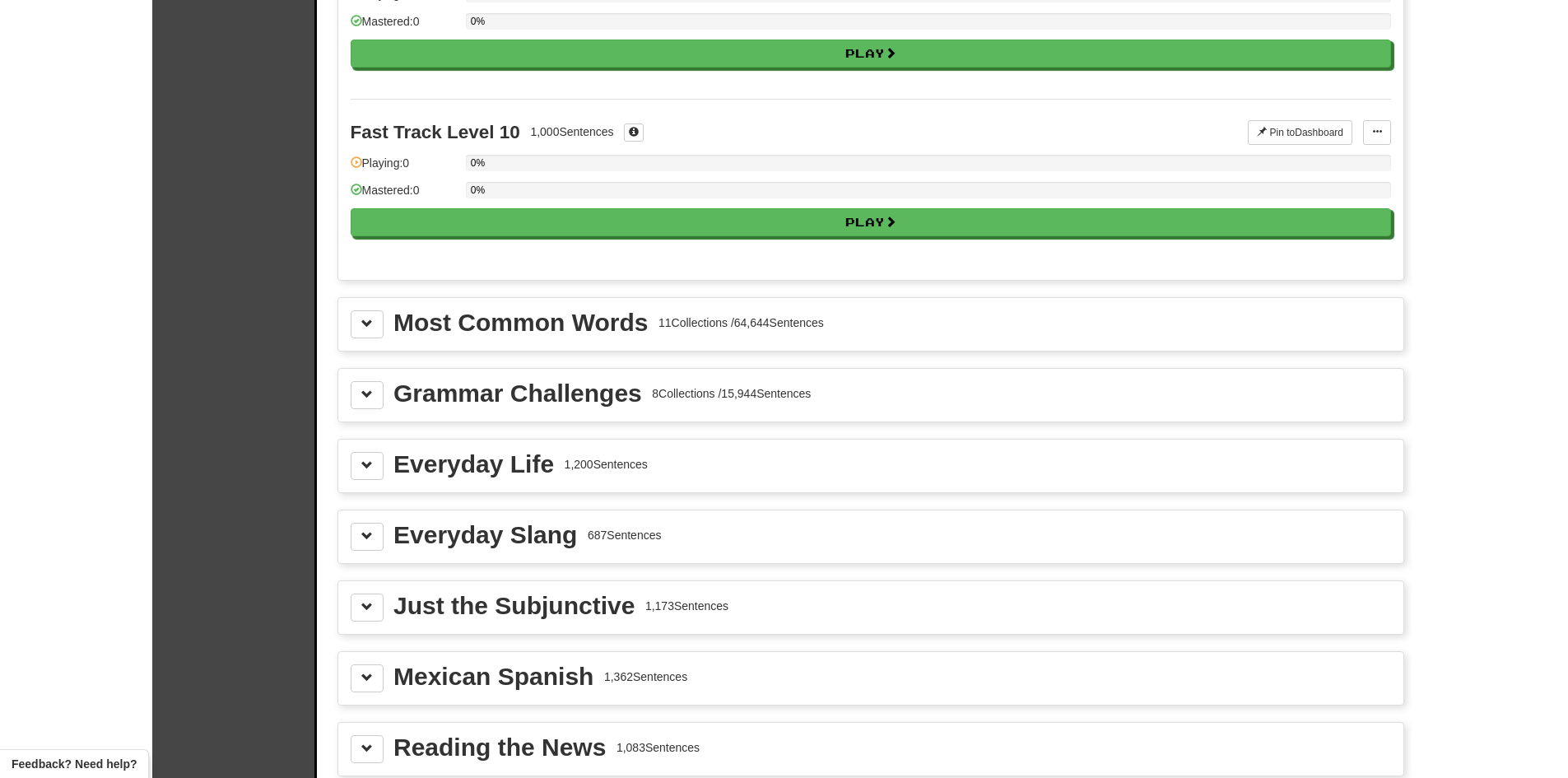 click on "Most Common Words" at bounding box center [520, 323] 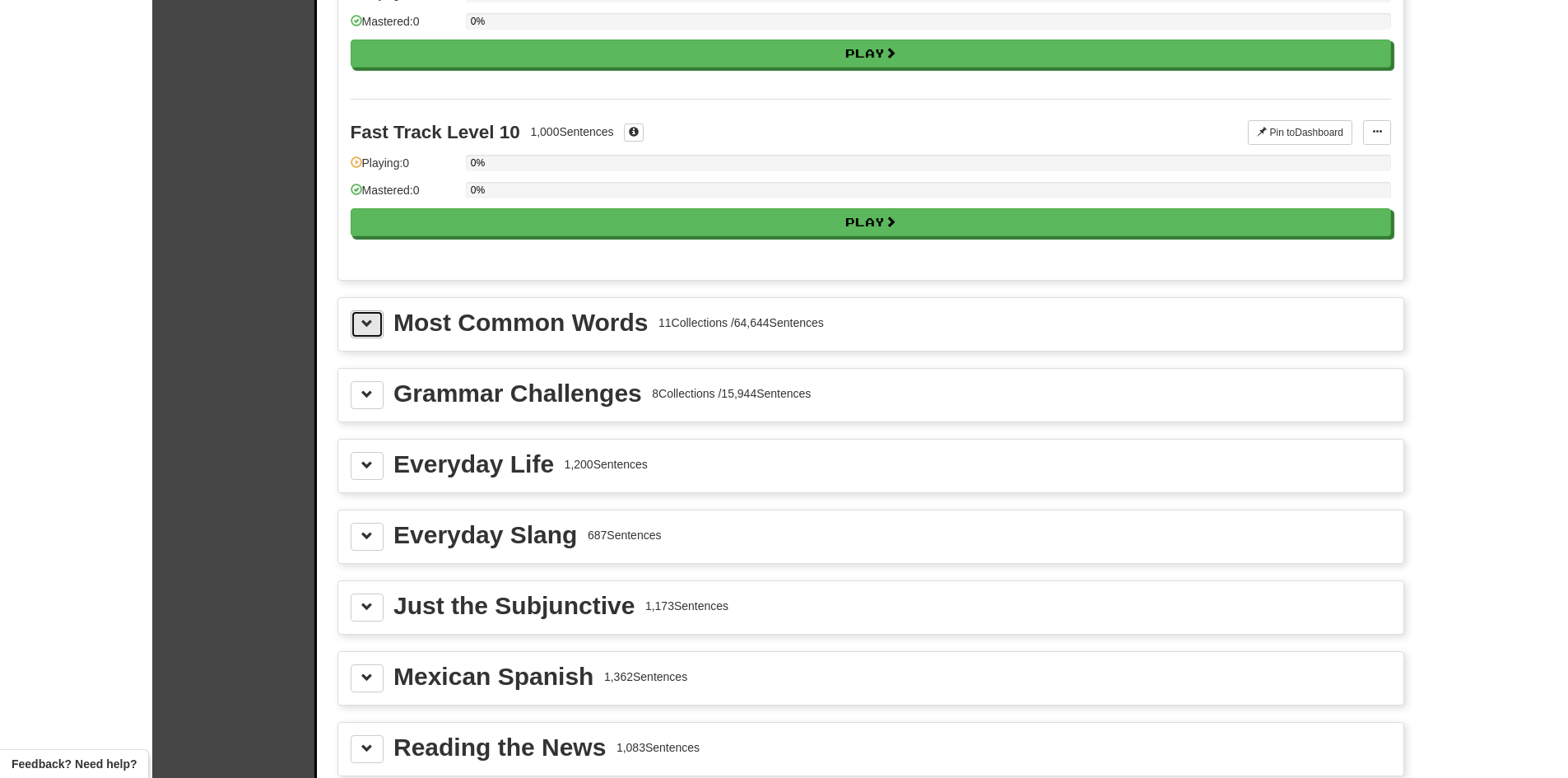 click at bounding box center [367, 324] 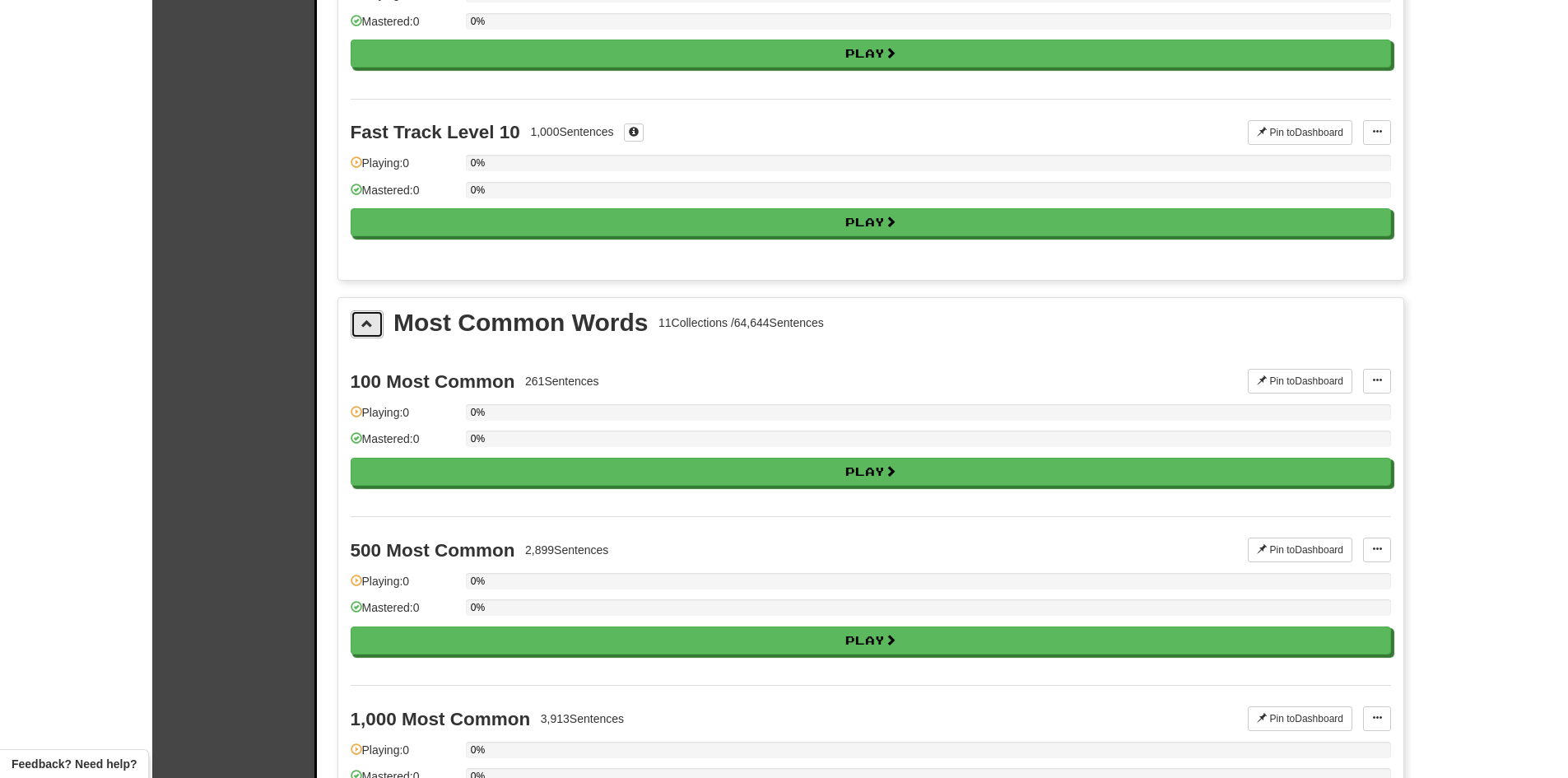 click at bounding box center [367, 324] 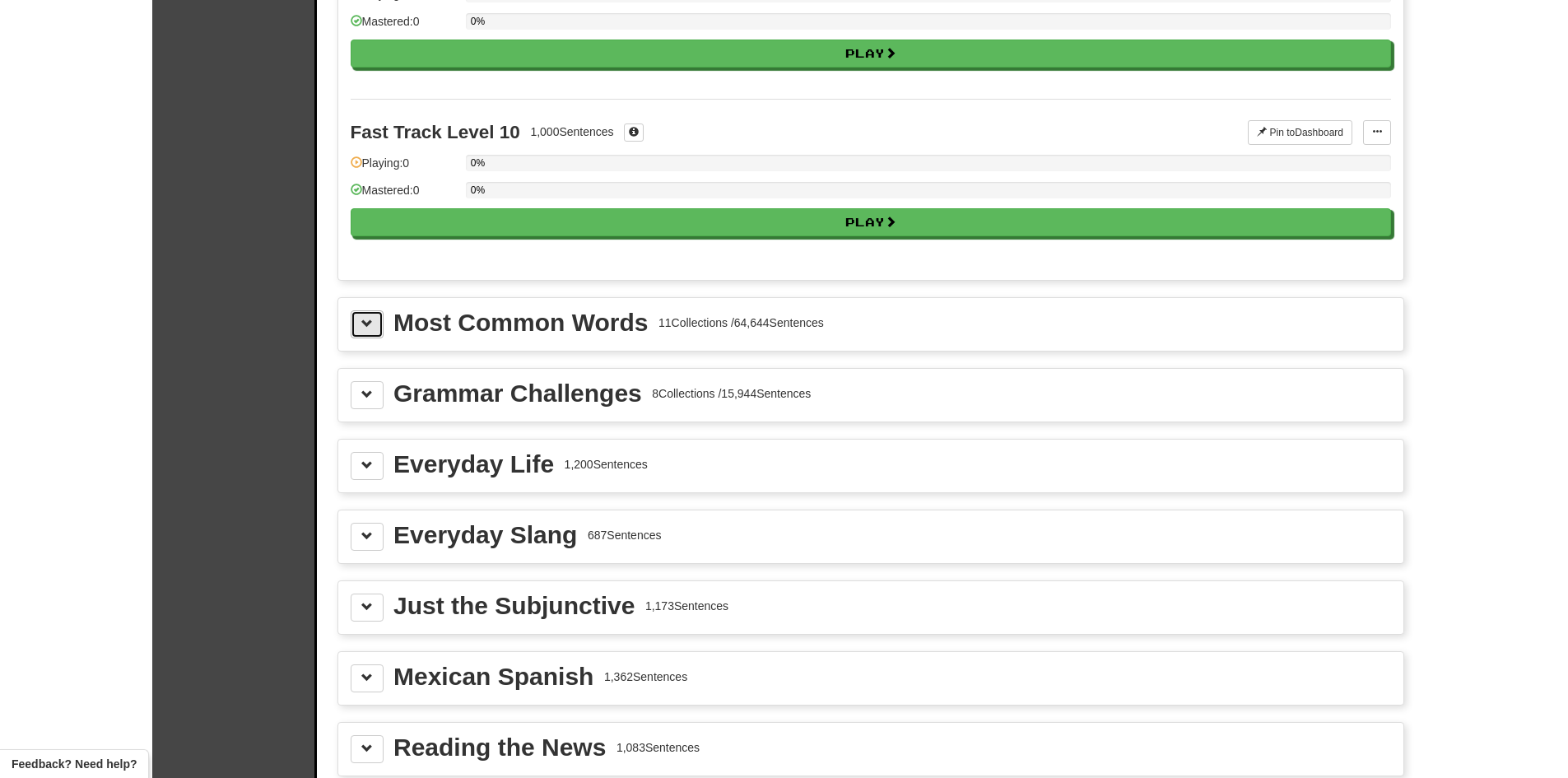 click at bounding box center [367, 324] 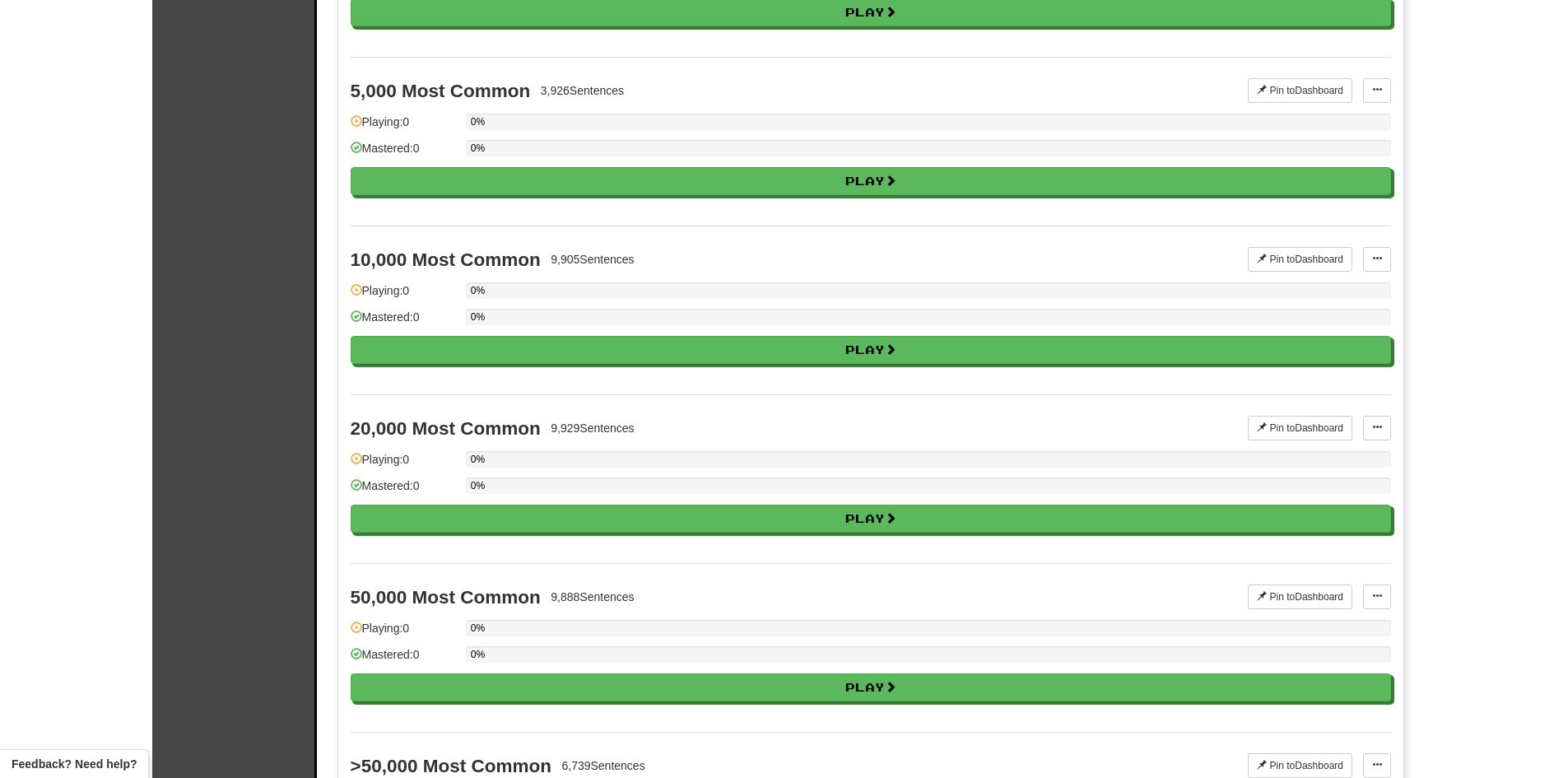 scroll, scrollTop: 2717, scrollLeft: 0, axis: vertical 